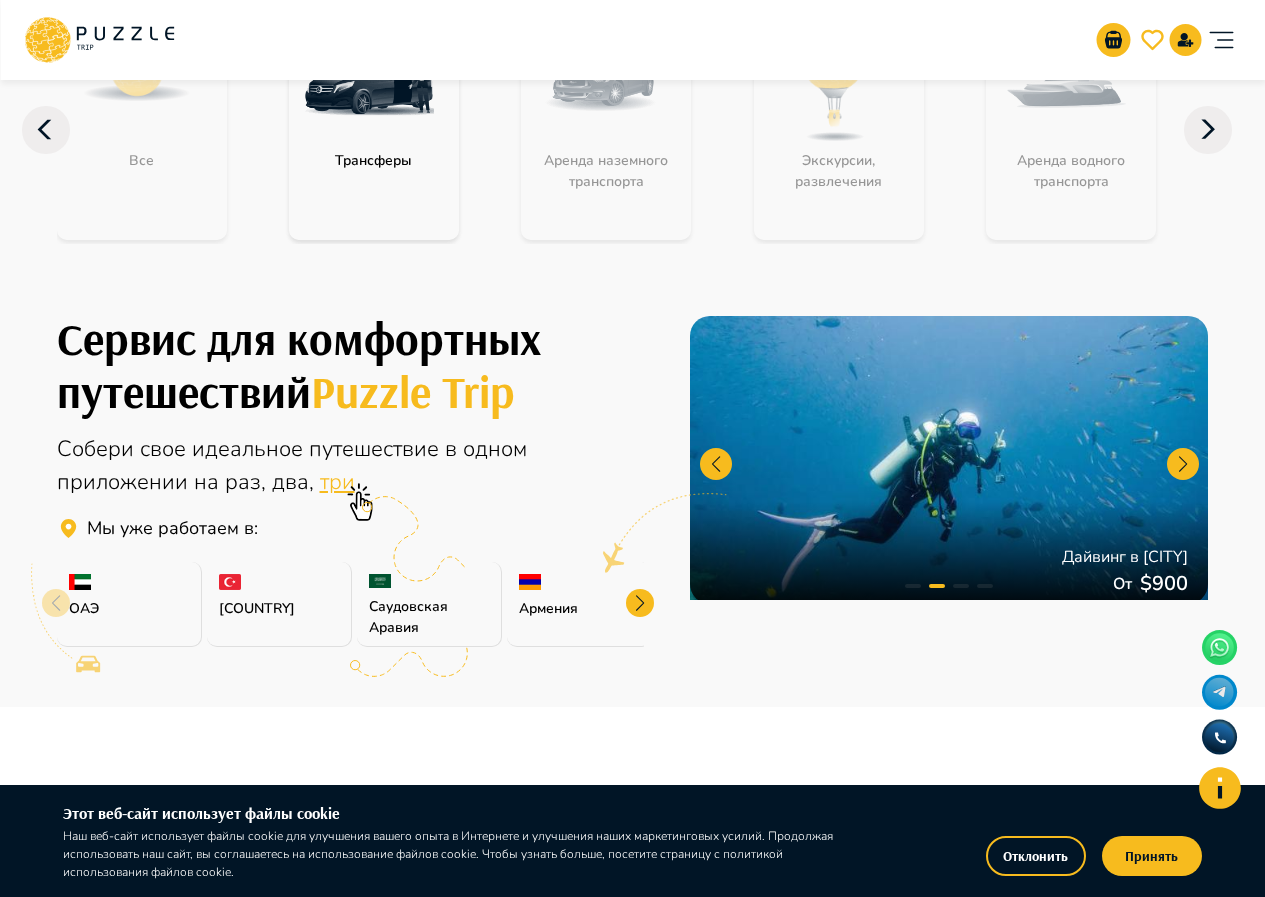 scroll, scrollTop: 300, scrollLeft: 0, axis: vertical 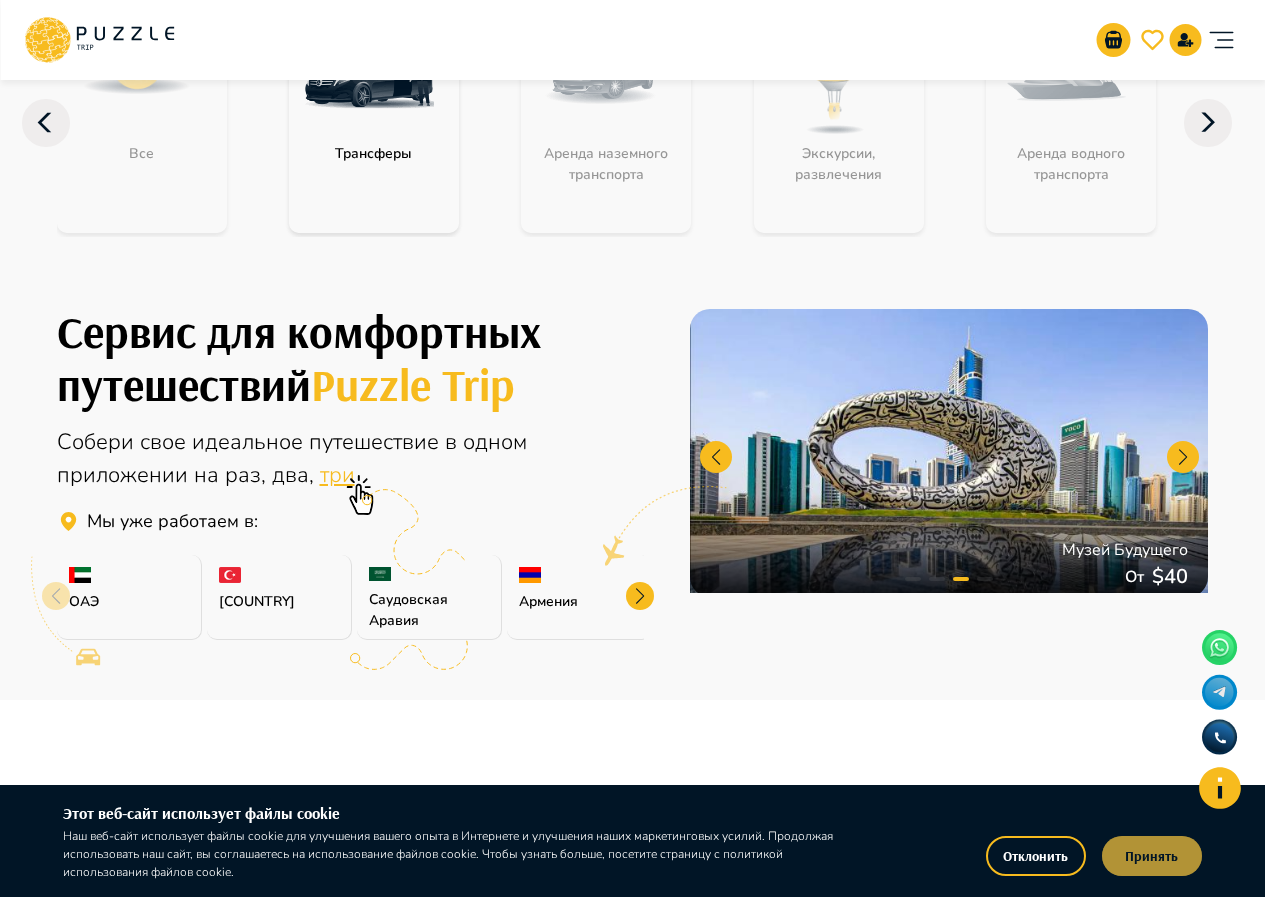 click on "Принять" at bounding box center (1152, 856) 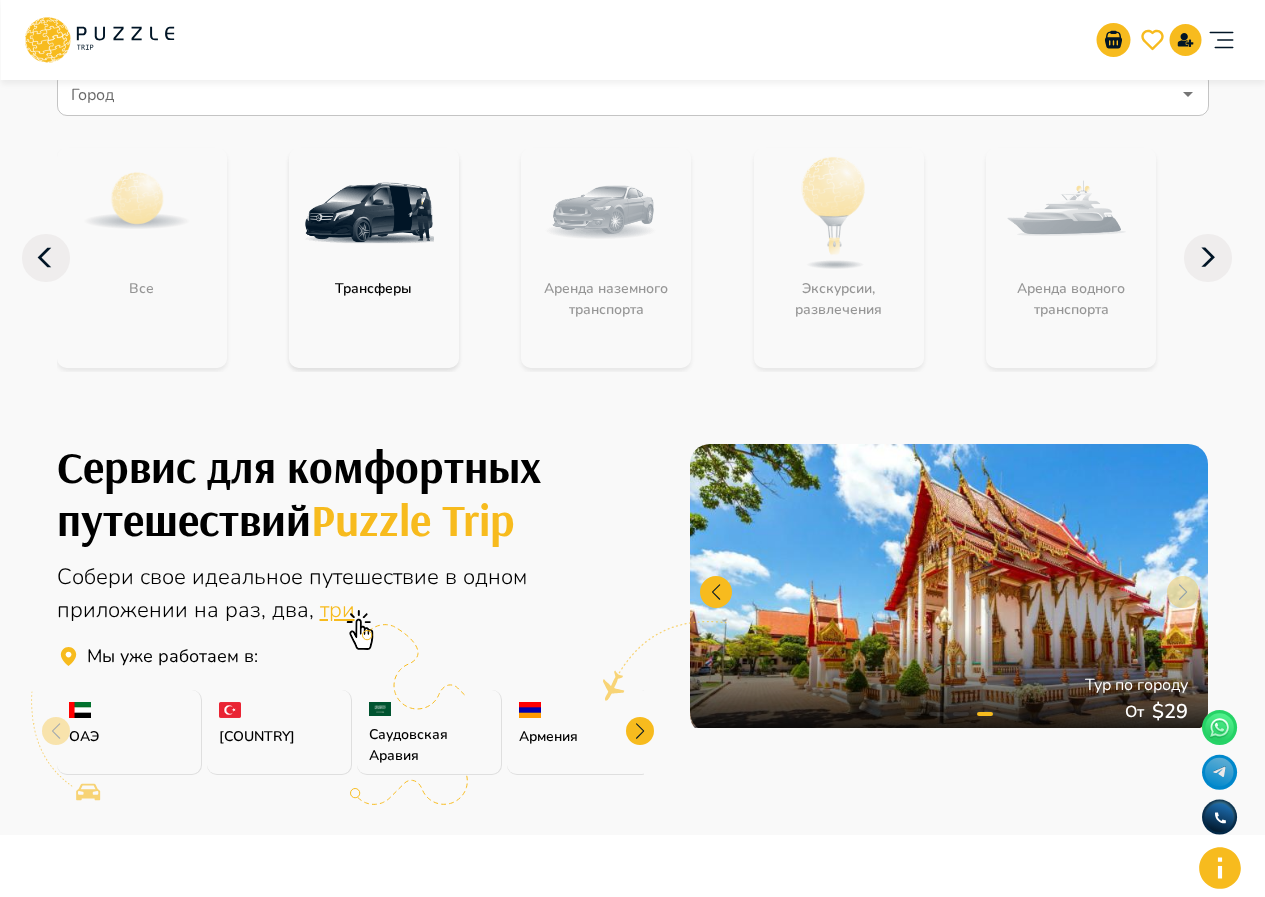 scroll, scrollTop: 200, scrollLeft: 0, axis: vertical 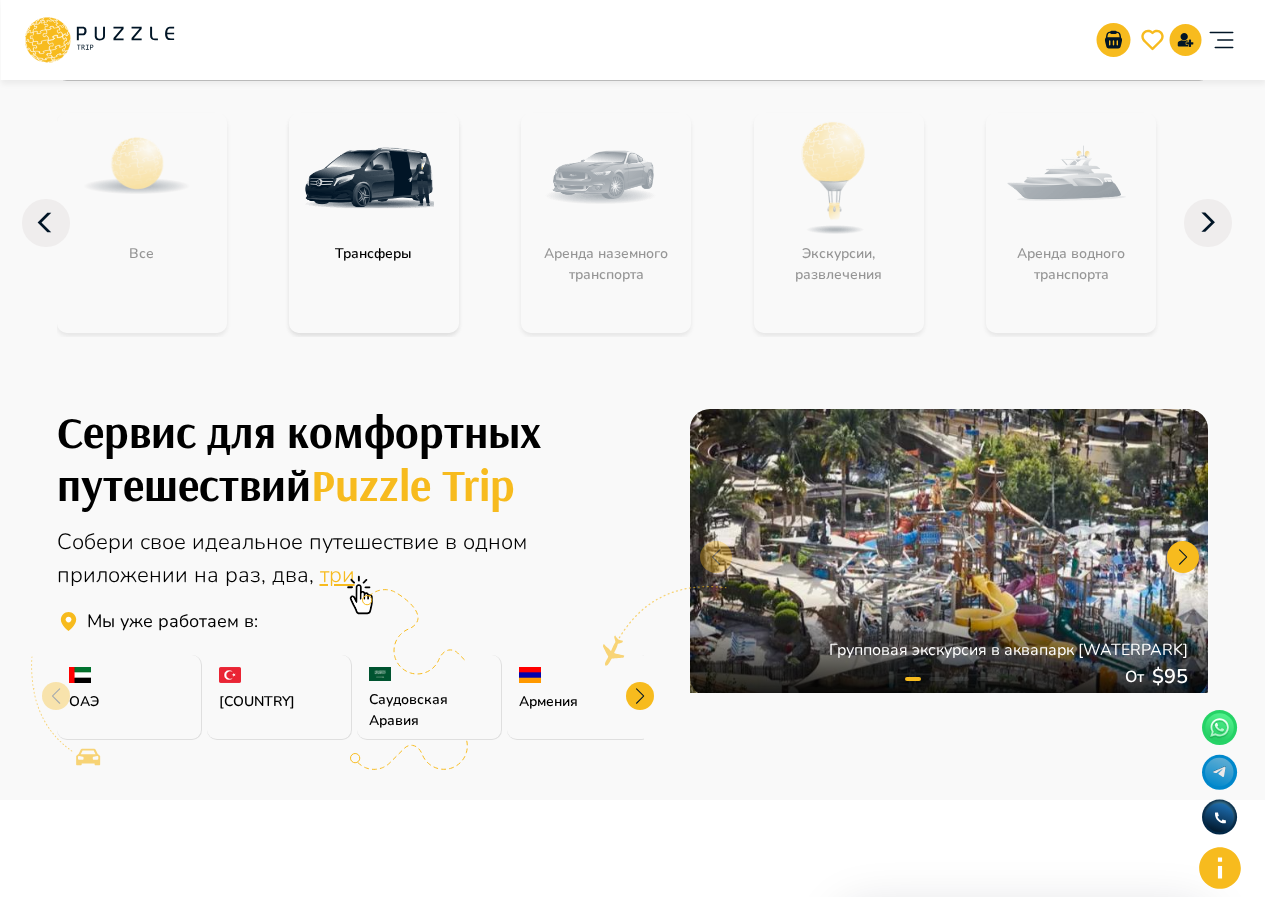 click at bounding box center [640, 696] 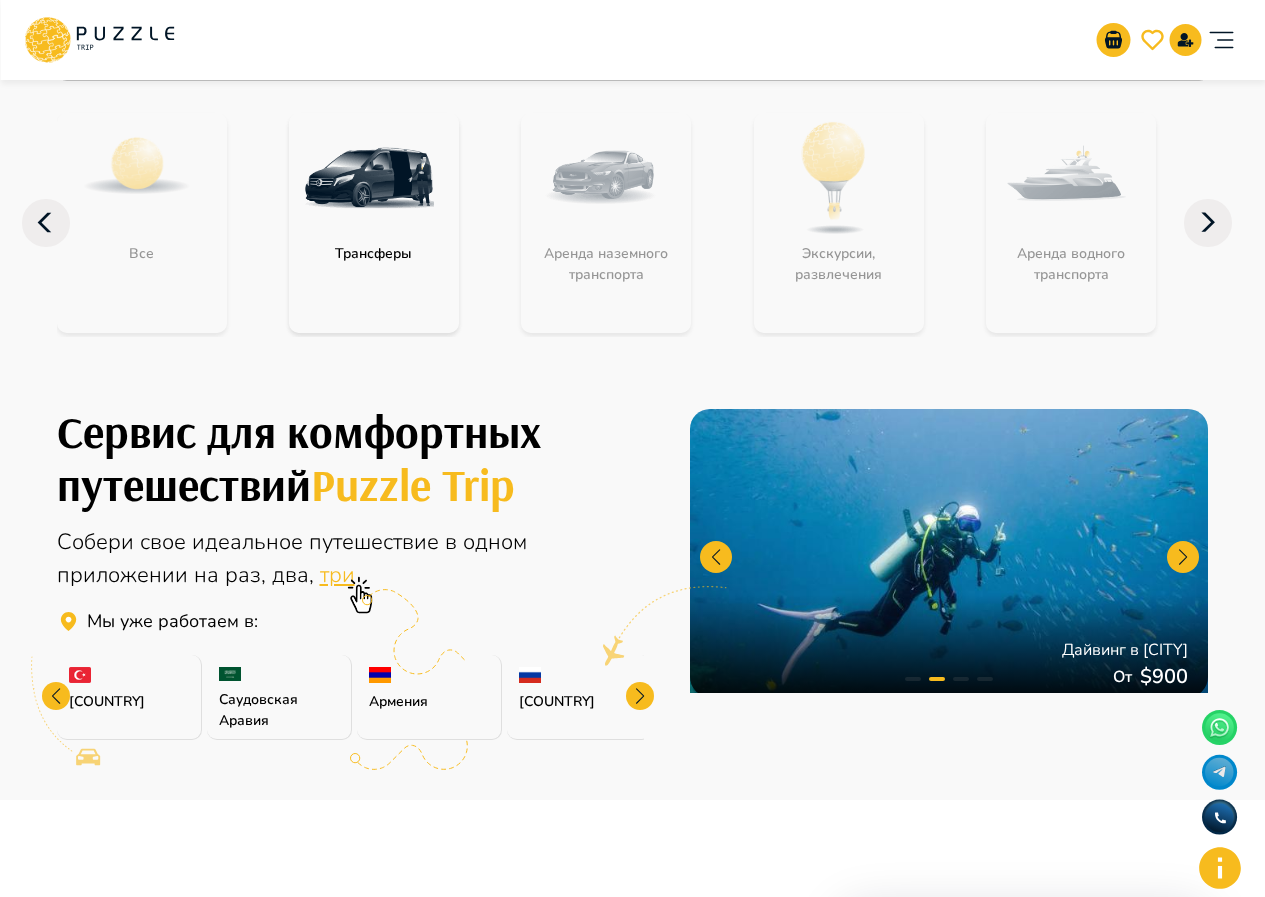 click at bounding box center [640, 696] 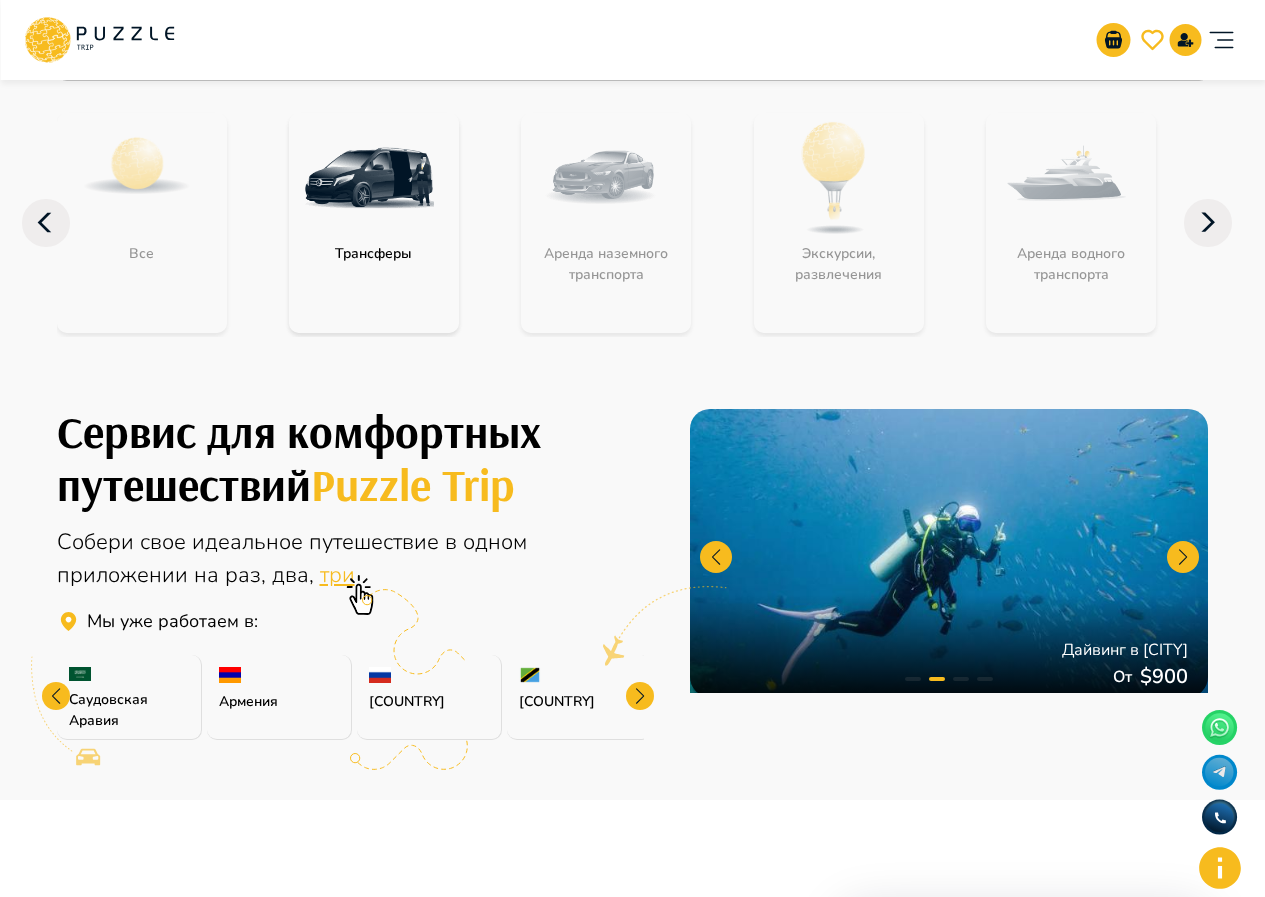 click at bounding box center [640, 696] 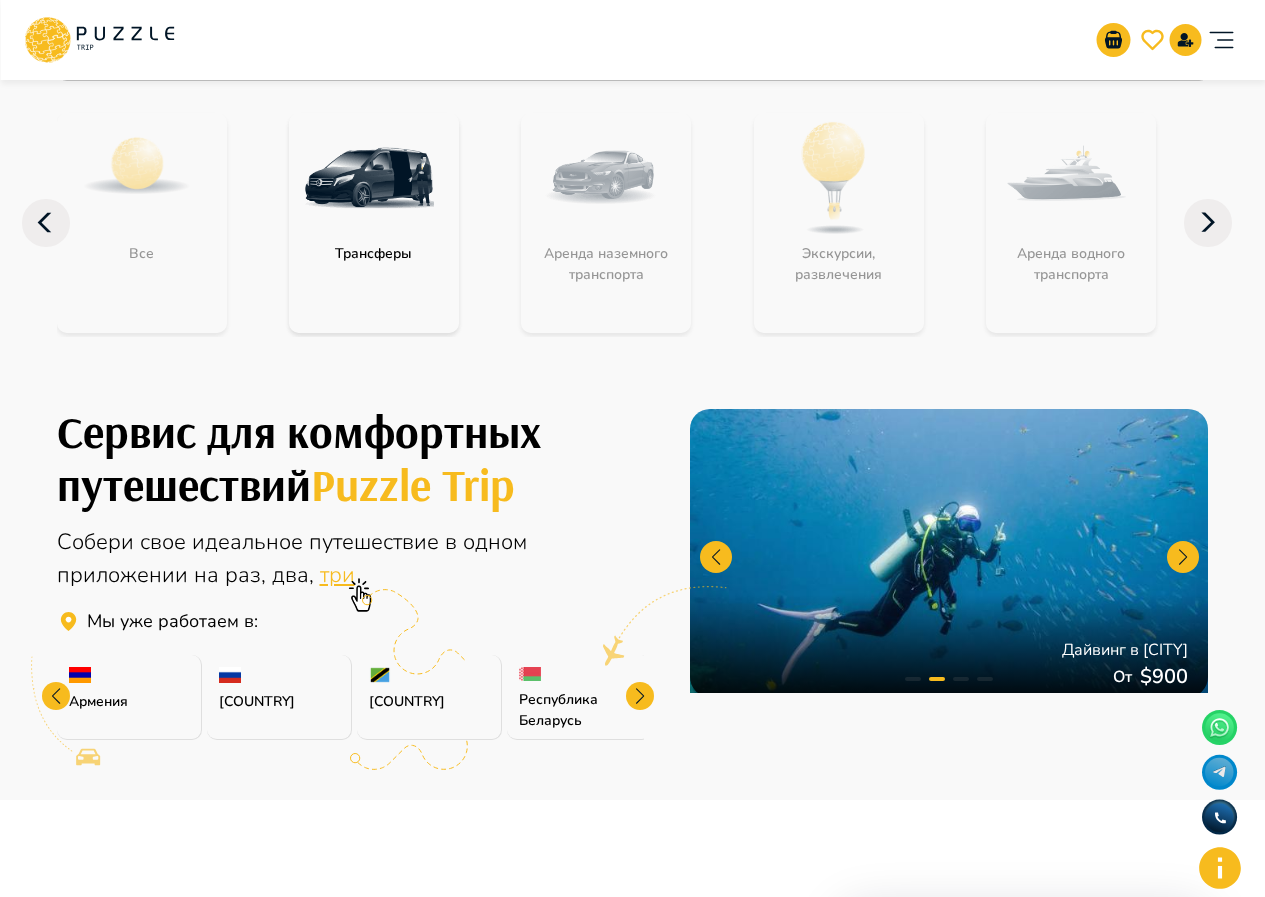 click at bounding box center (640, 696) 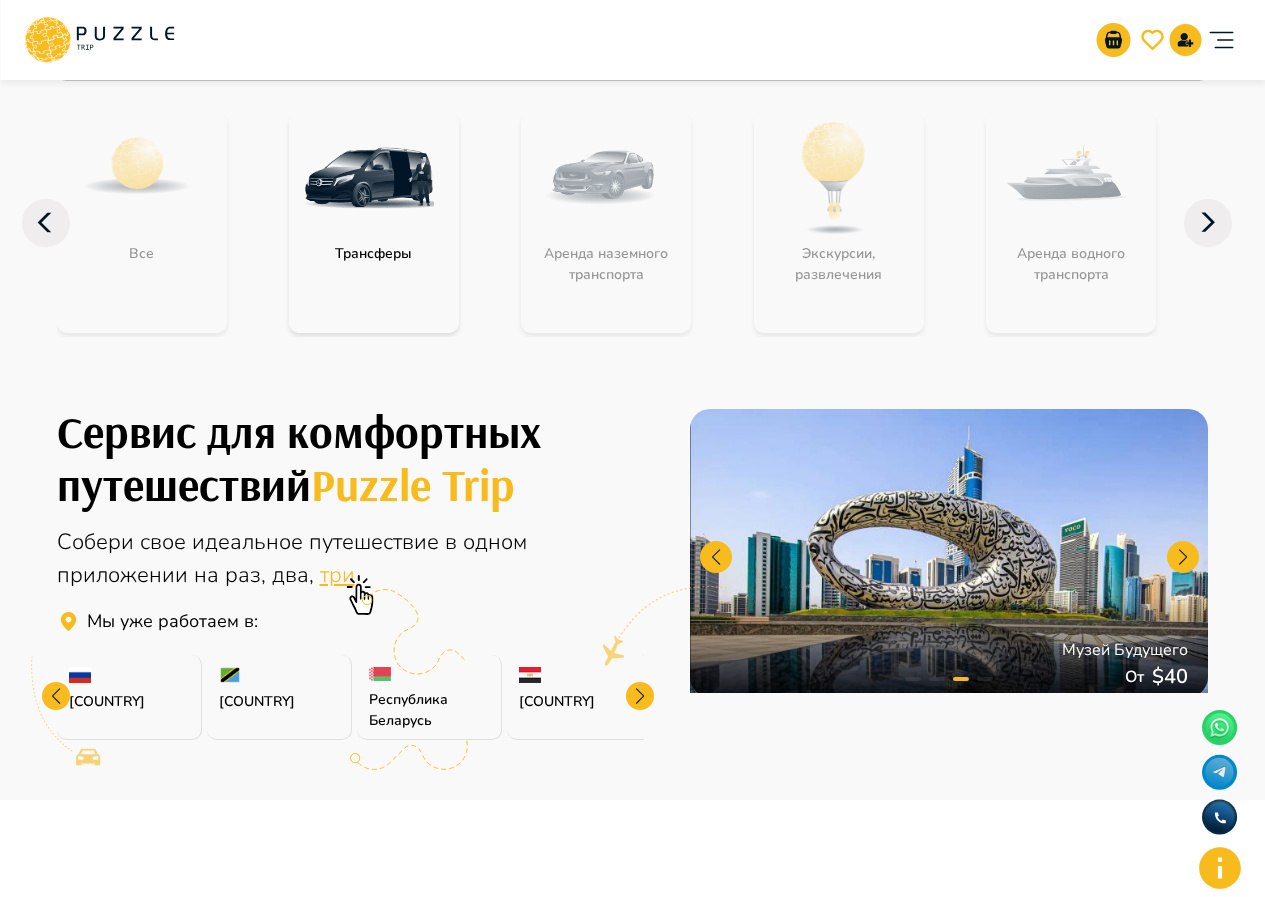 click at bounding box center (640, 696) 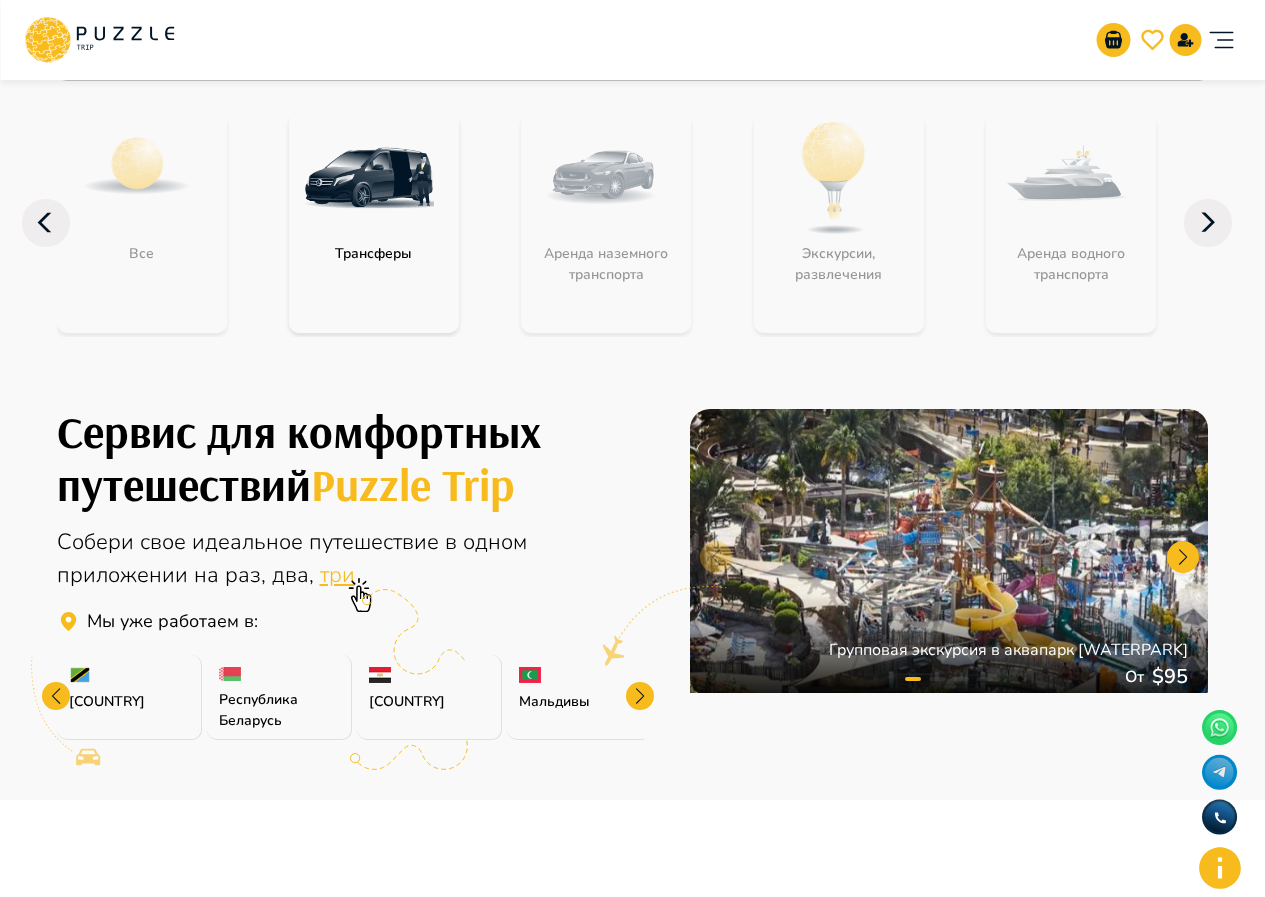 click at bounding box center [56, 696] 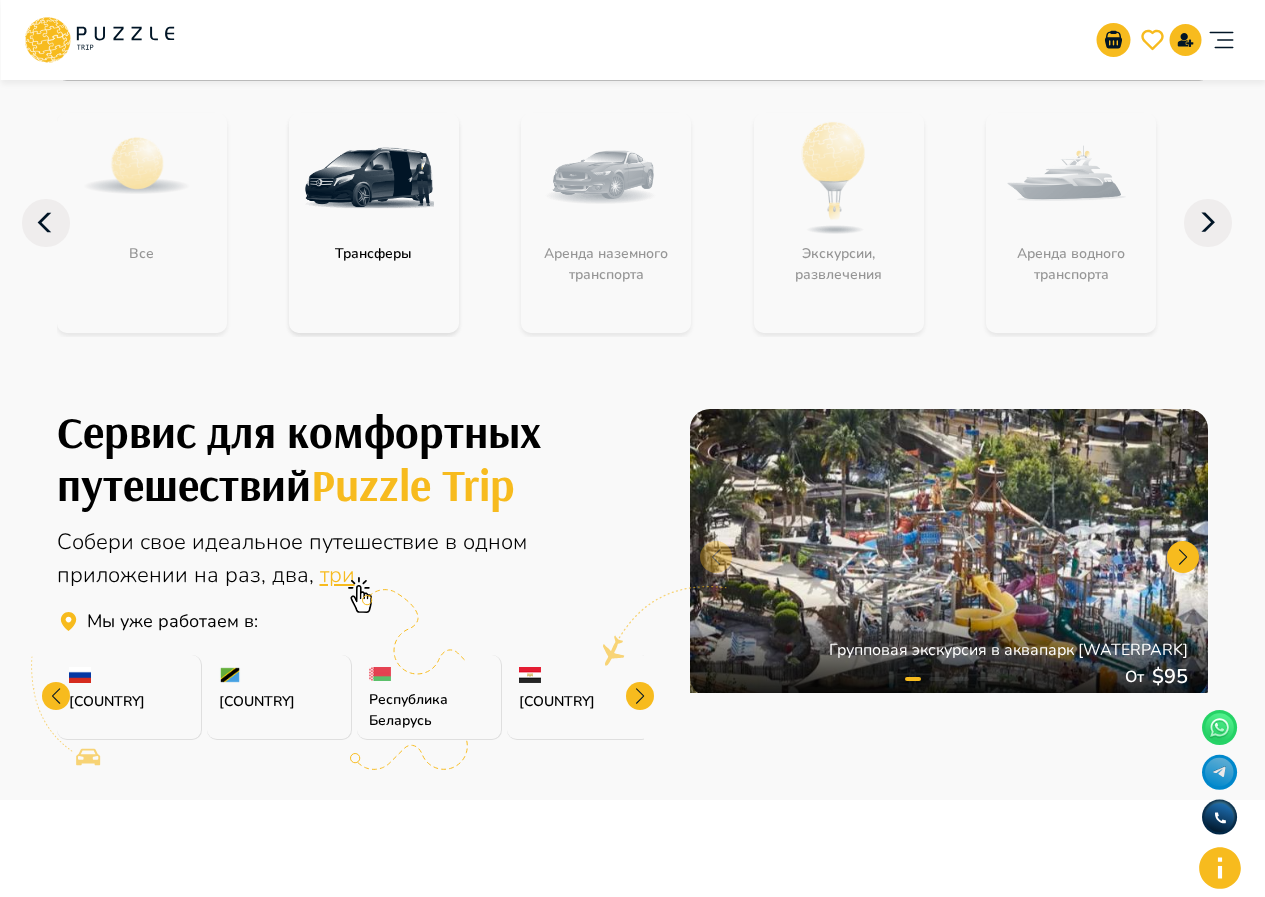 click at bounding box center [56, 696] 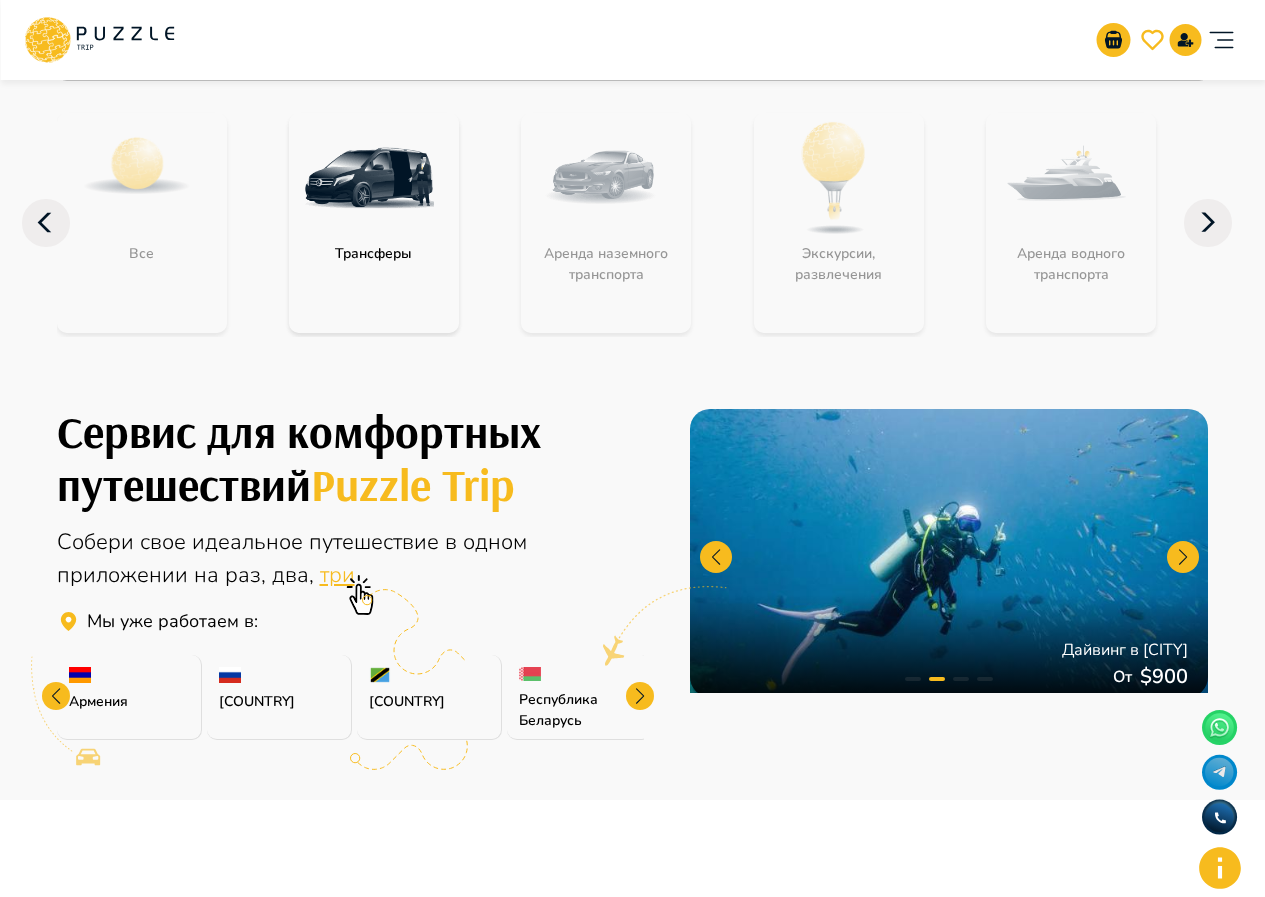 click at bounding box center (56, 696) 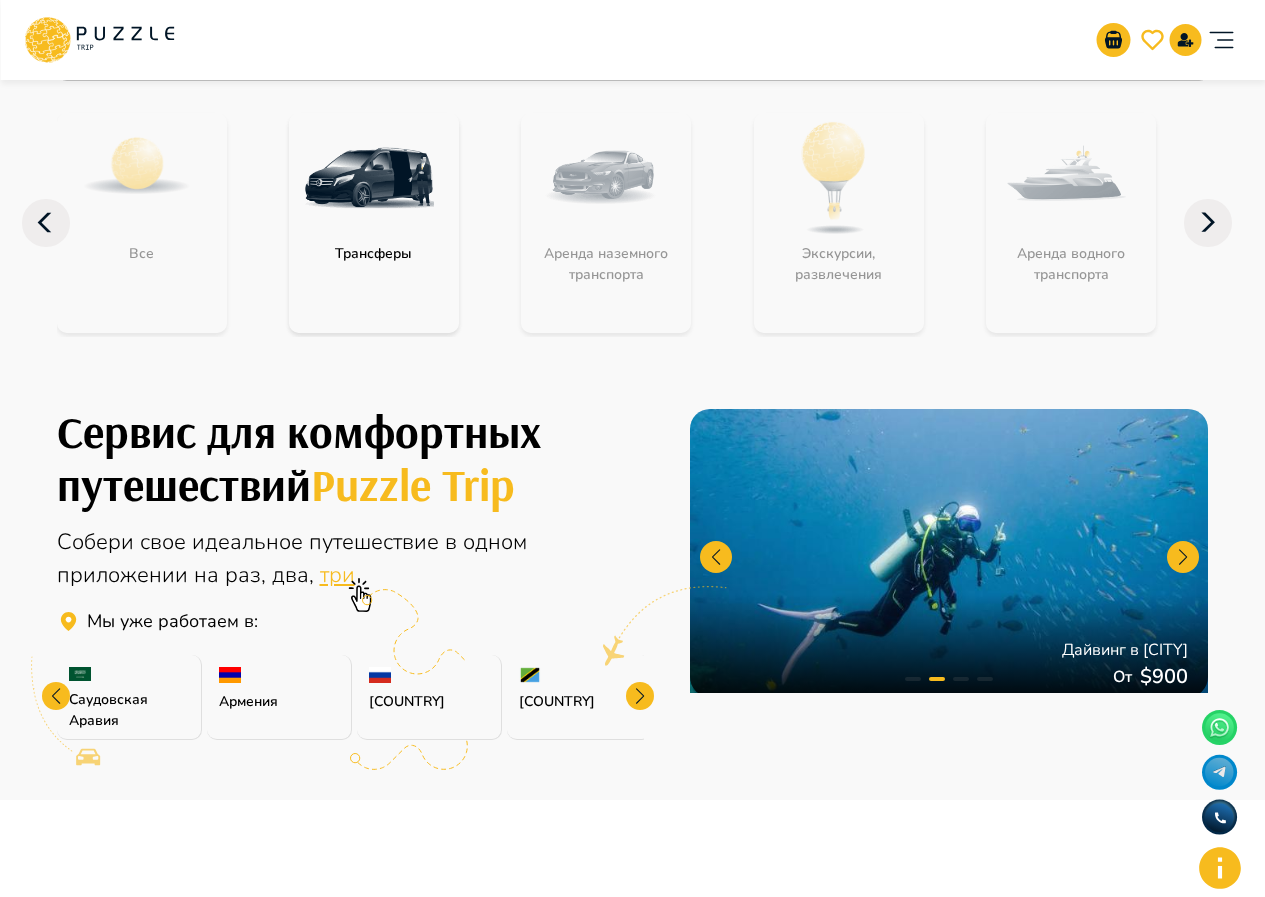 click at bounding box center [56, 696] 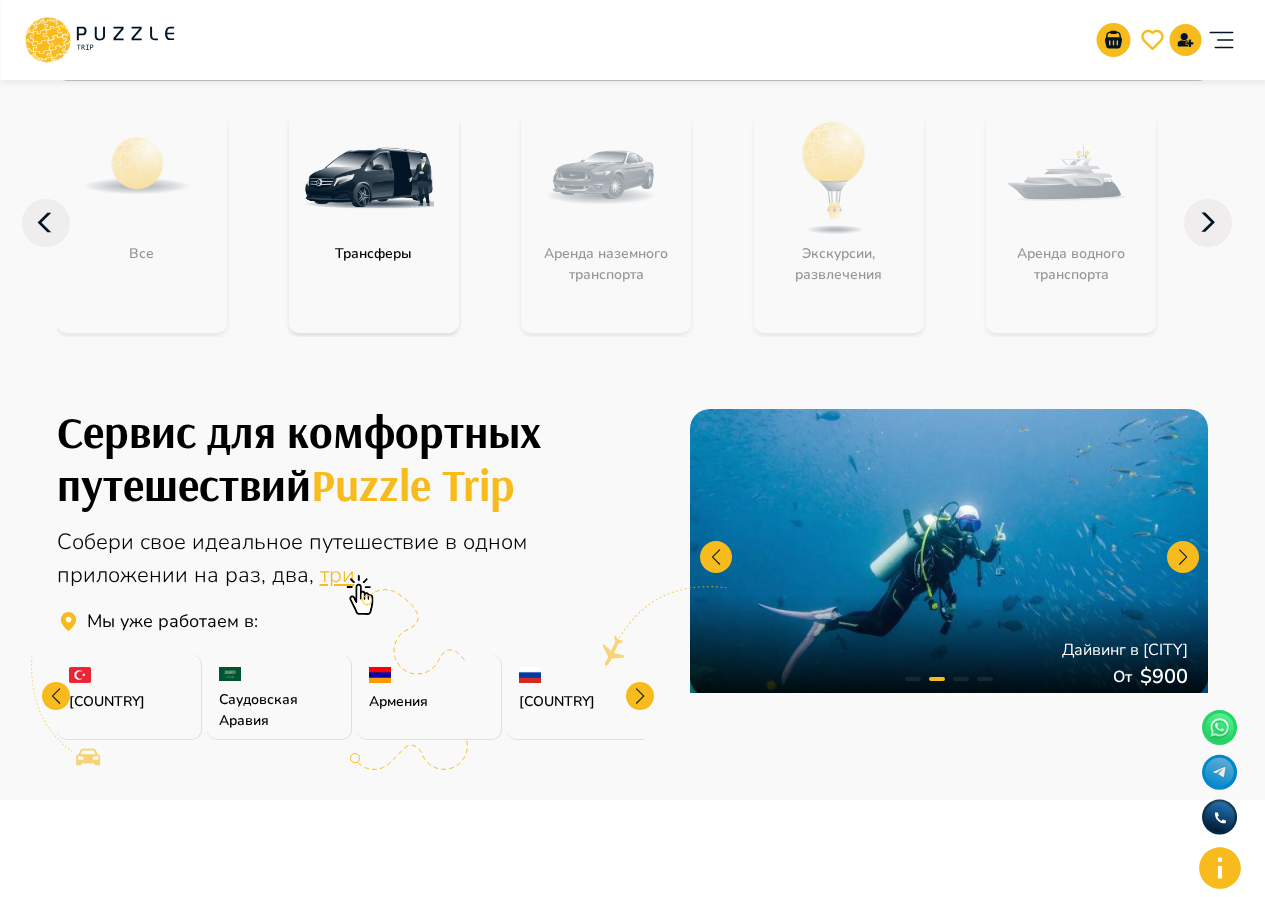click at bounding box center [56, 696] 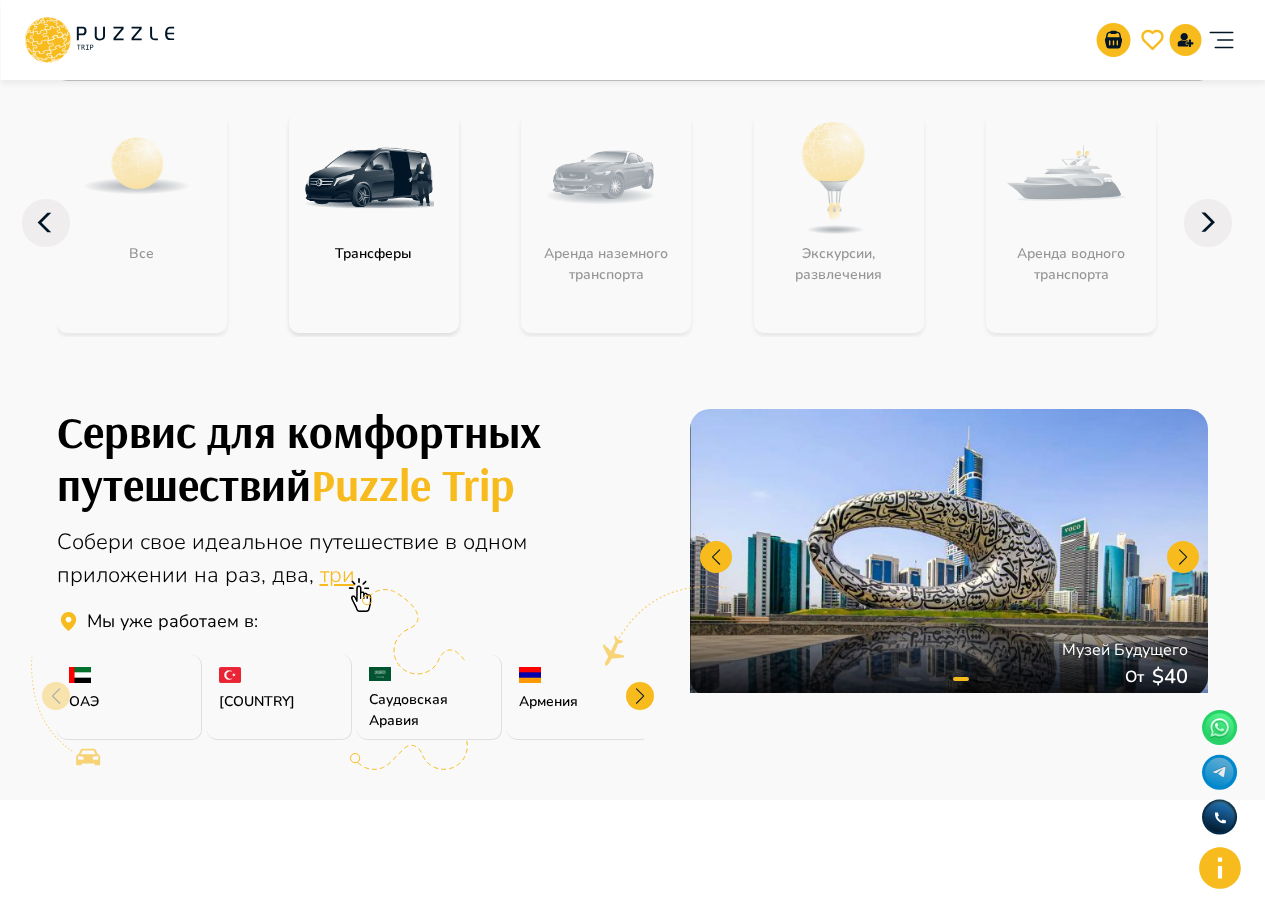 click on "ОАЭ" at bounding box center [129, 697] 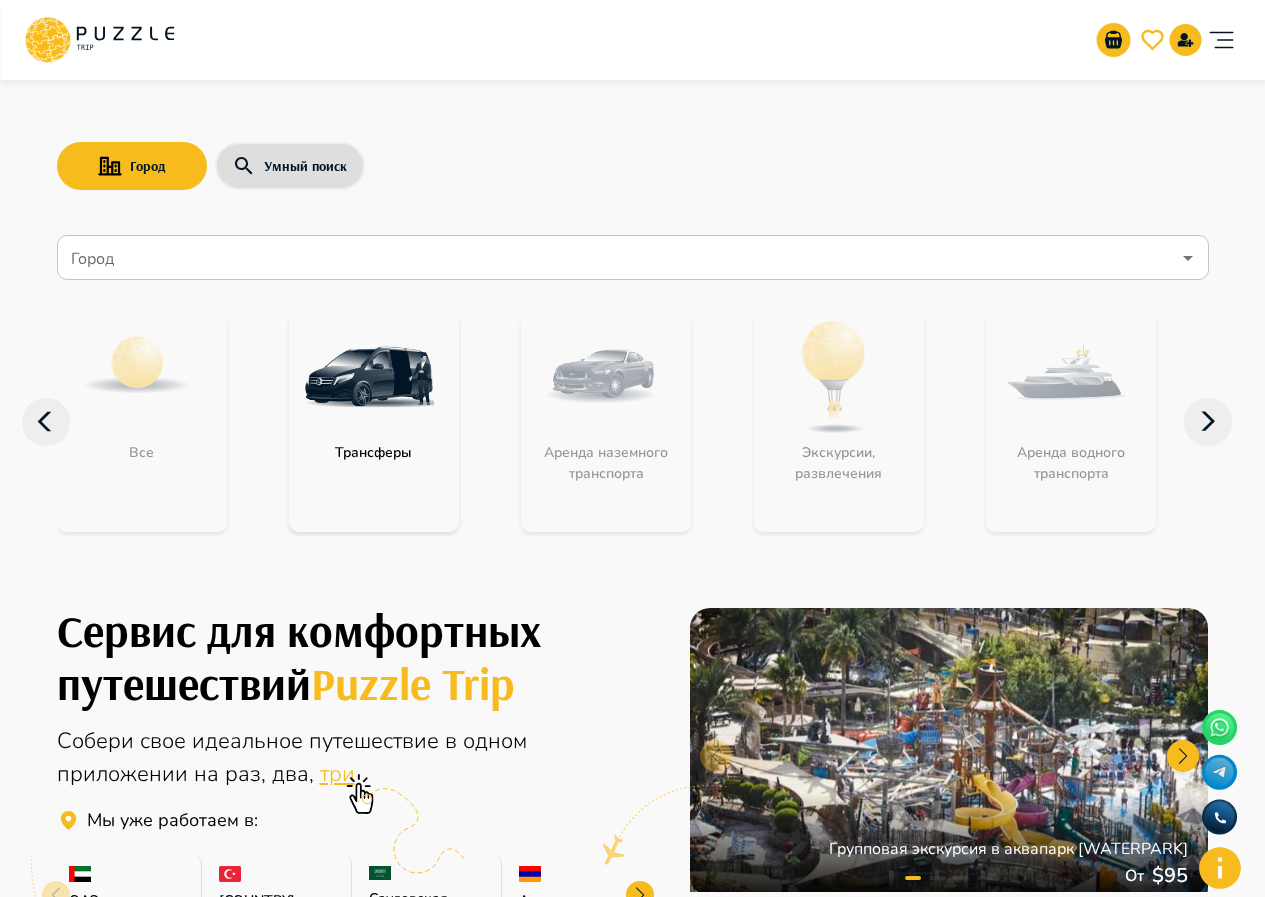 scroll, scrollTop: 0, scrollLeft: 0, axis: both 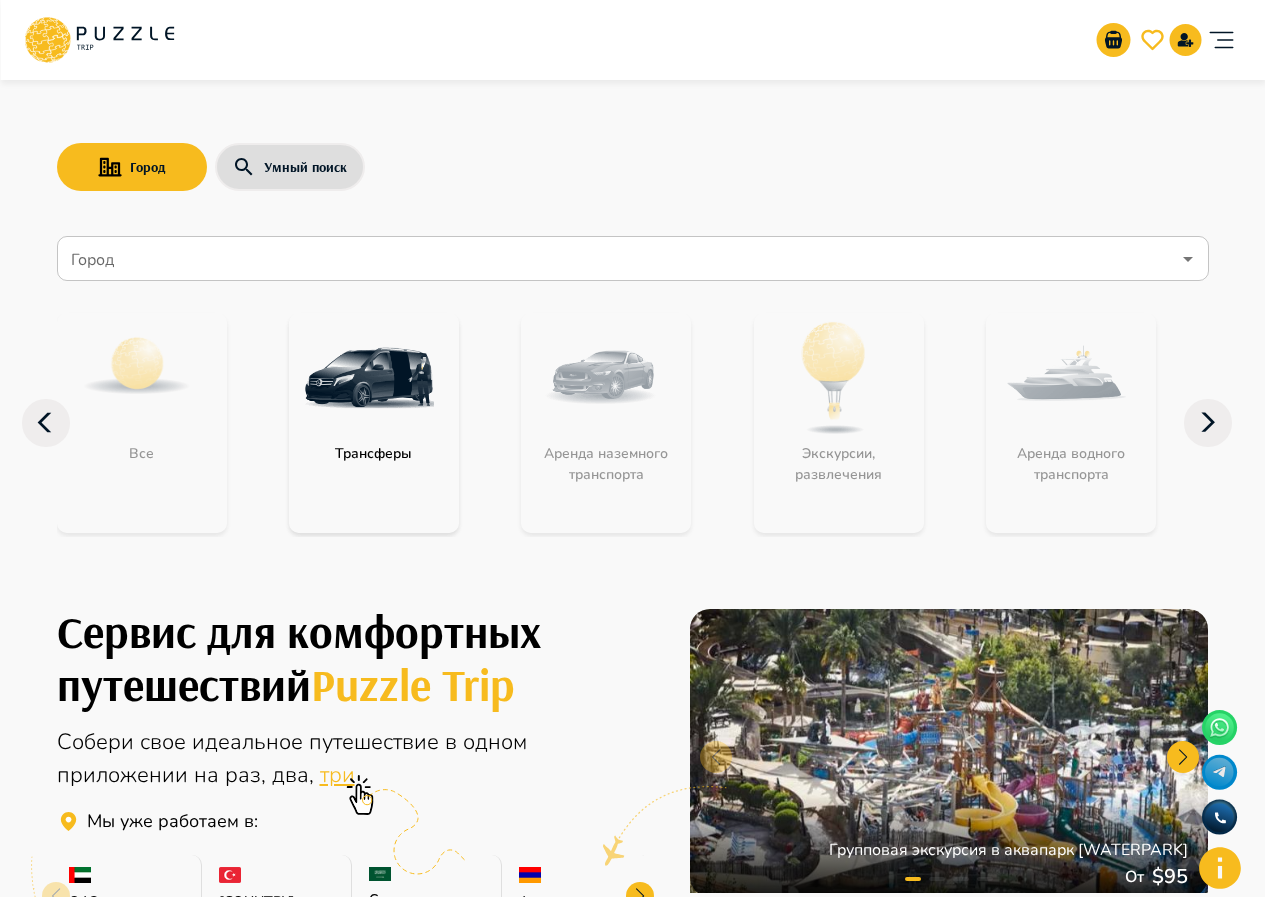 click 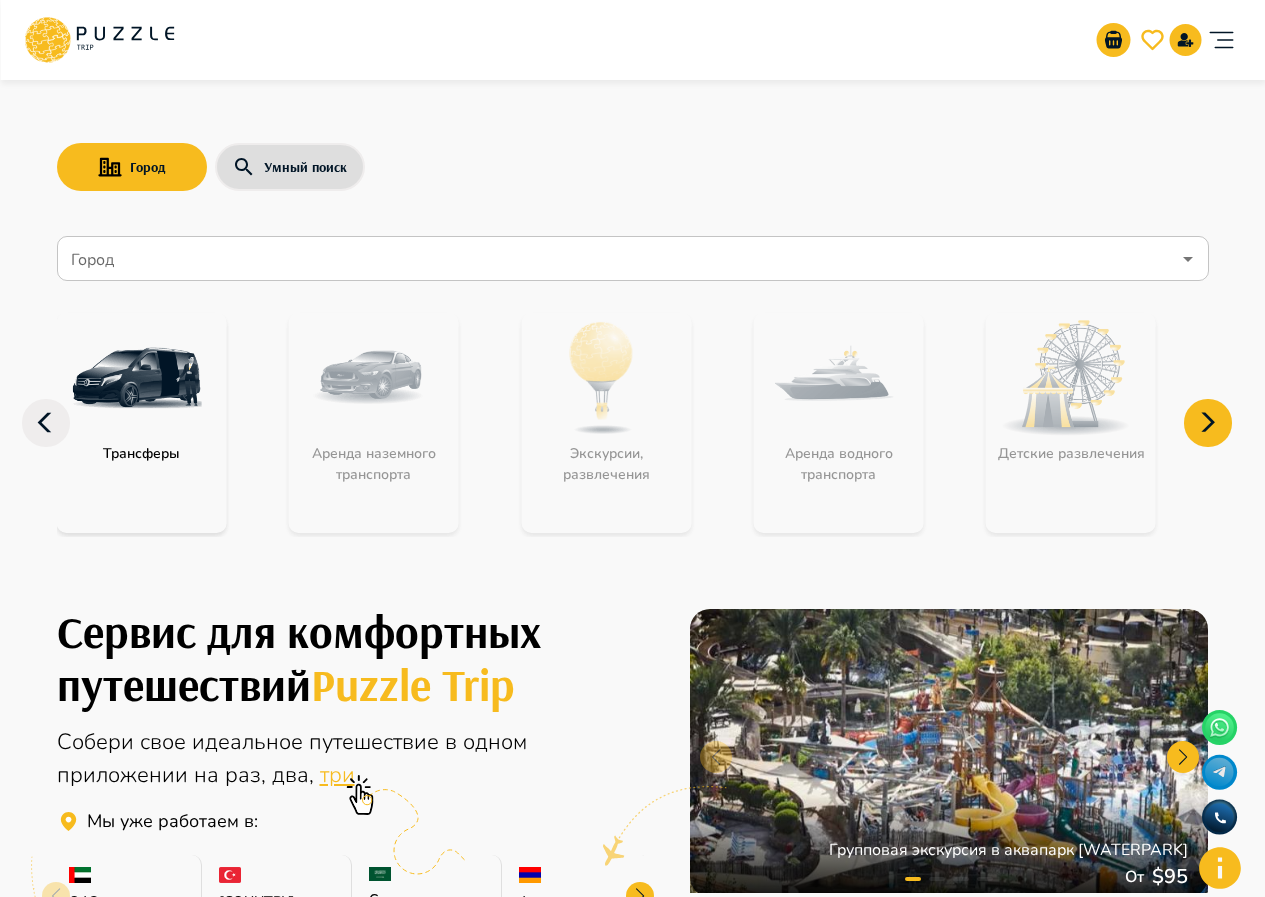 click 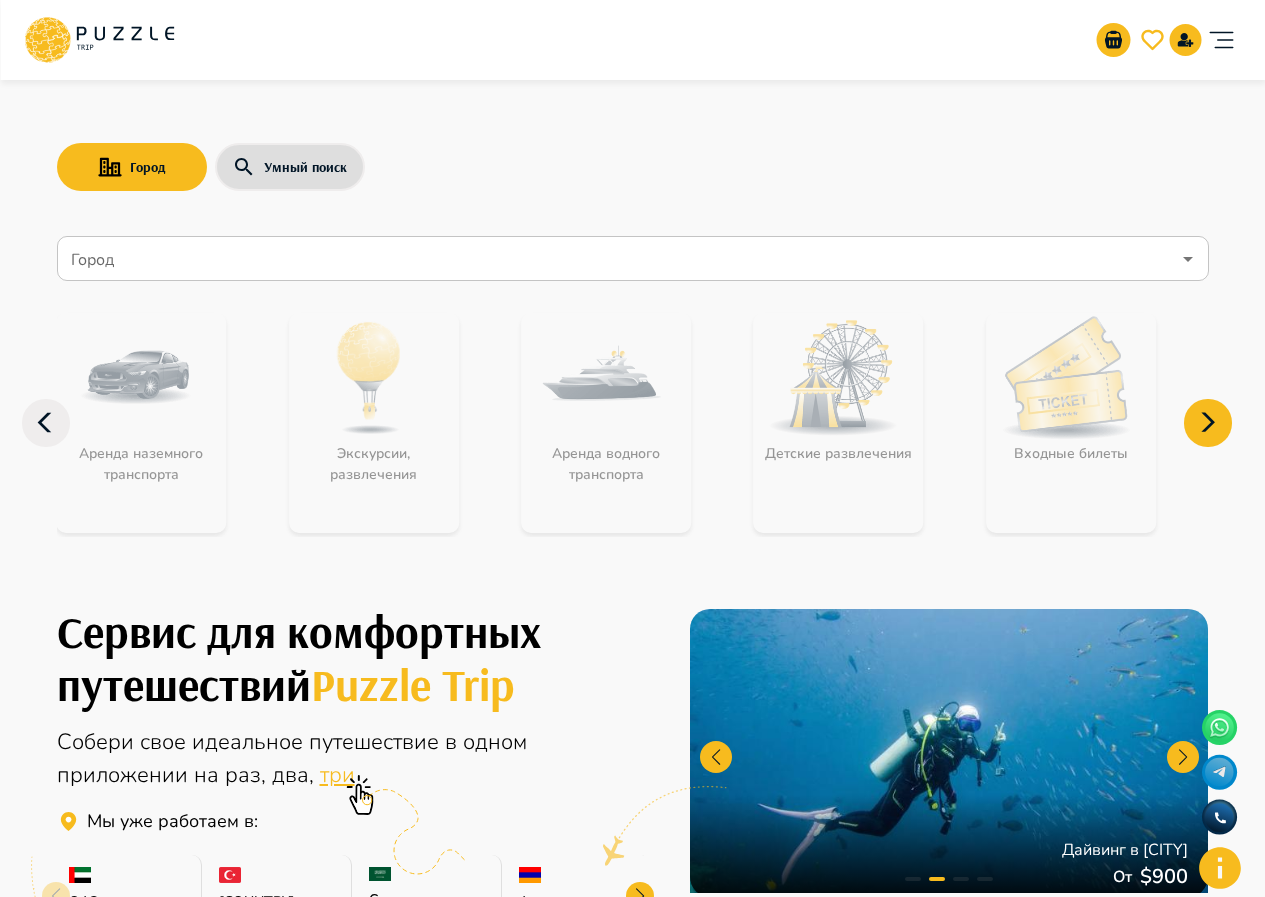 click 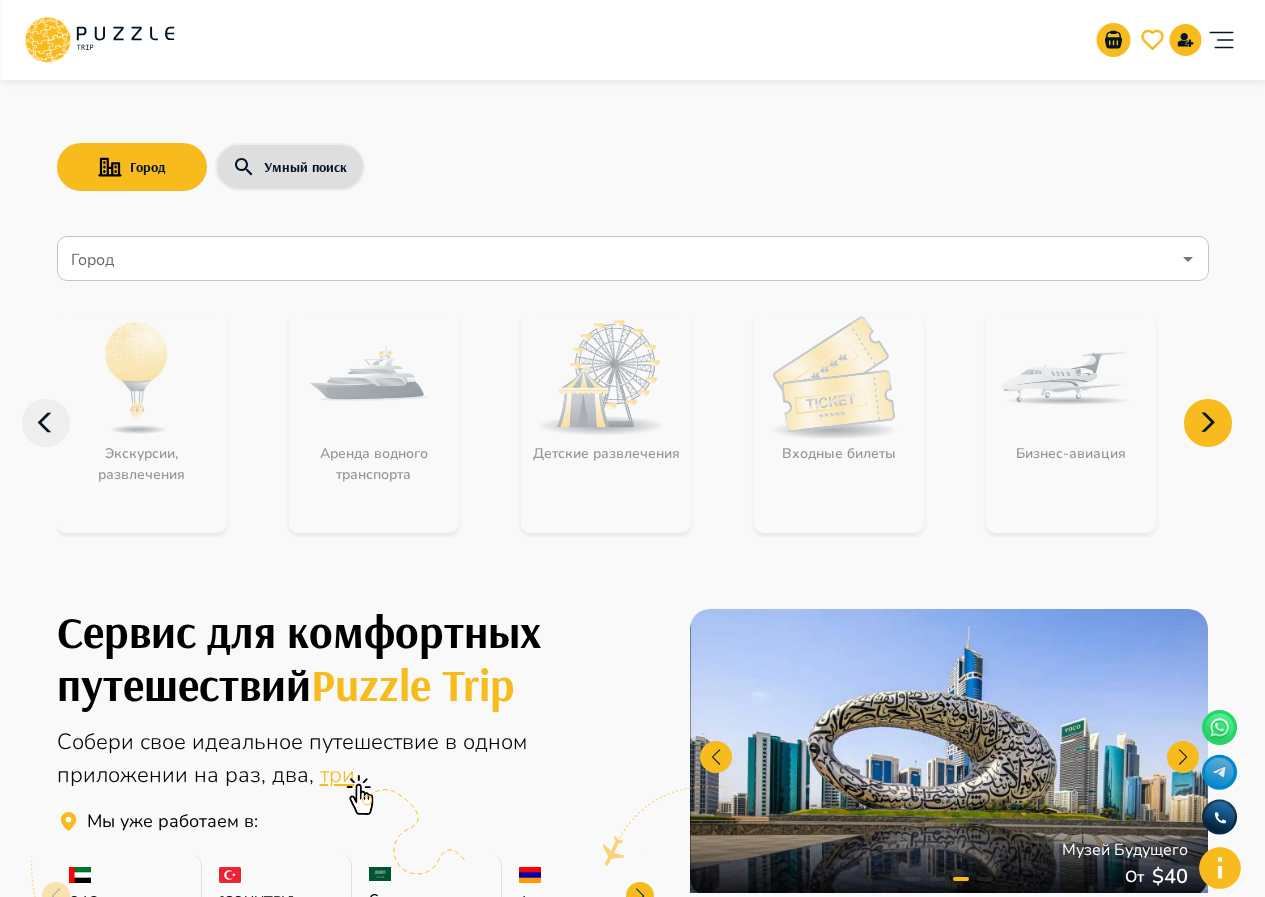 click 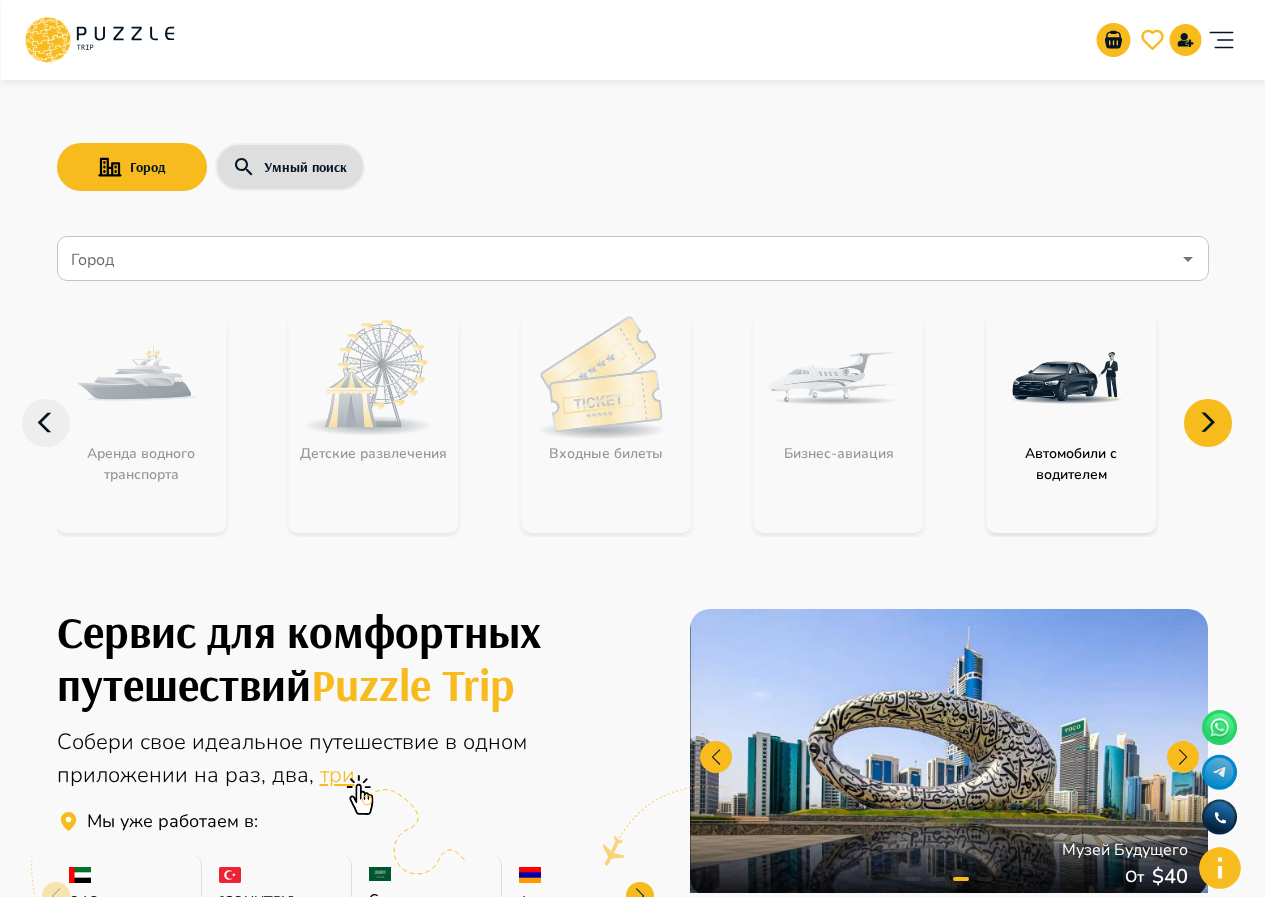 click 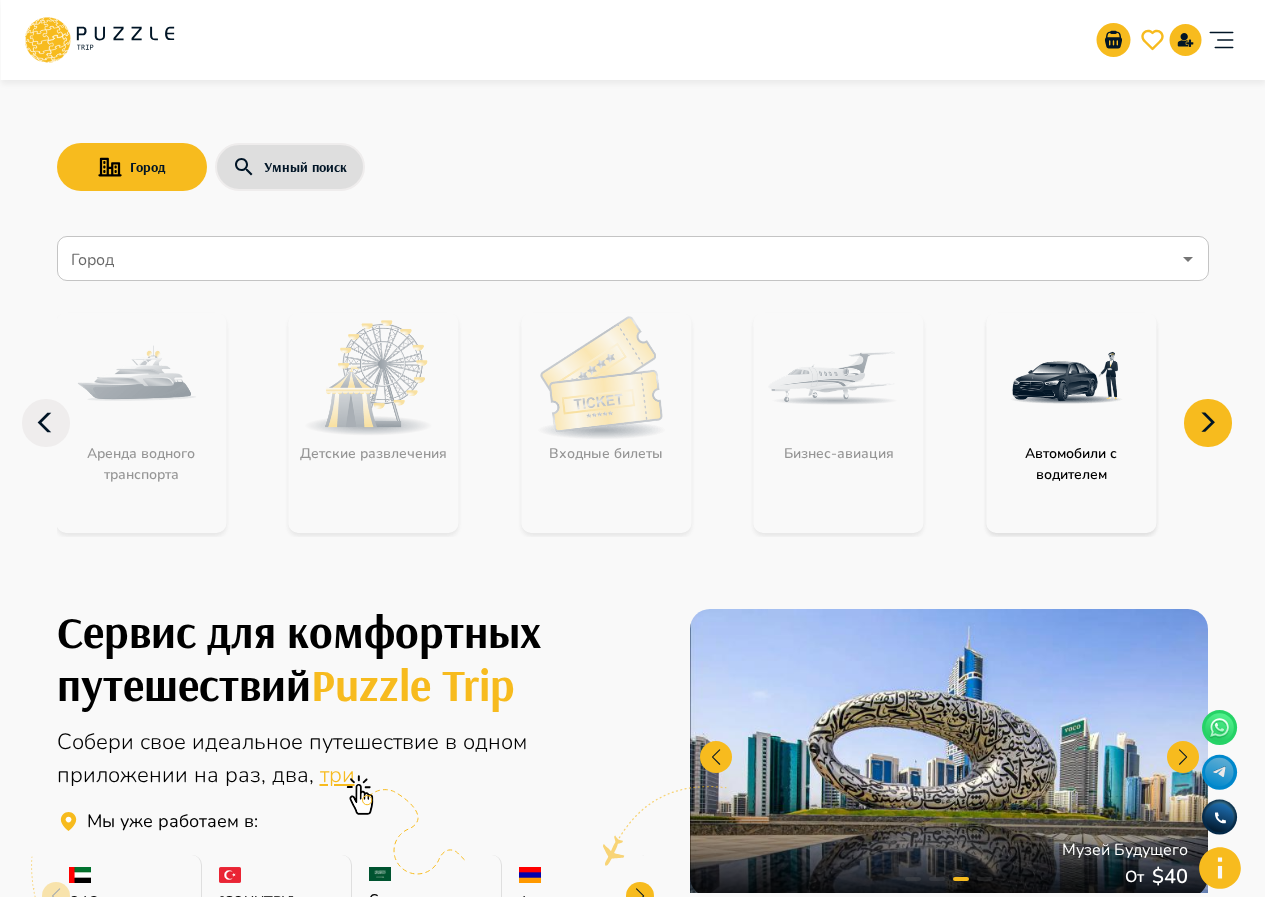 drag, startPoint x: 1203, startPoint y: 435, endPoint x: 1188, endPoint y: 443, distance: 17 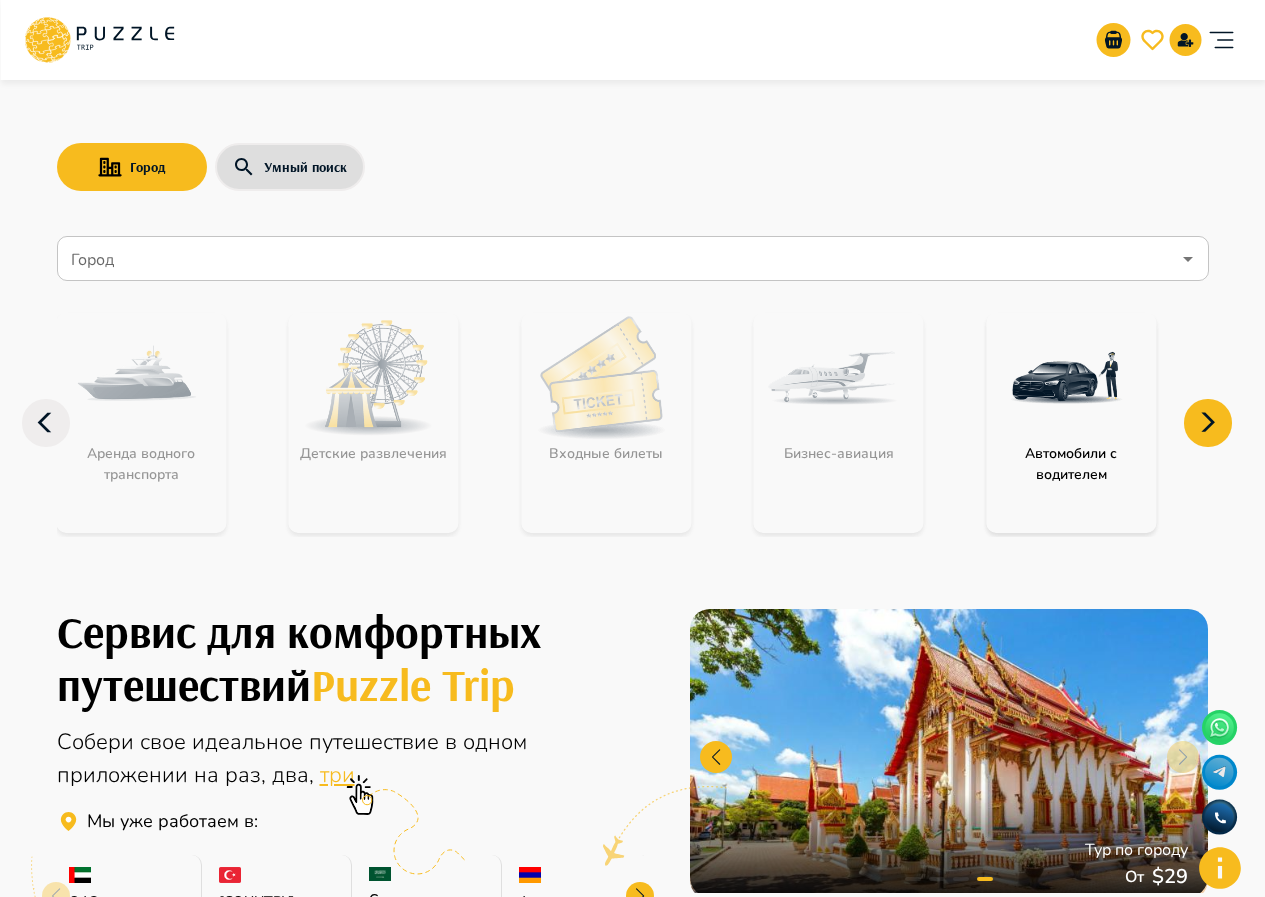 click 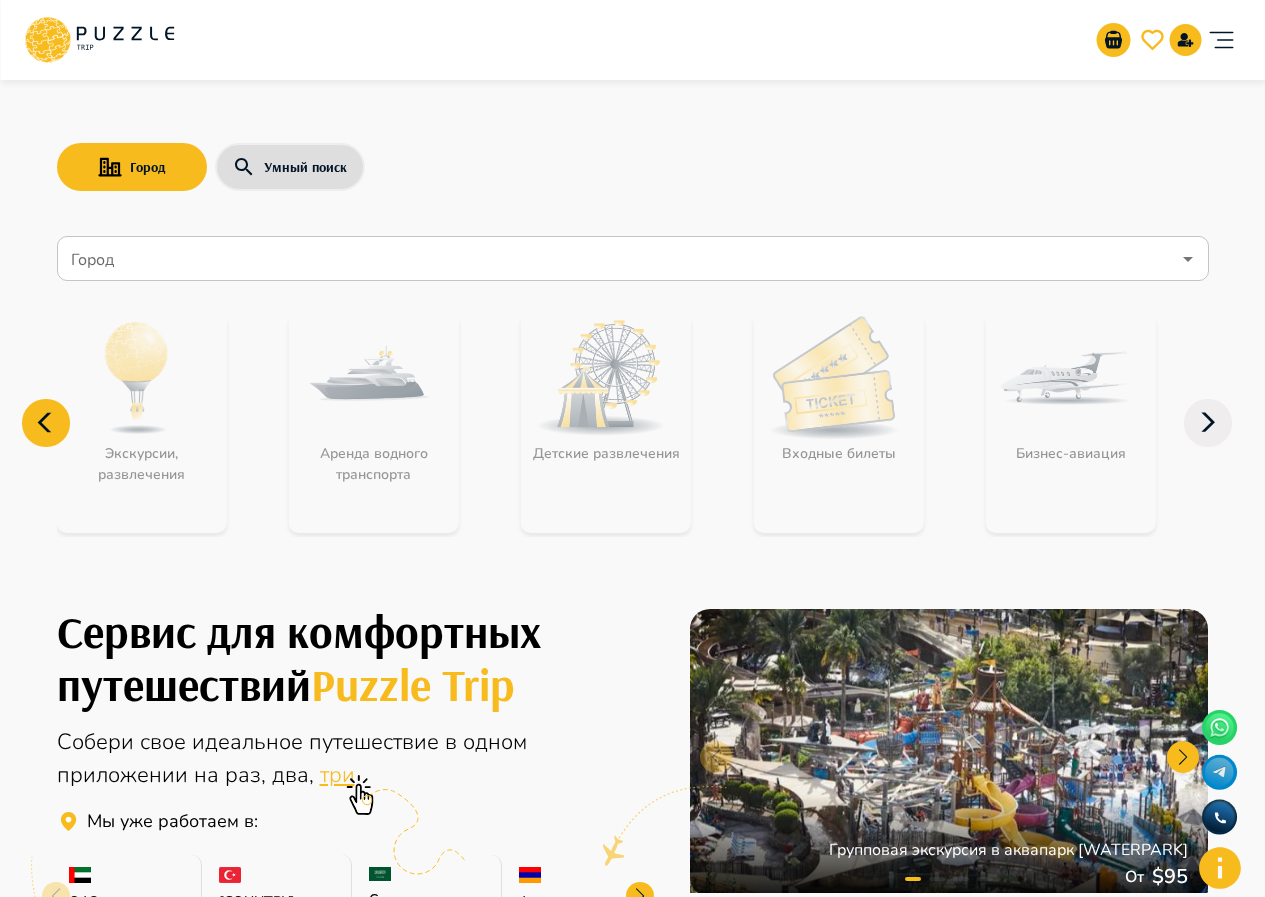 click 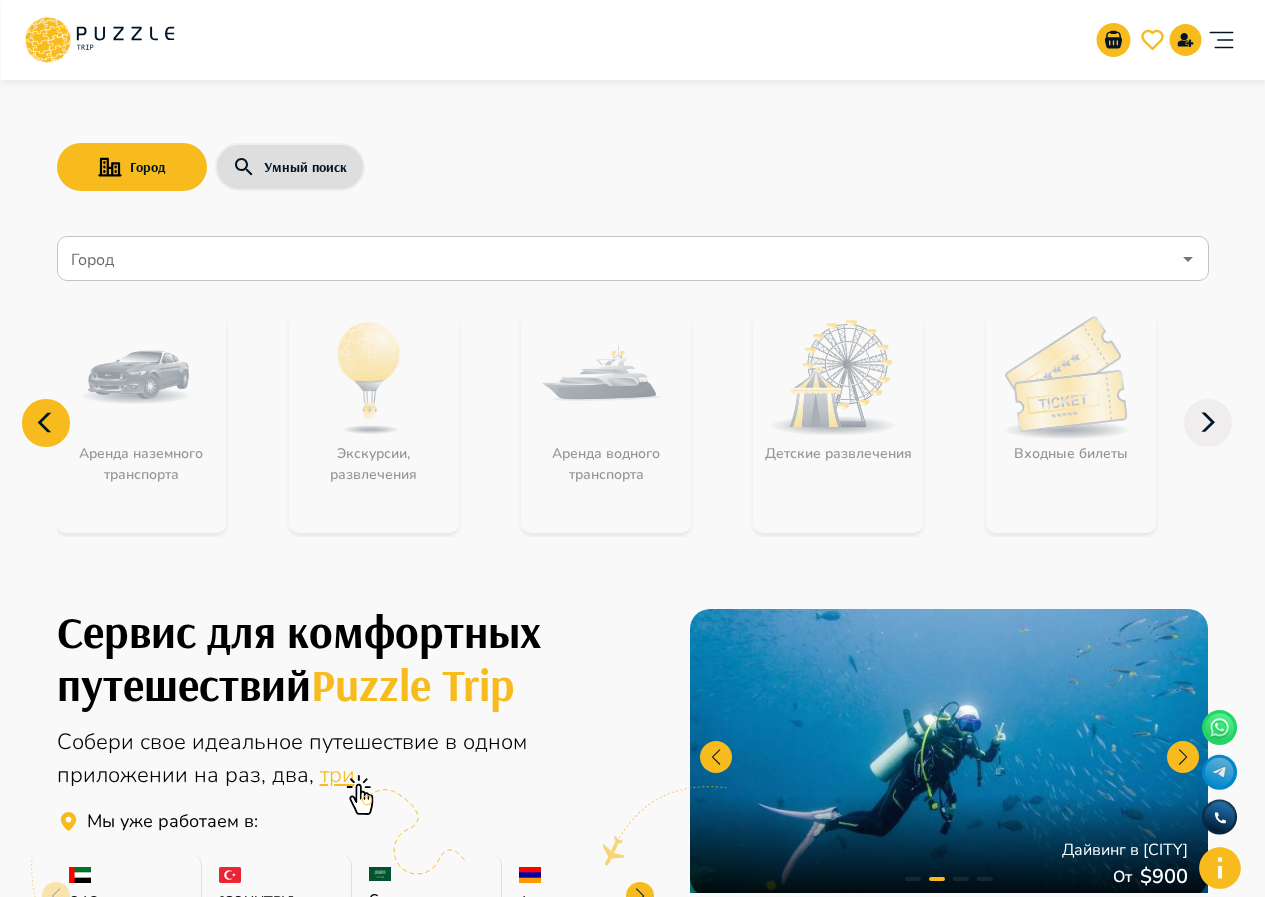click 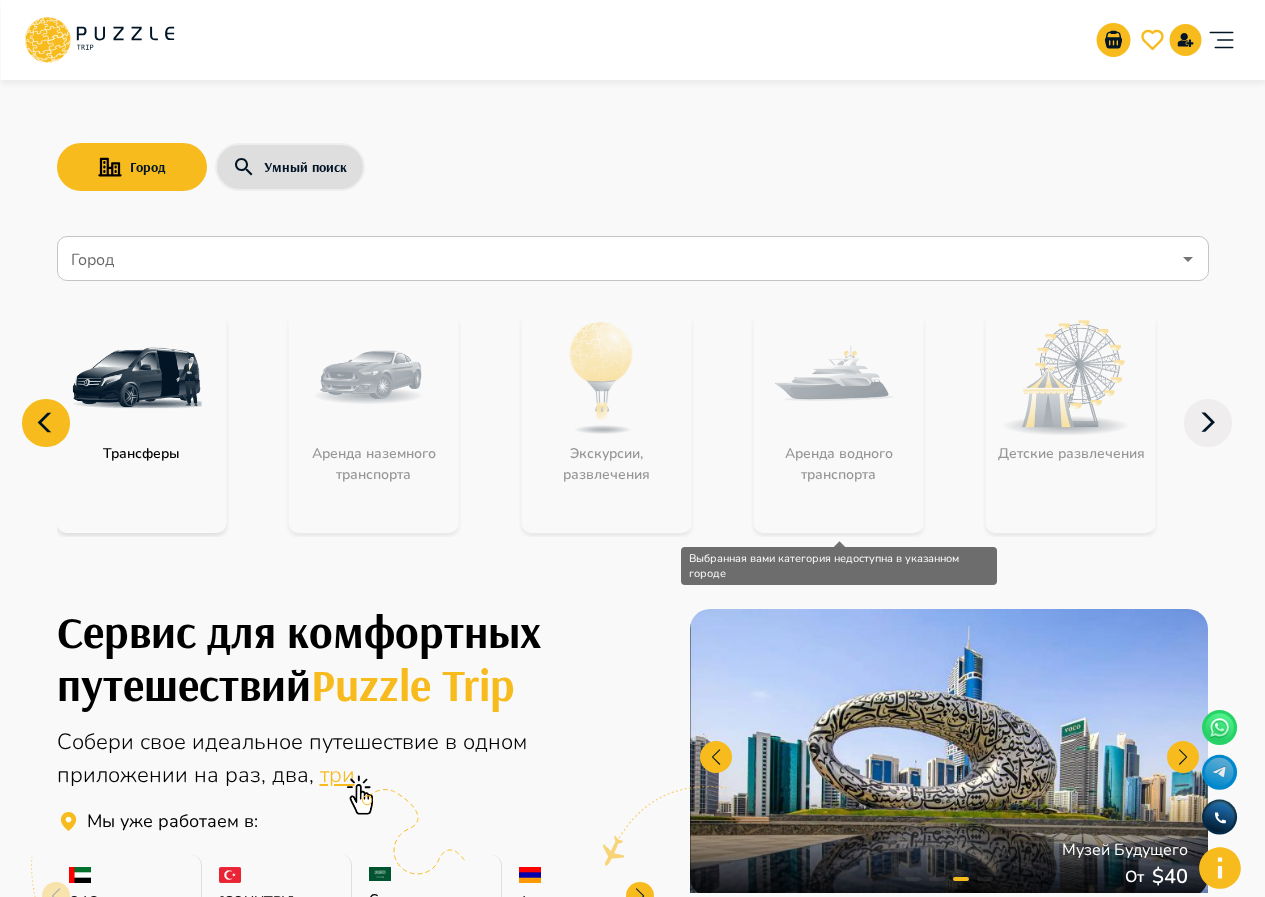 click on "Аренда водного транспорта" at bounding box center (839, 423) 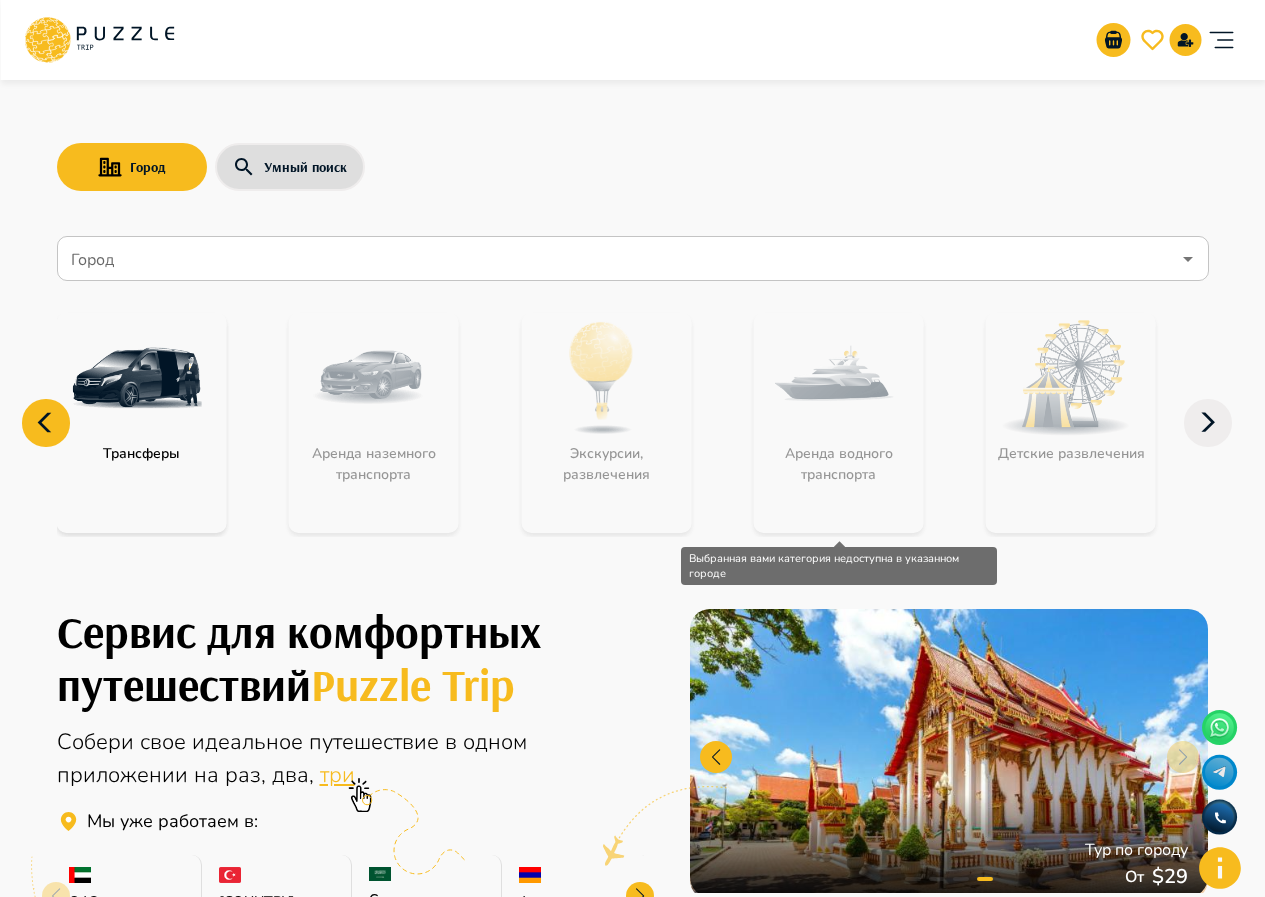 click on "Аренда водного транспорта" at bounding box center [839, 423] 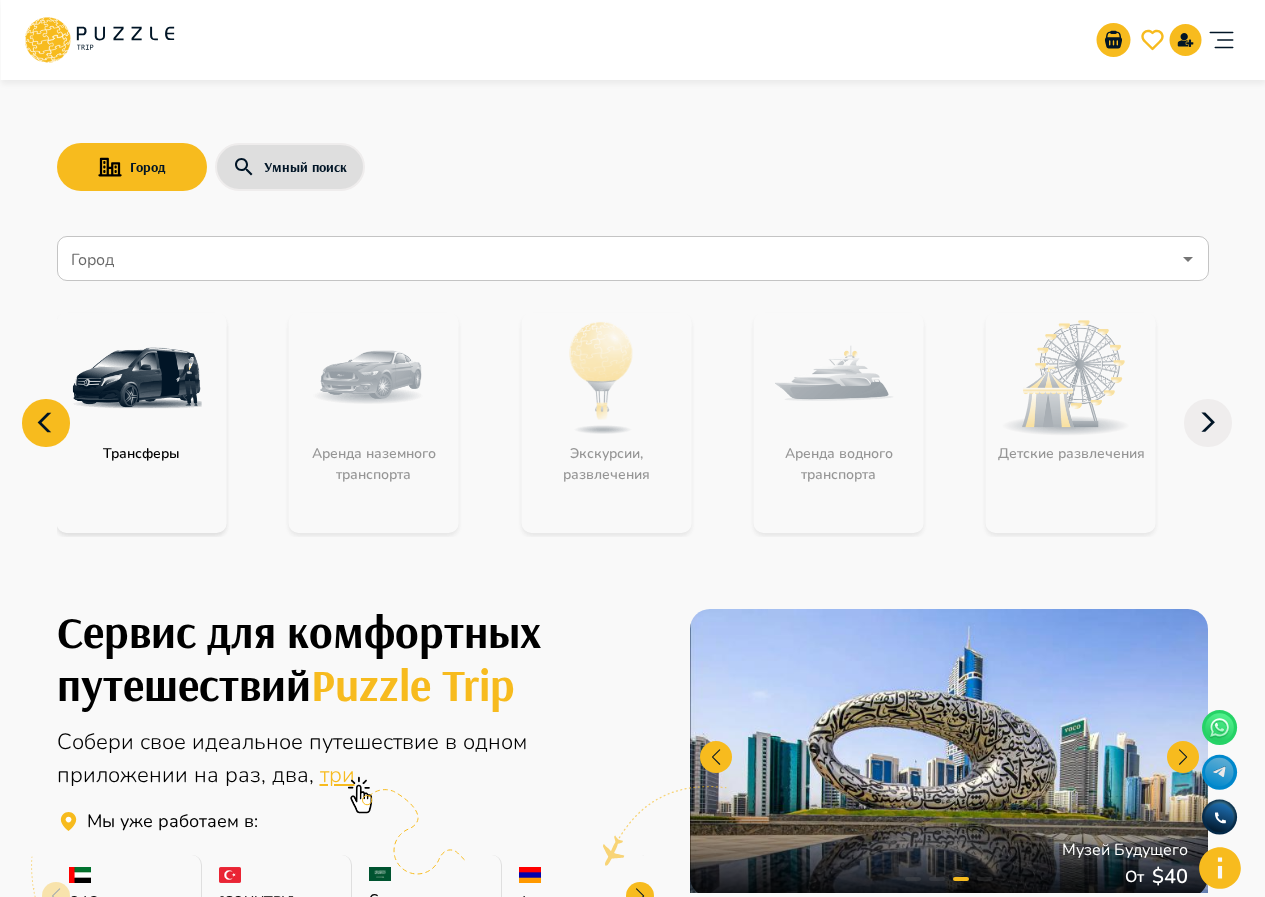 click on "Город" at bounding box center (618, 259) 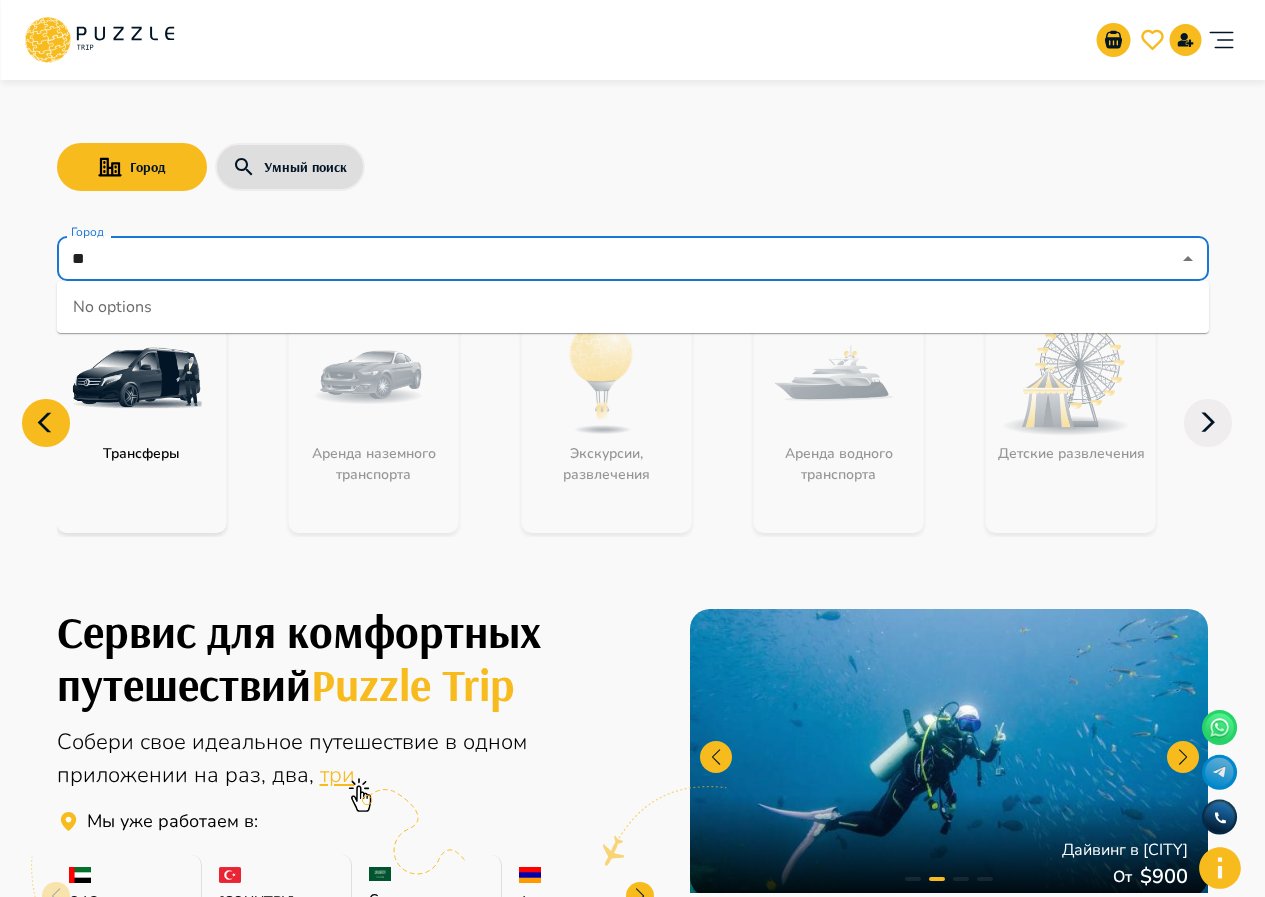 type on "*" 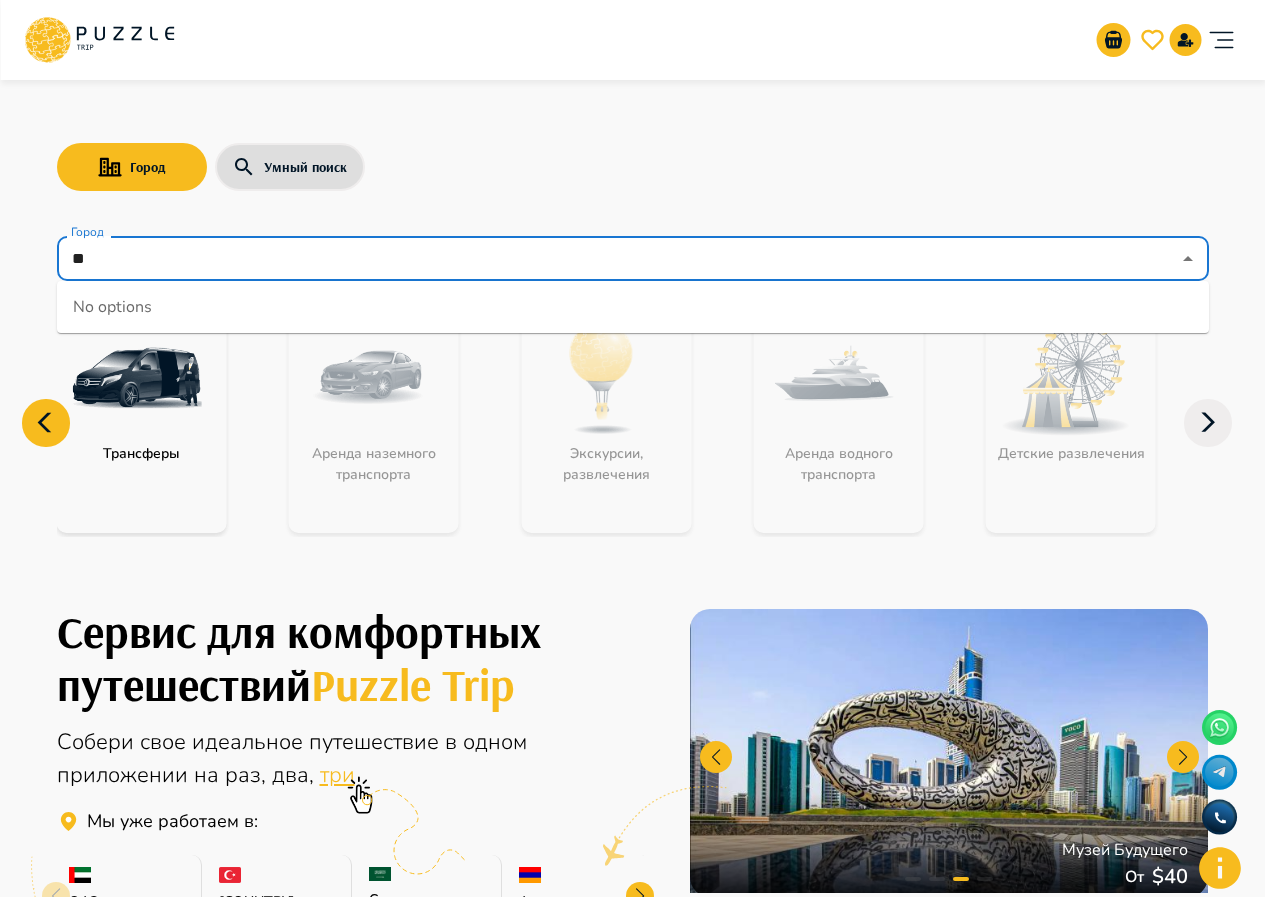 type on "*" 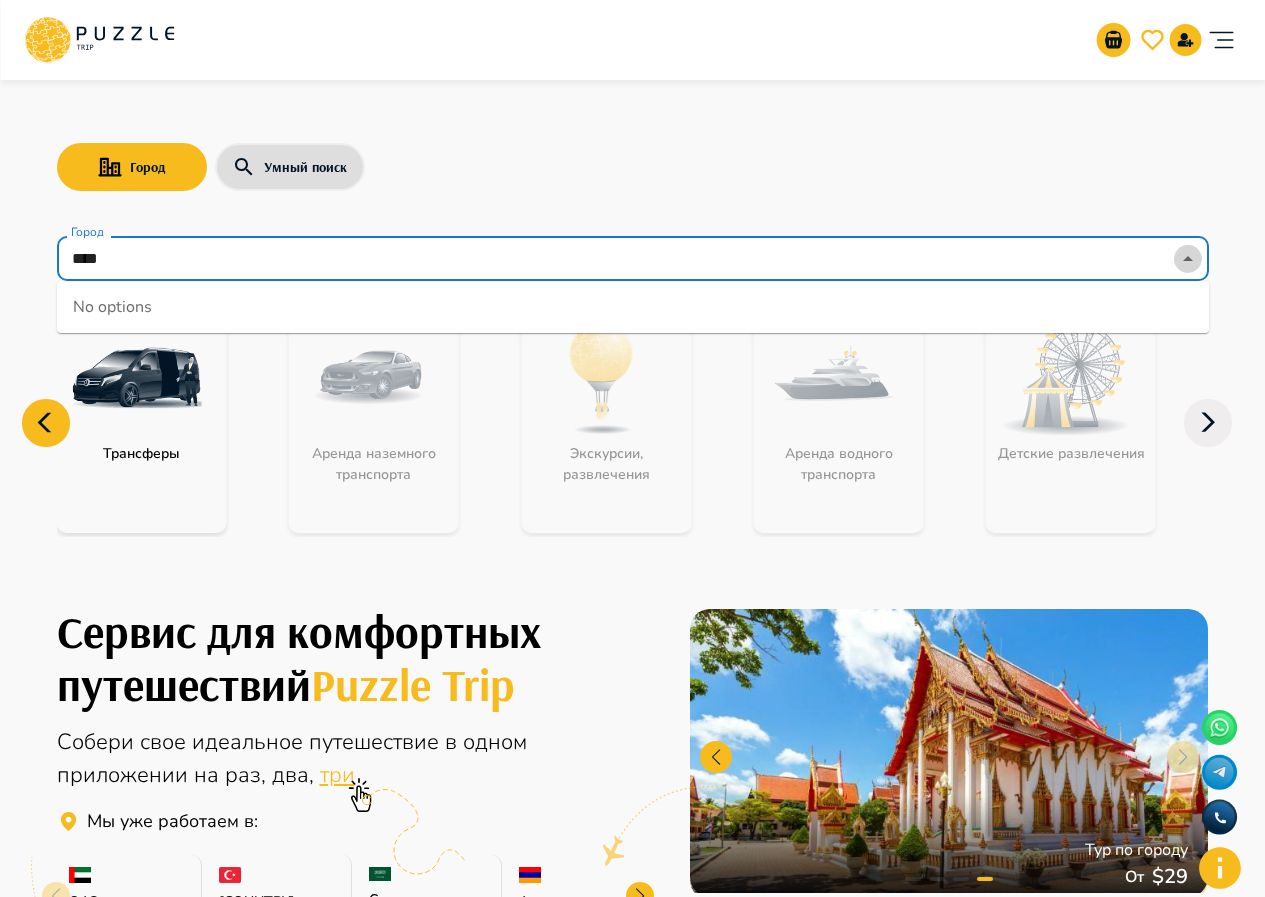 click 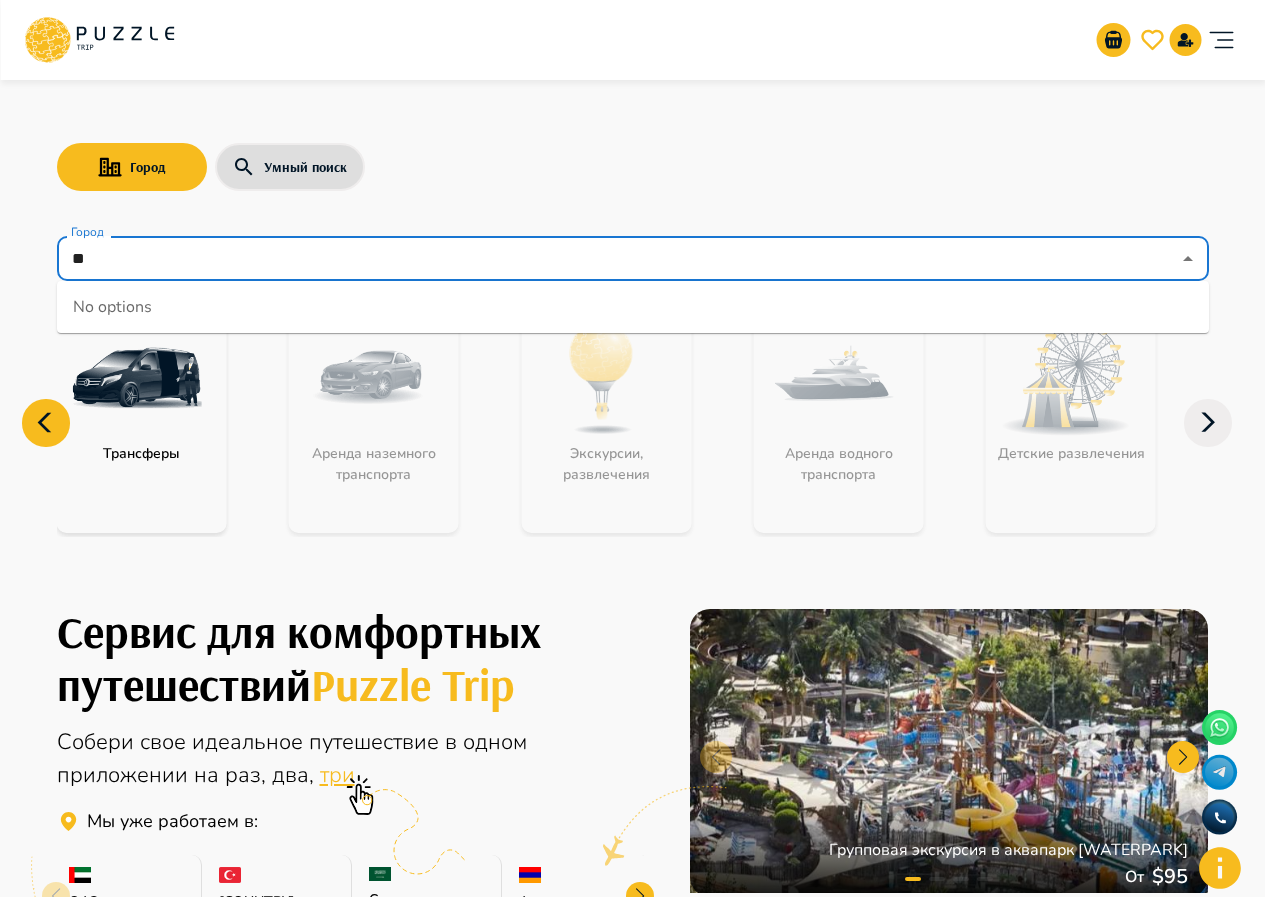 type on "*" 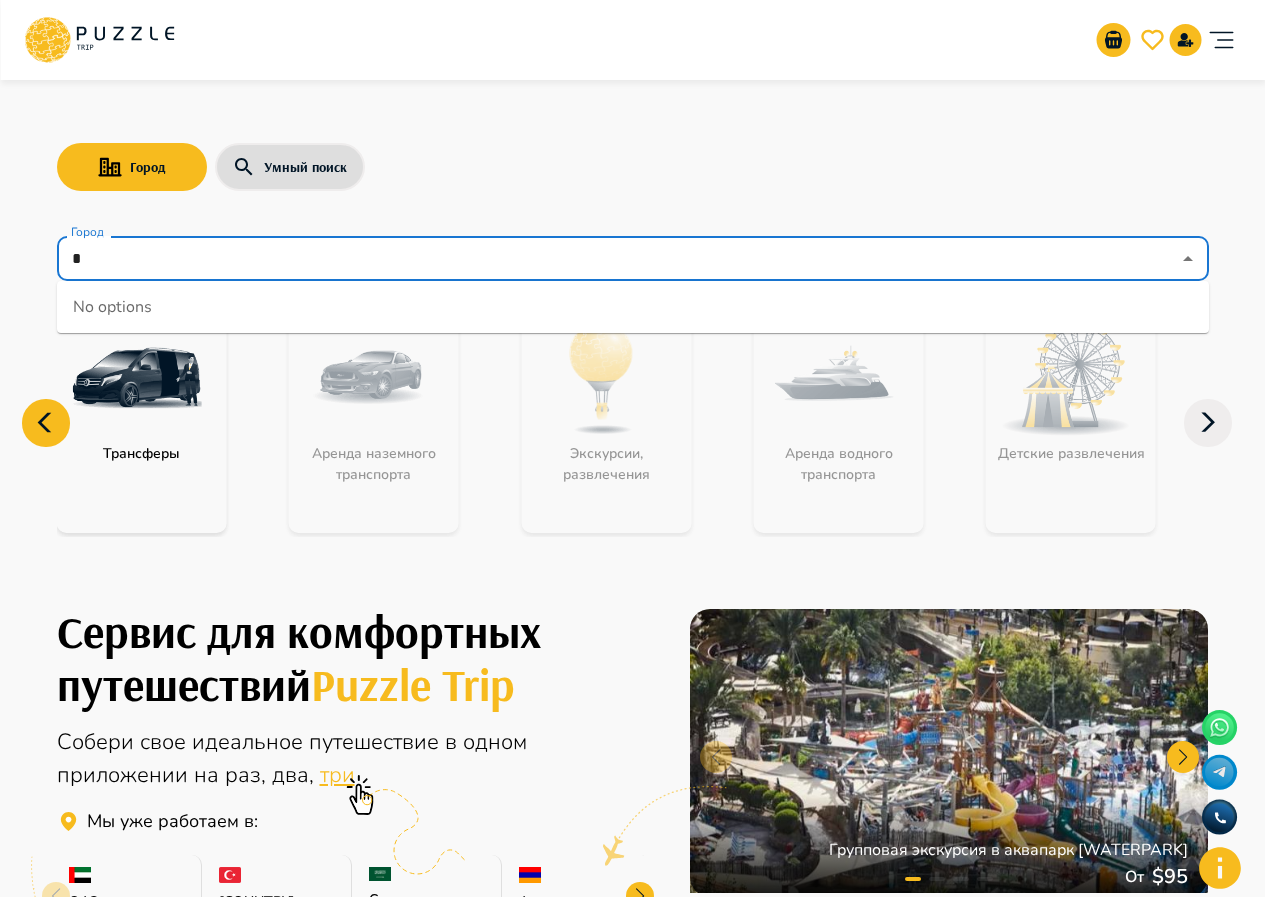type 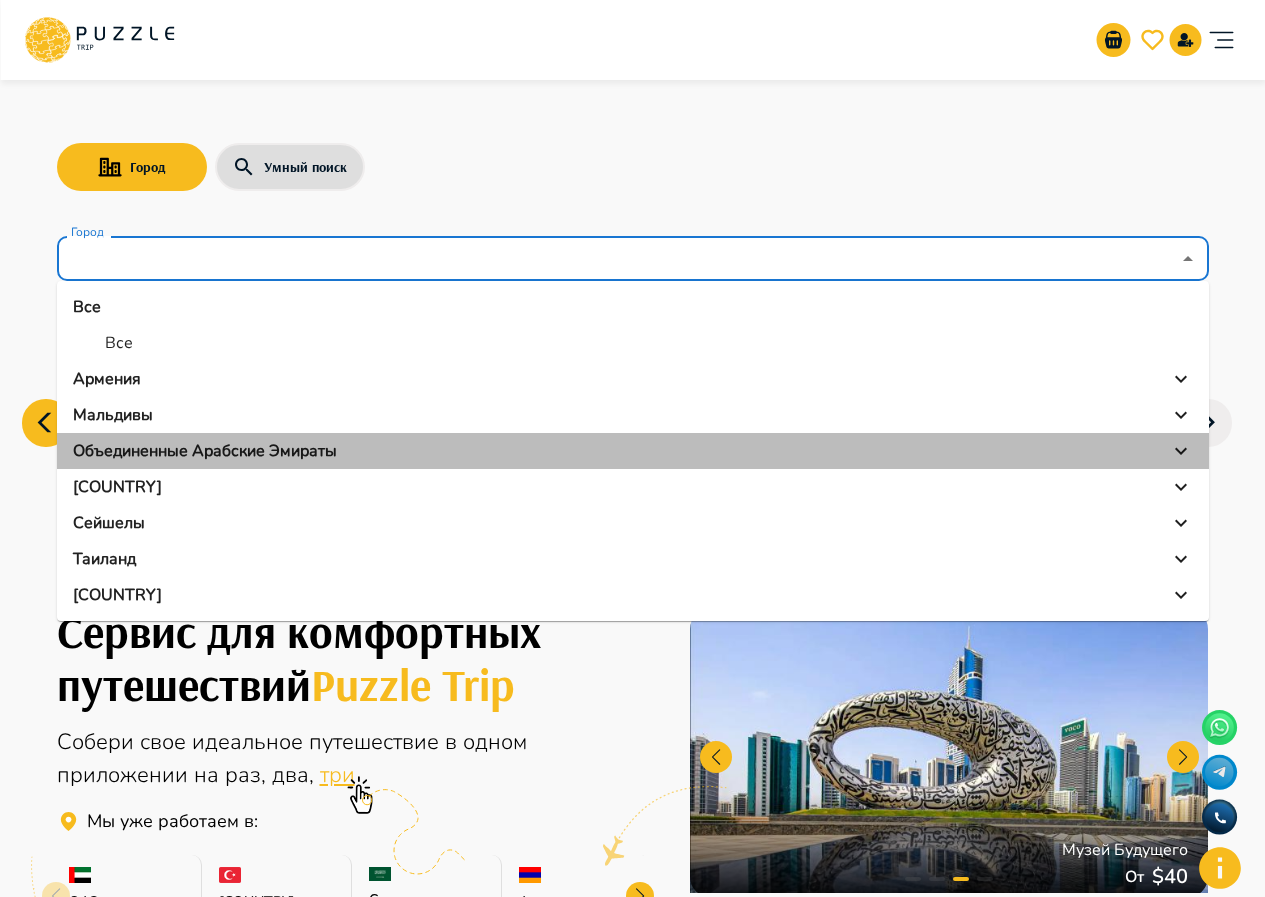 click on "Объединенные Арабские Эмираты" at bounding box center (205, 451) 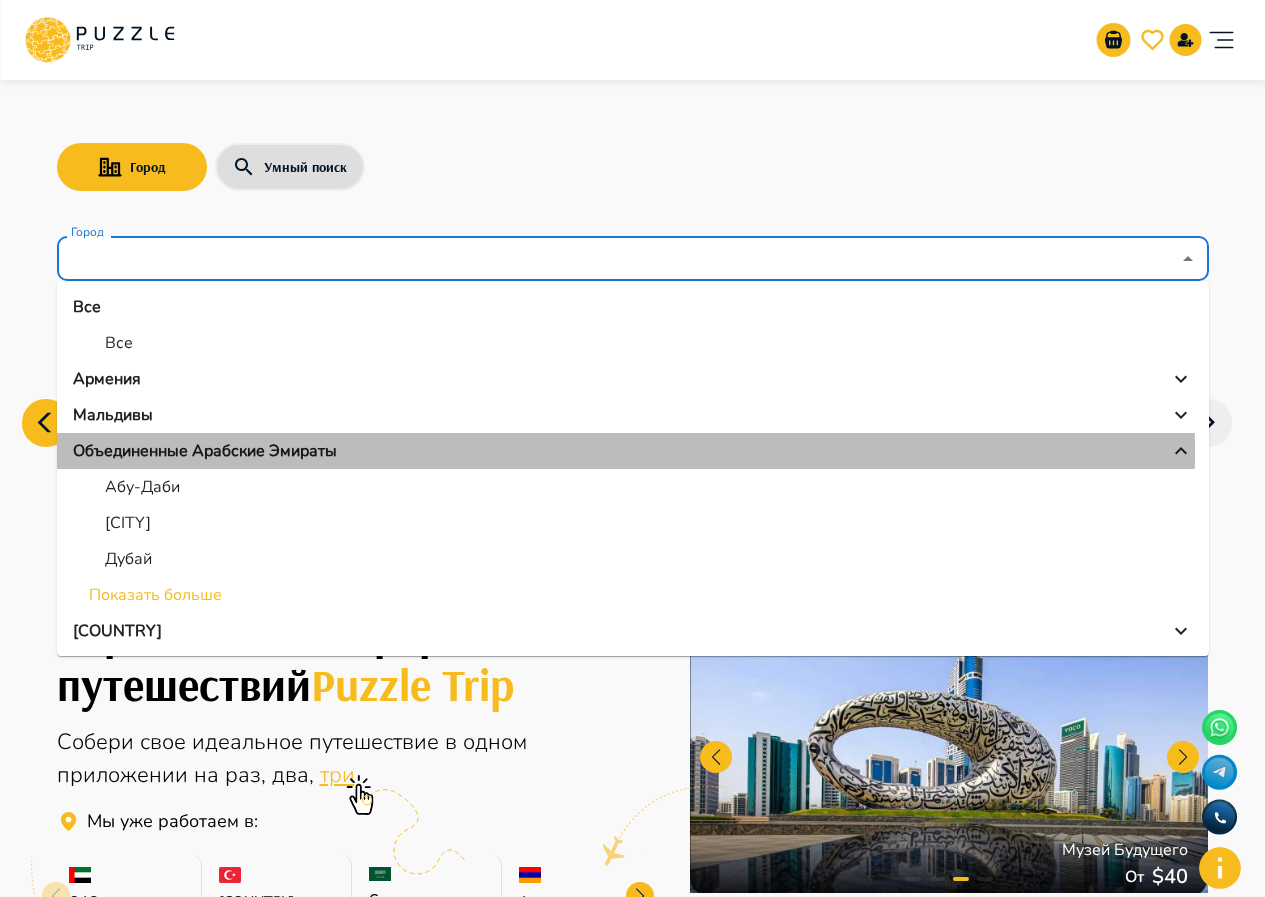 click on "Объединенные Арабские Эмираты" at bounding box center (205, 451) 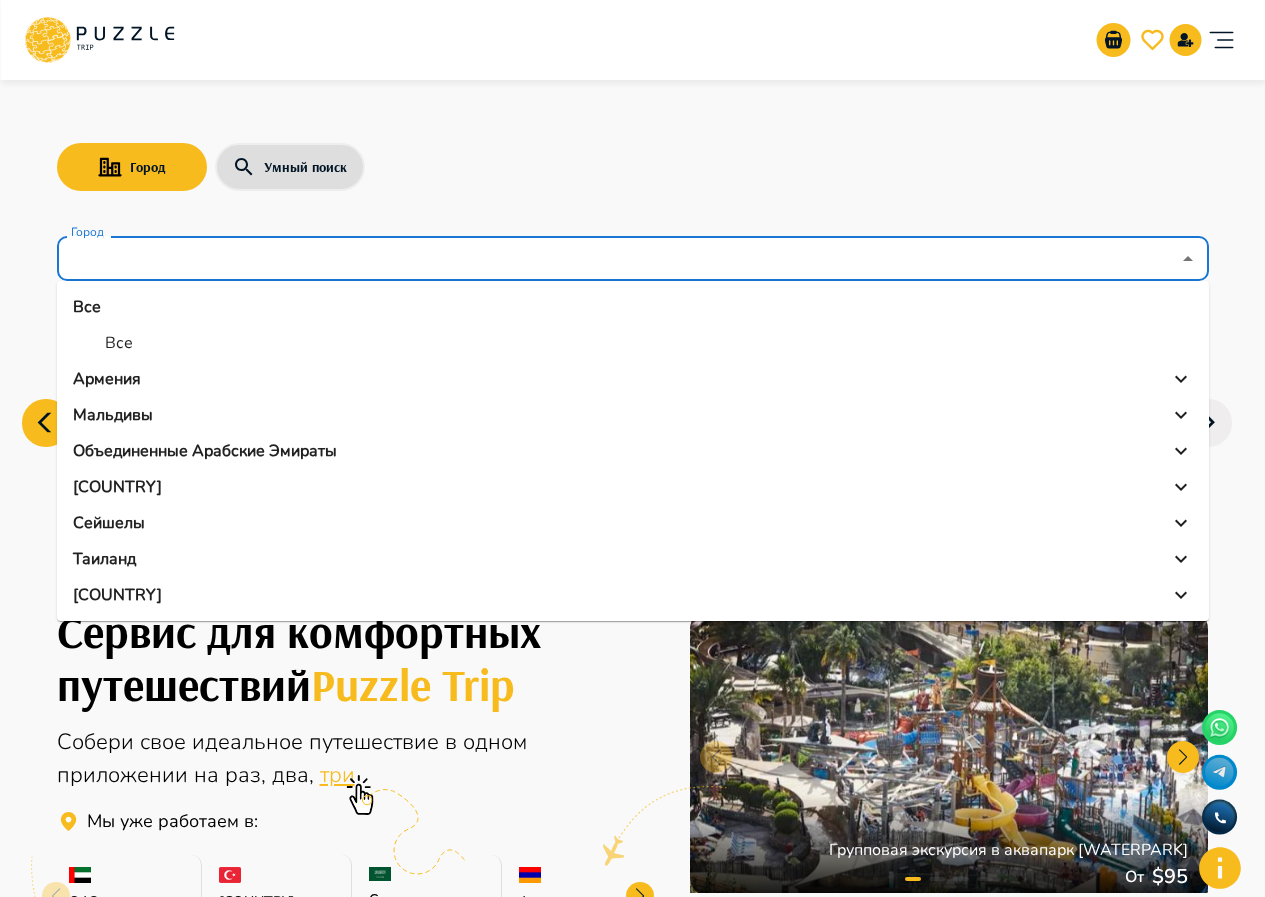 click on "Объединенные Арабские Эмираты" at bounding box center [205, 451] 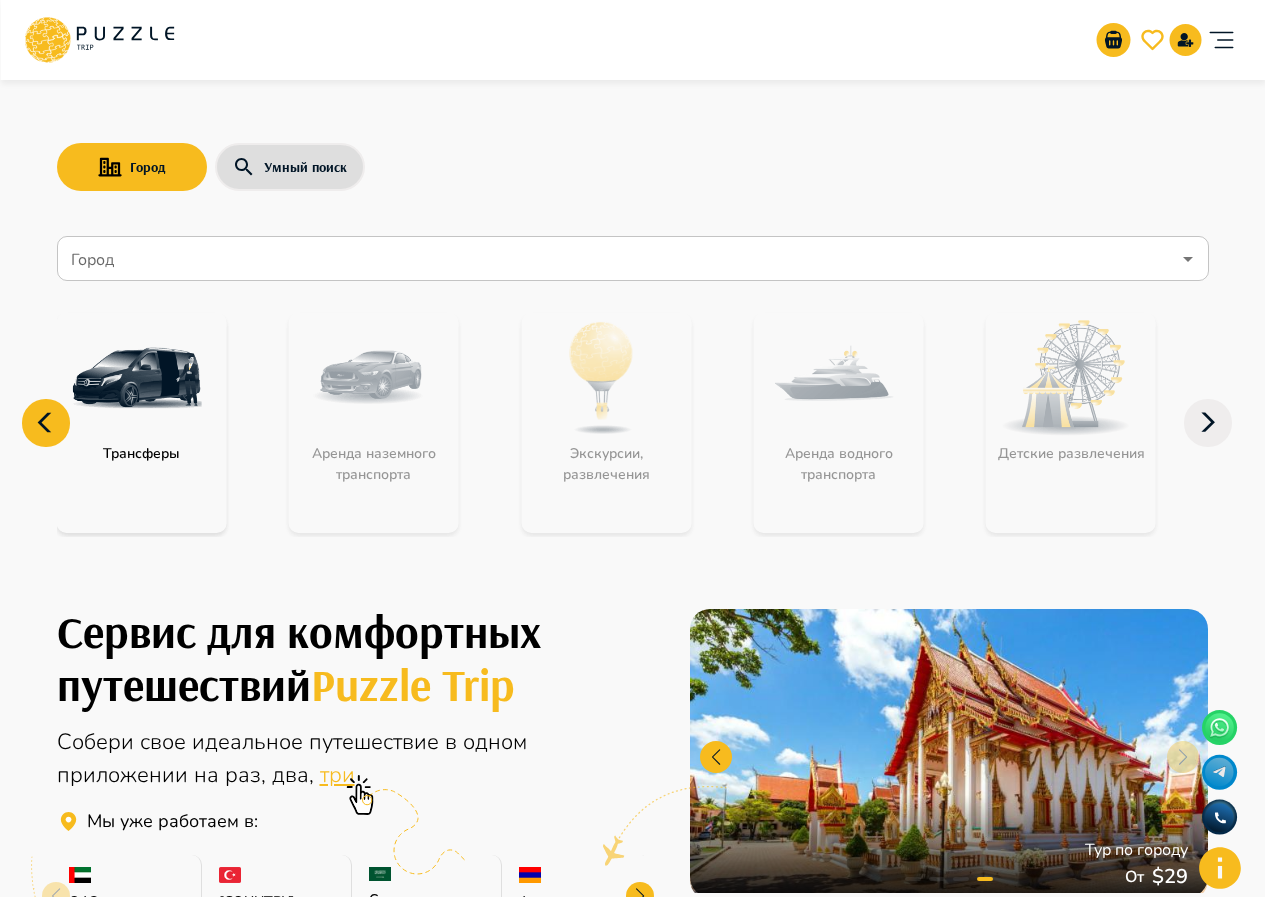click on "Собери   свое   идеальное   путешествие   в   одном   приложении   на   раз,   два,   три" at bounding box center [351, 759] 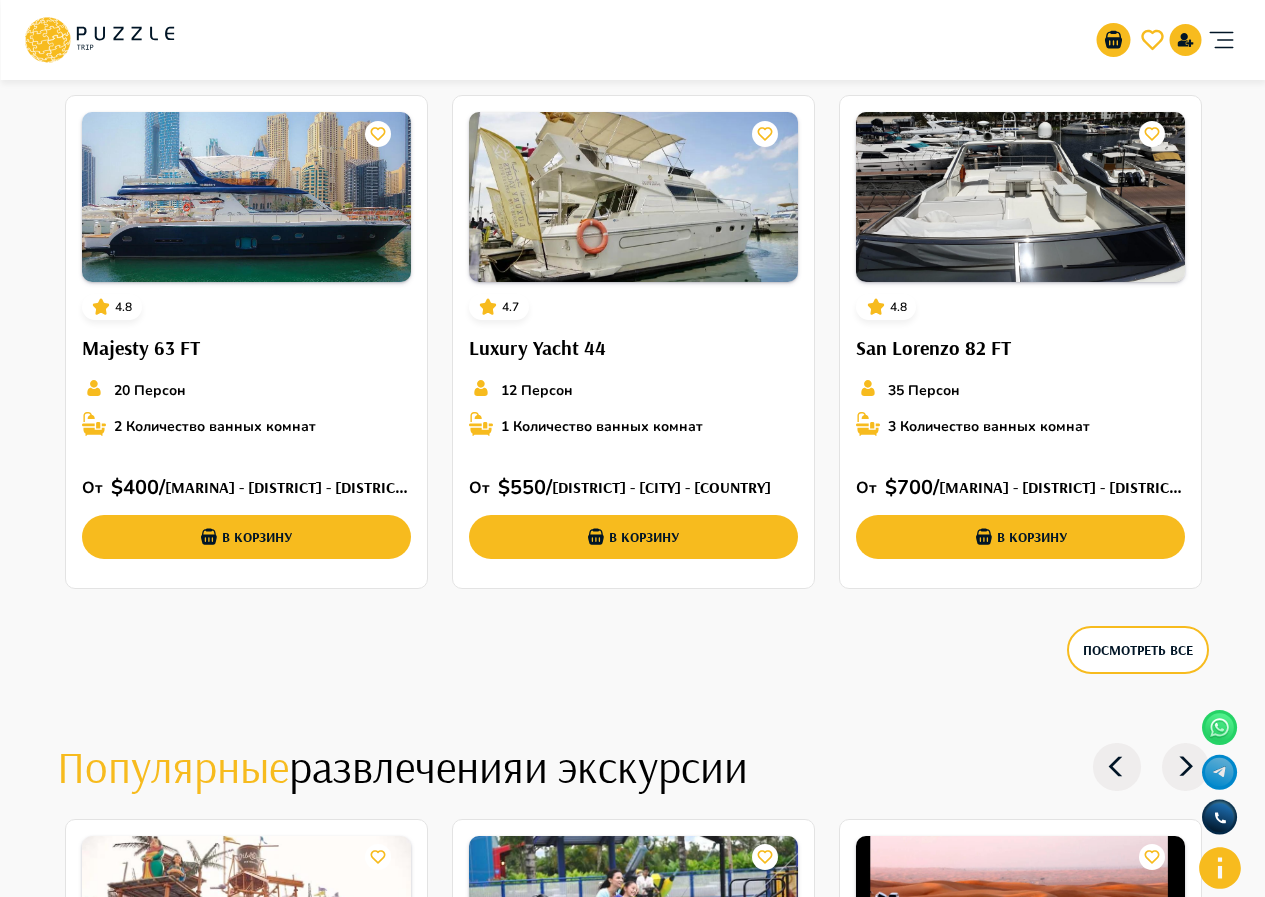 scroll, scrollTop: 3200, scrollLeft: 0, axis: vertical 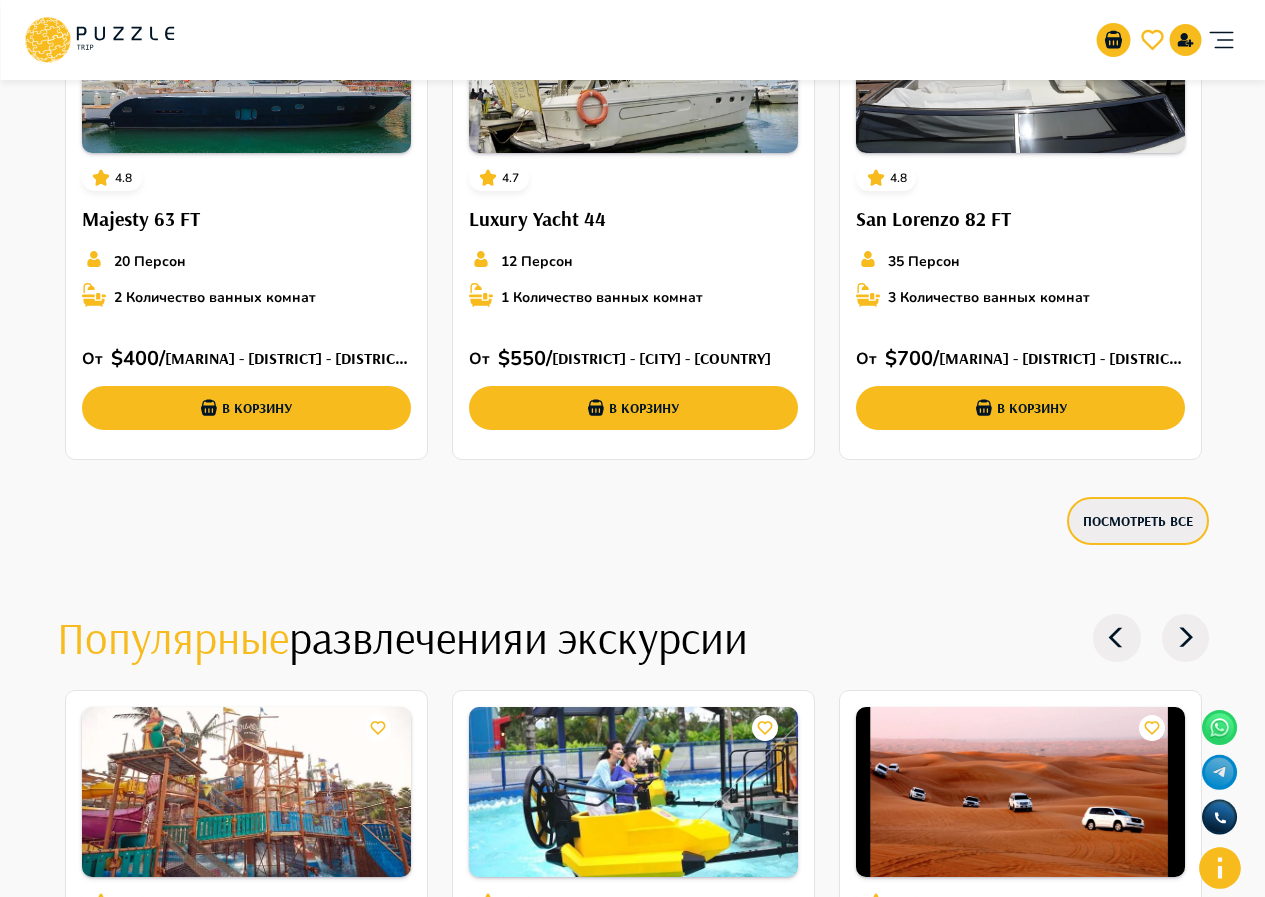 click on "Посмотреть все" at bounding box center (1138, 521) 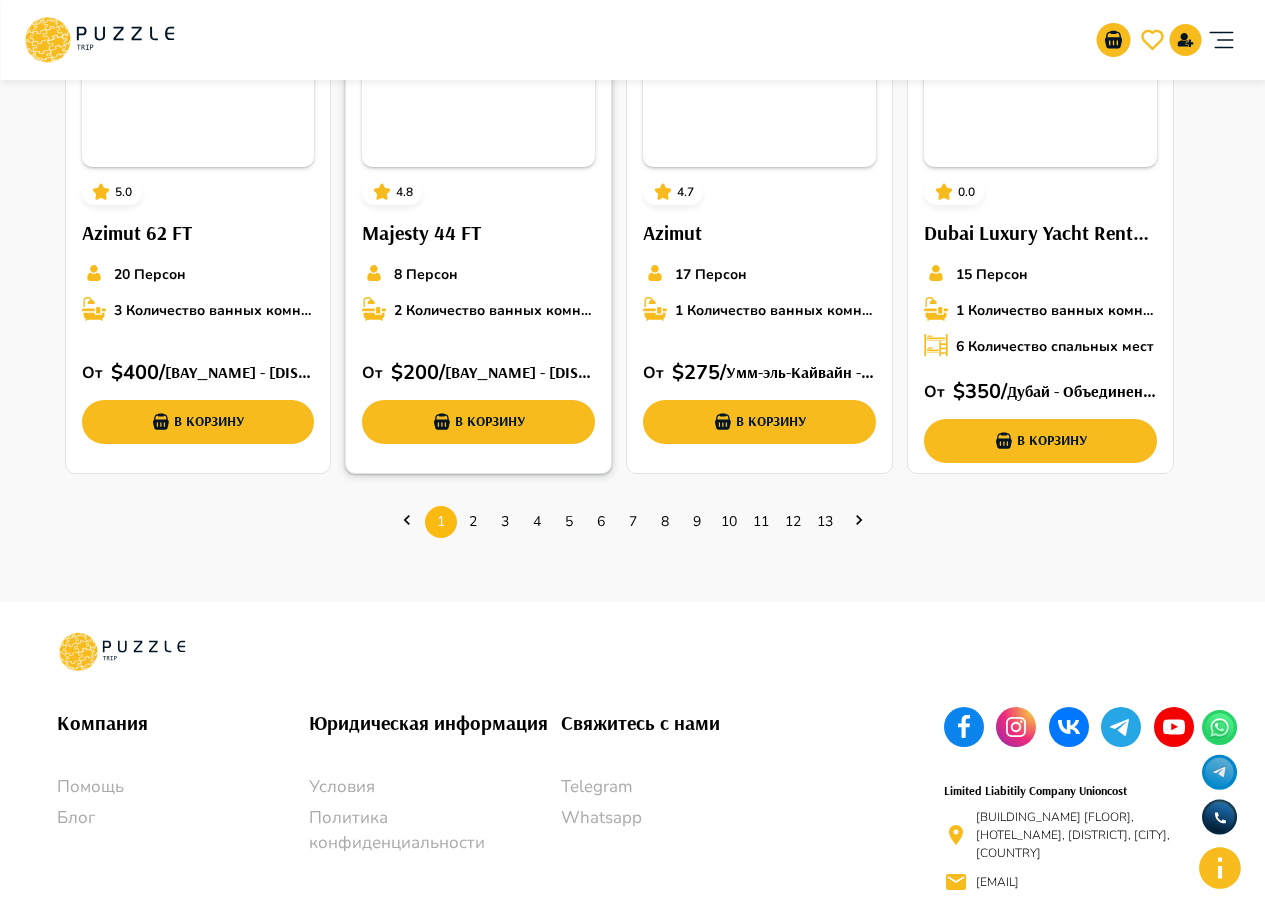 scroll, scrollTop: 909, scrollLeft: 0, axis: vertical 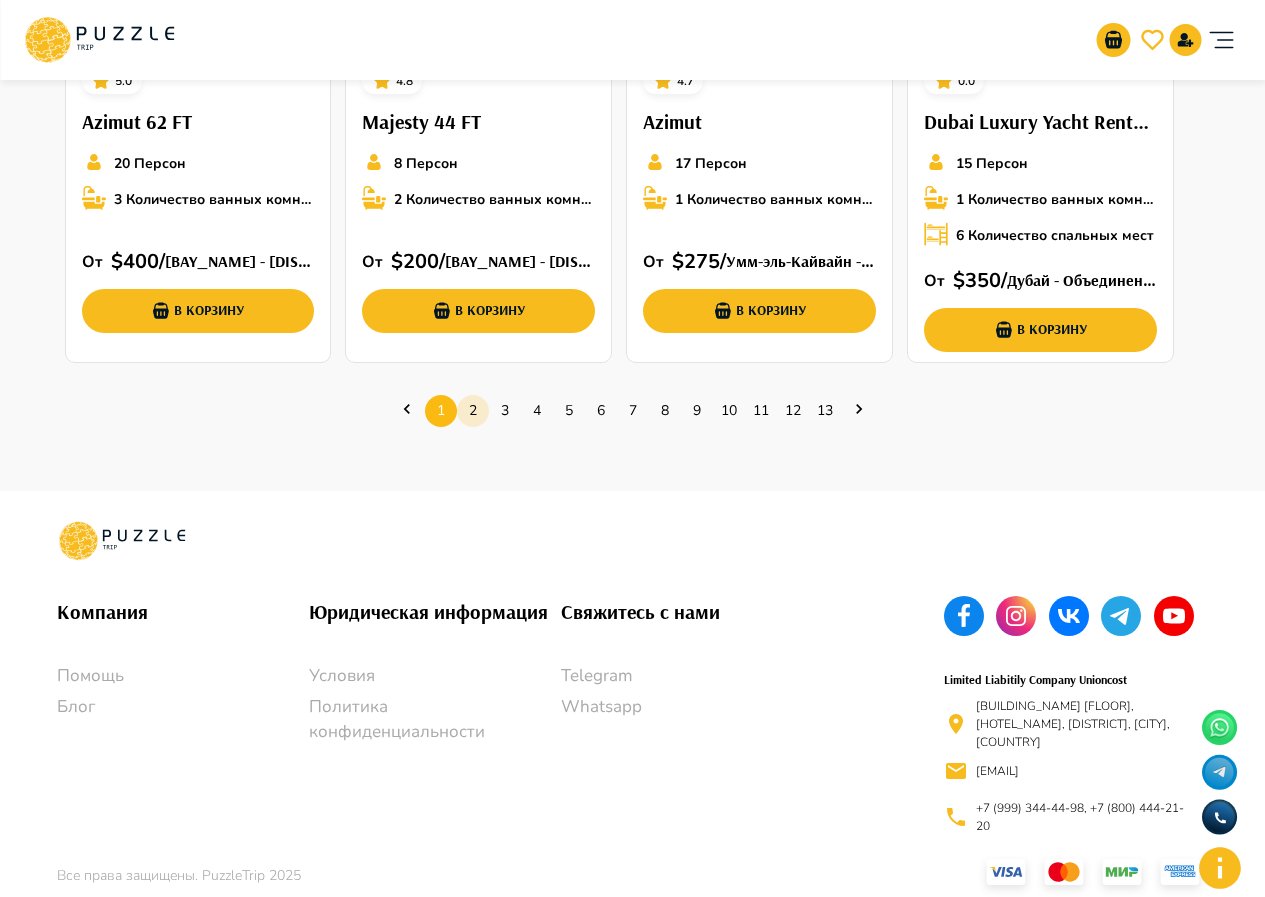 click on "2" at bounding box center (473, 410) 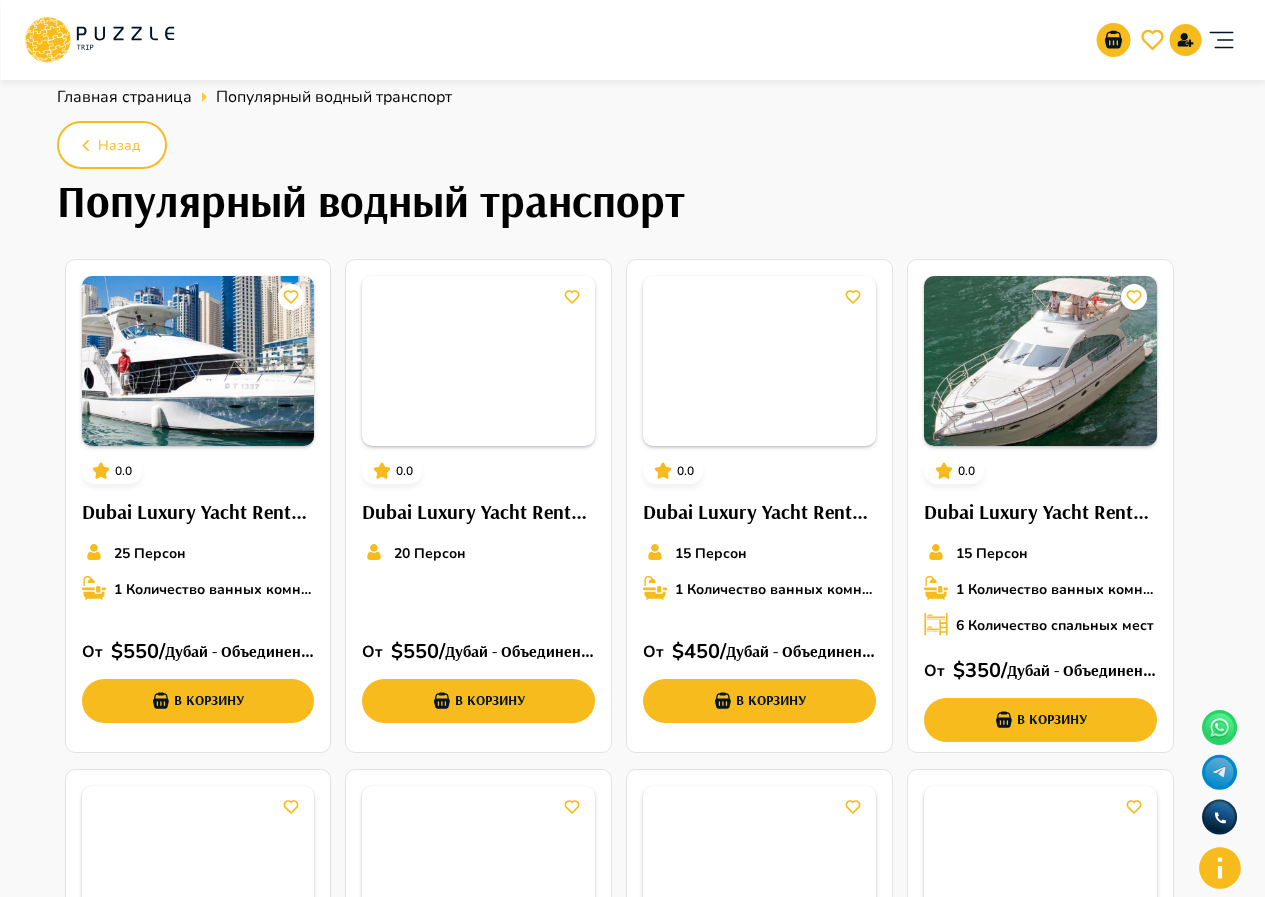 scroll, scrollTop: 0, scrollLeft: 0, axis: both 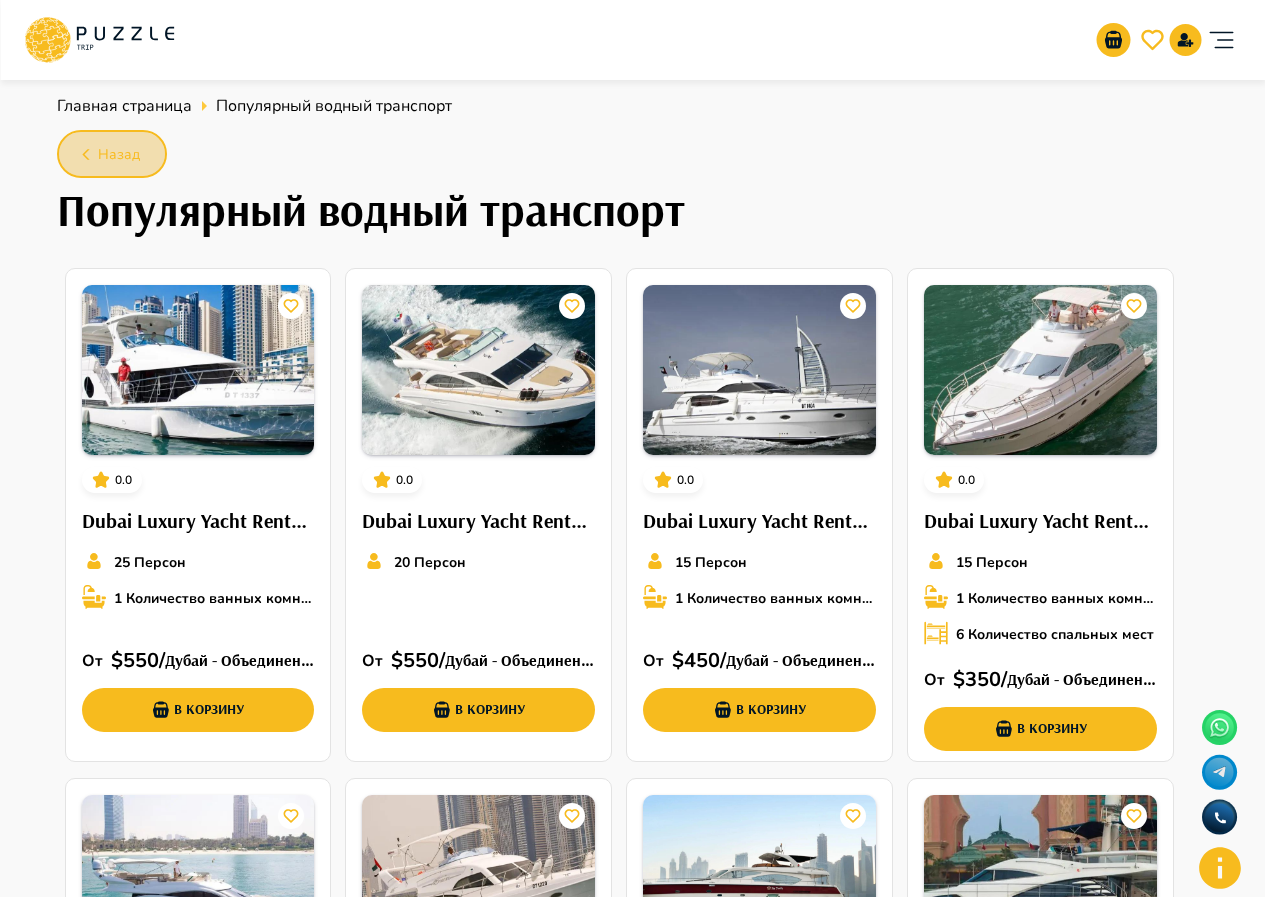 click on "Назад" at bounding box center (119, 155) 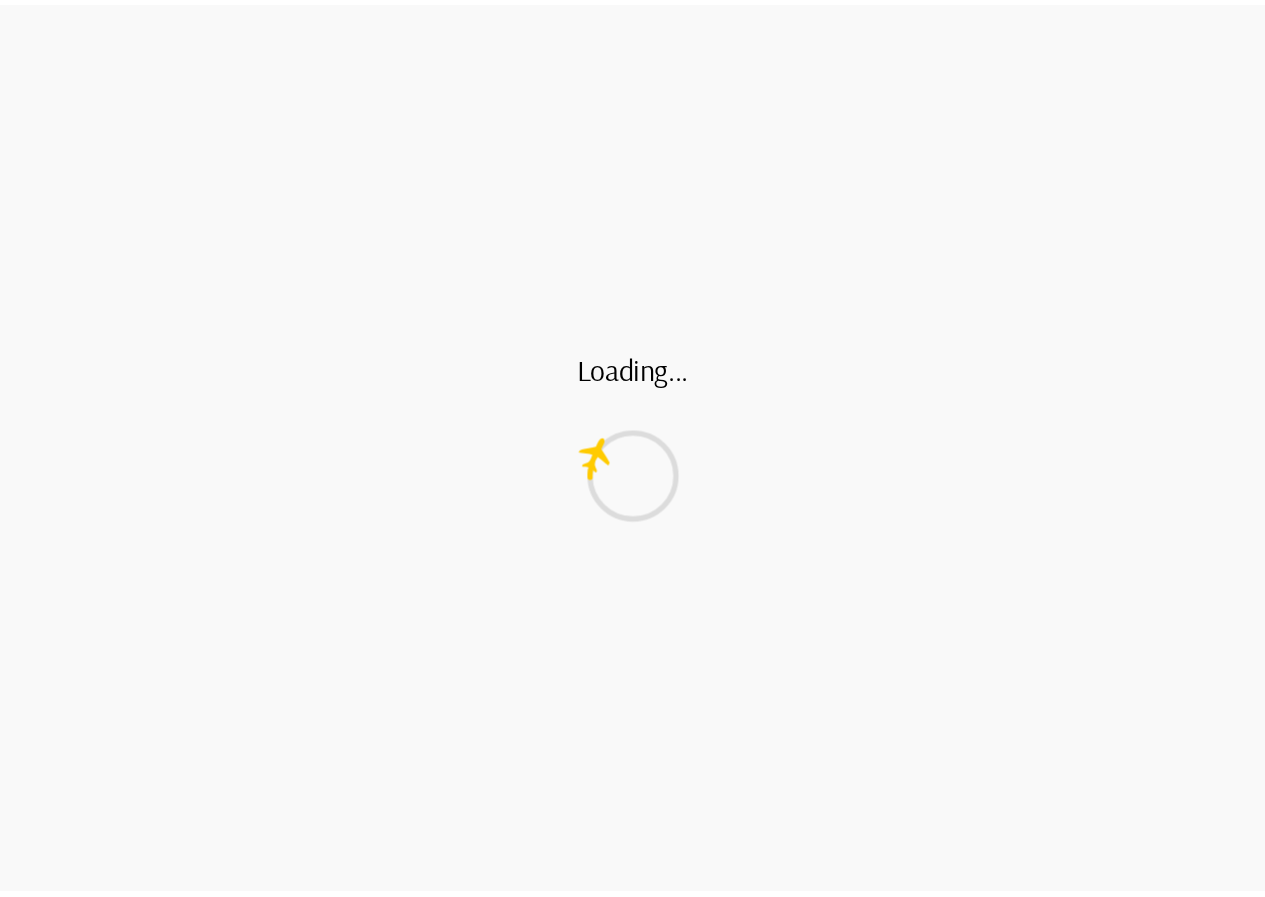 scroll, scrollTop: 0, scrollLeft: 0, axis: both 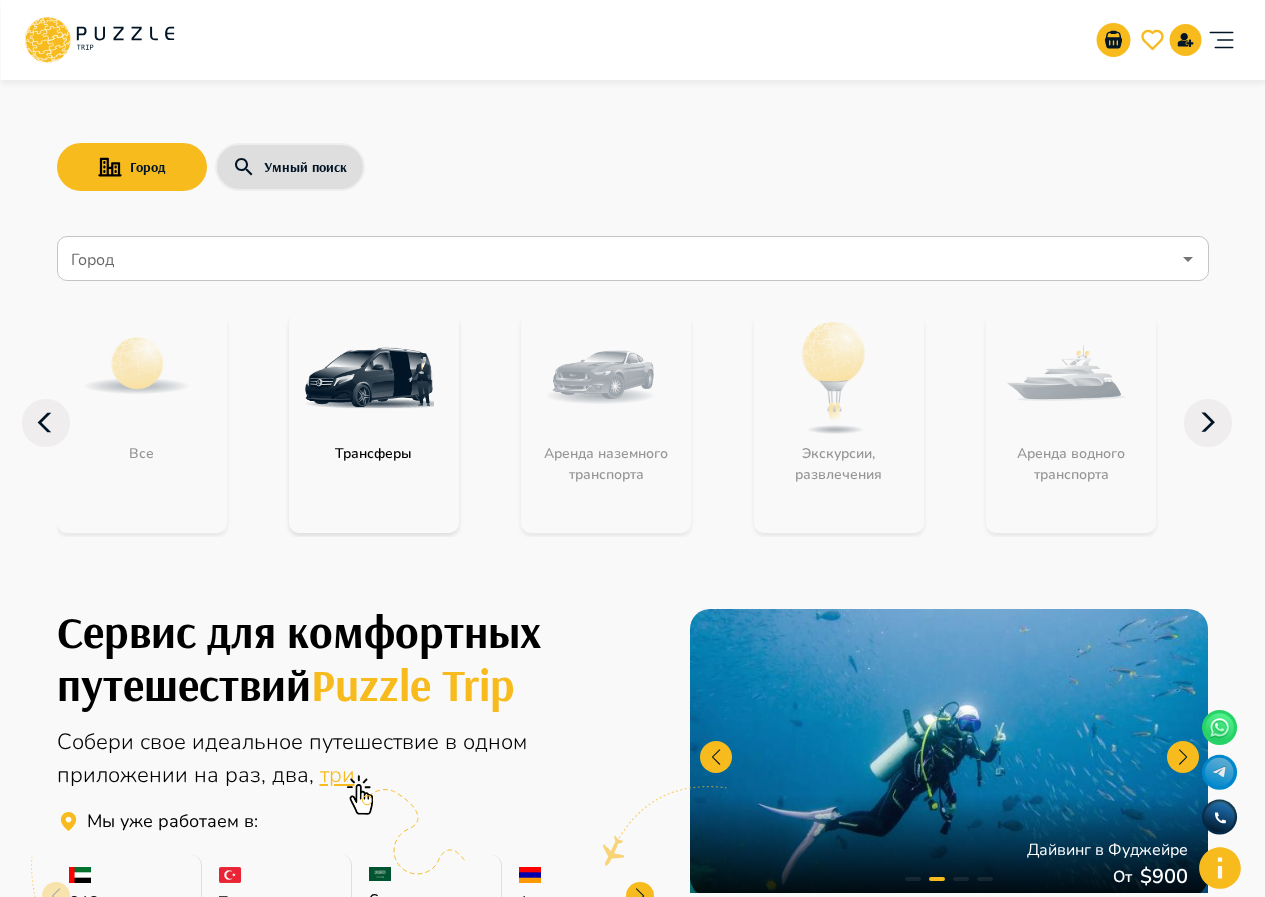 click 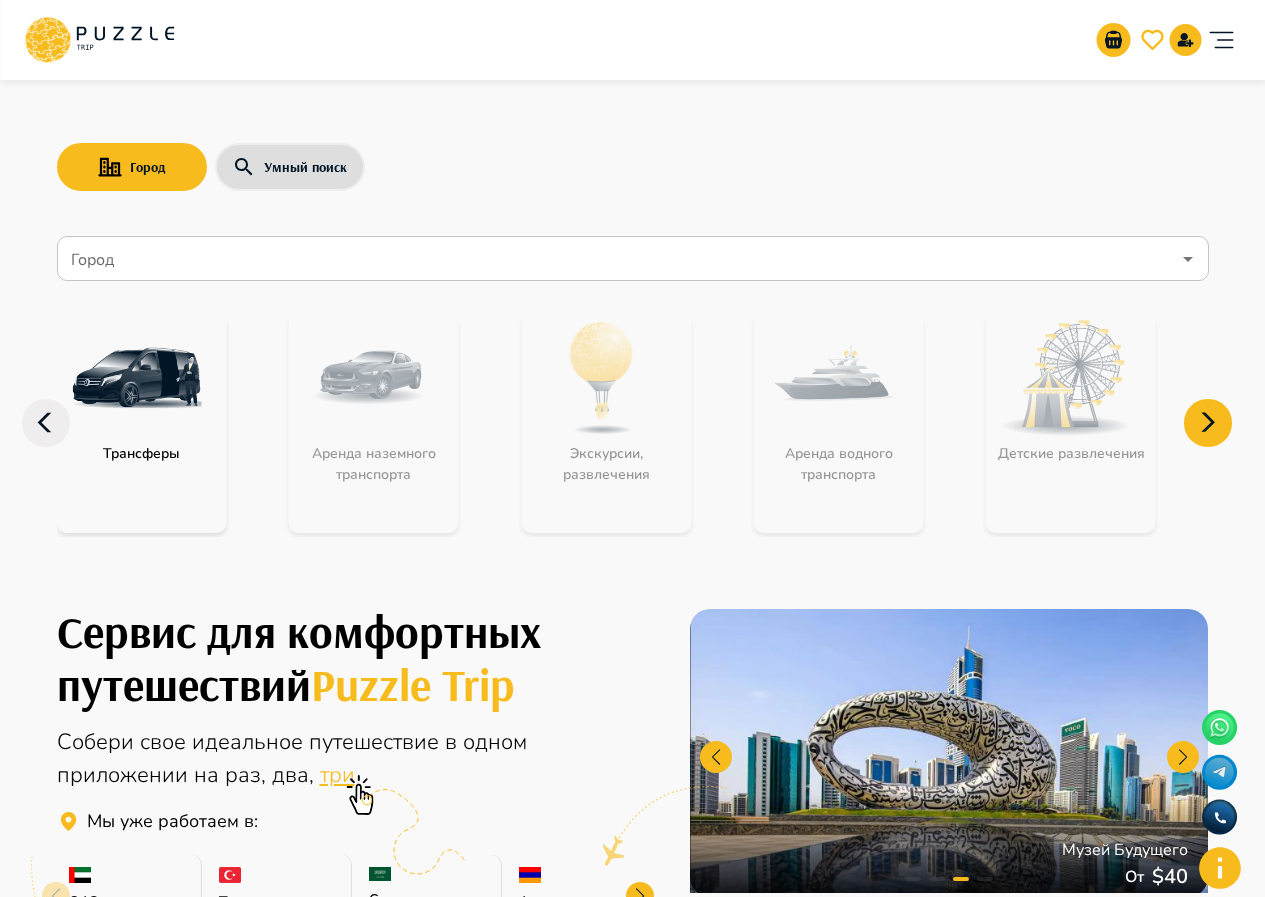 click 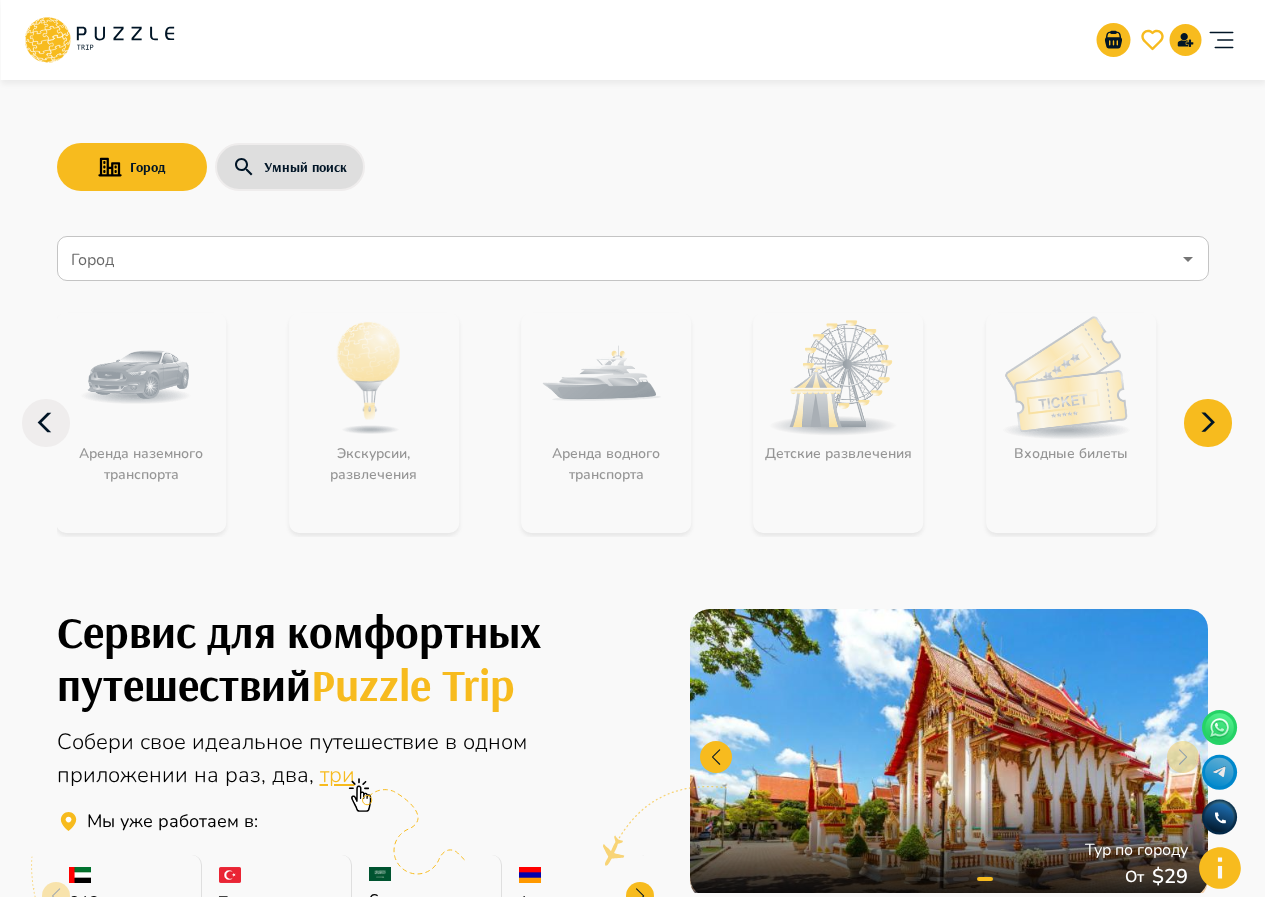 click 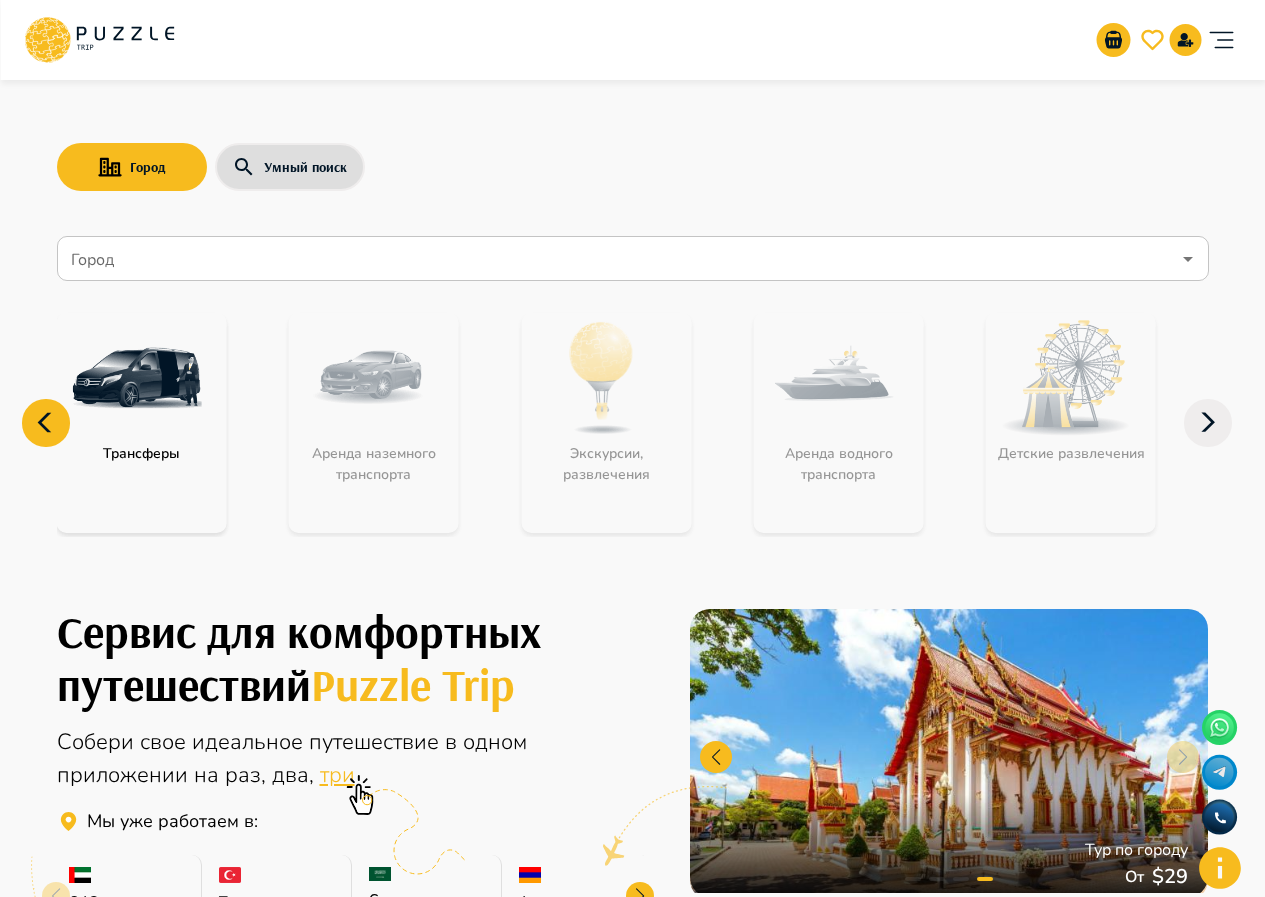 click 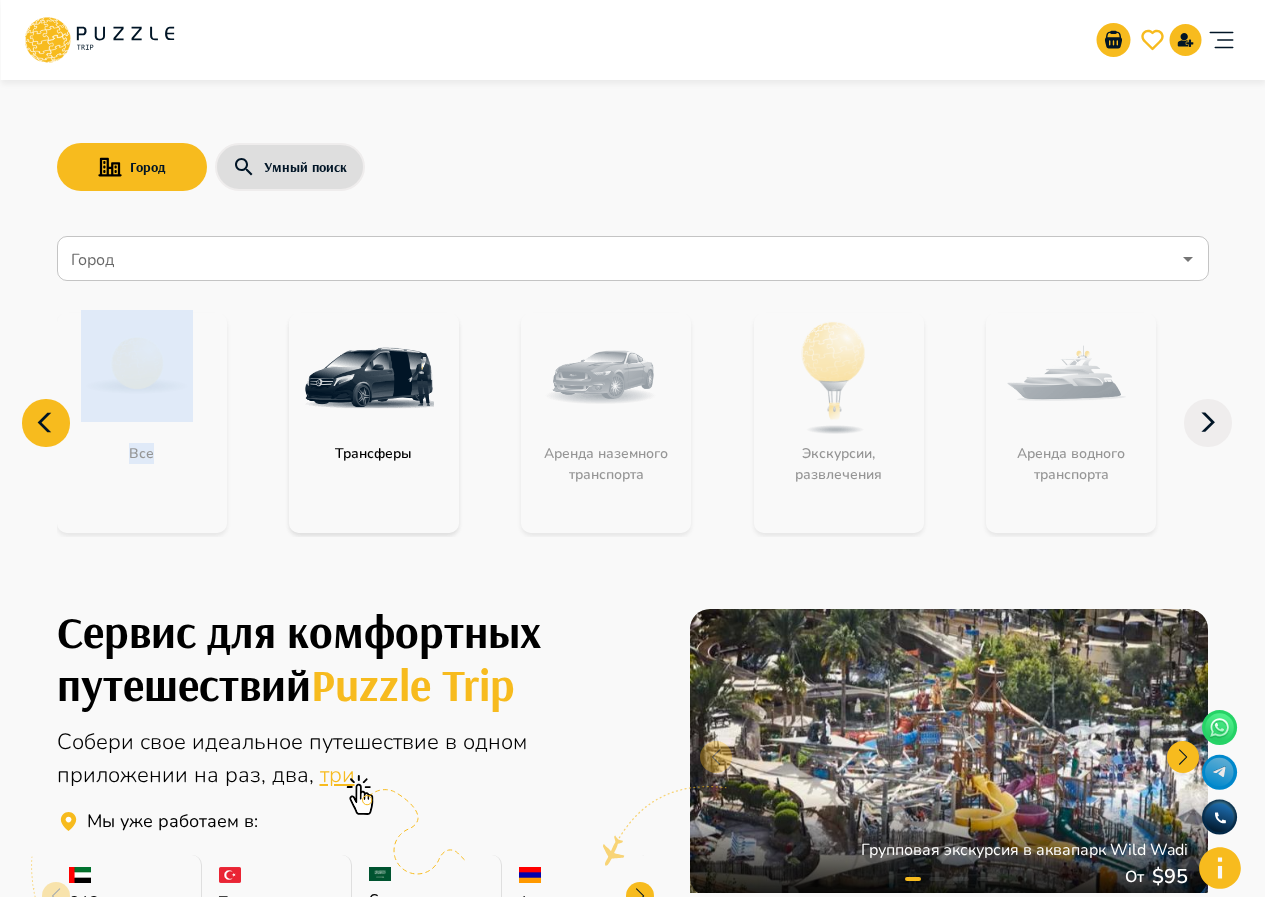 click 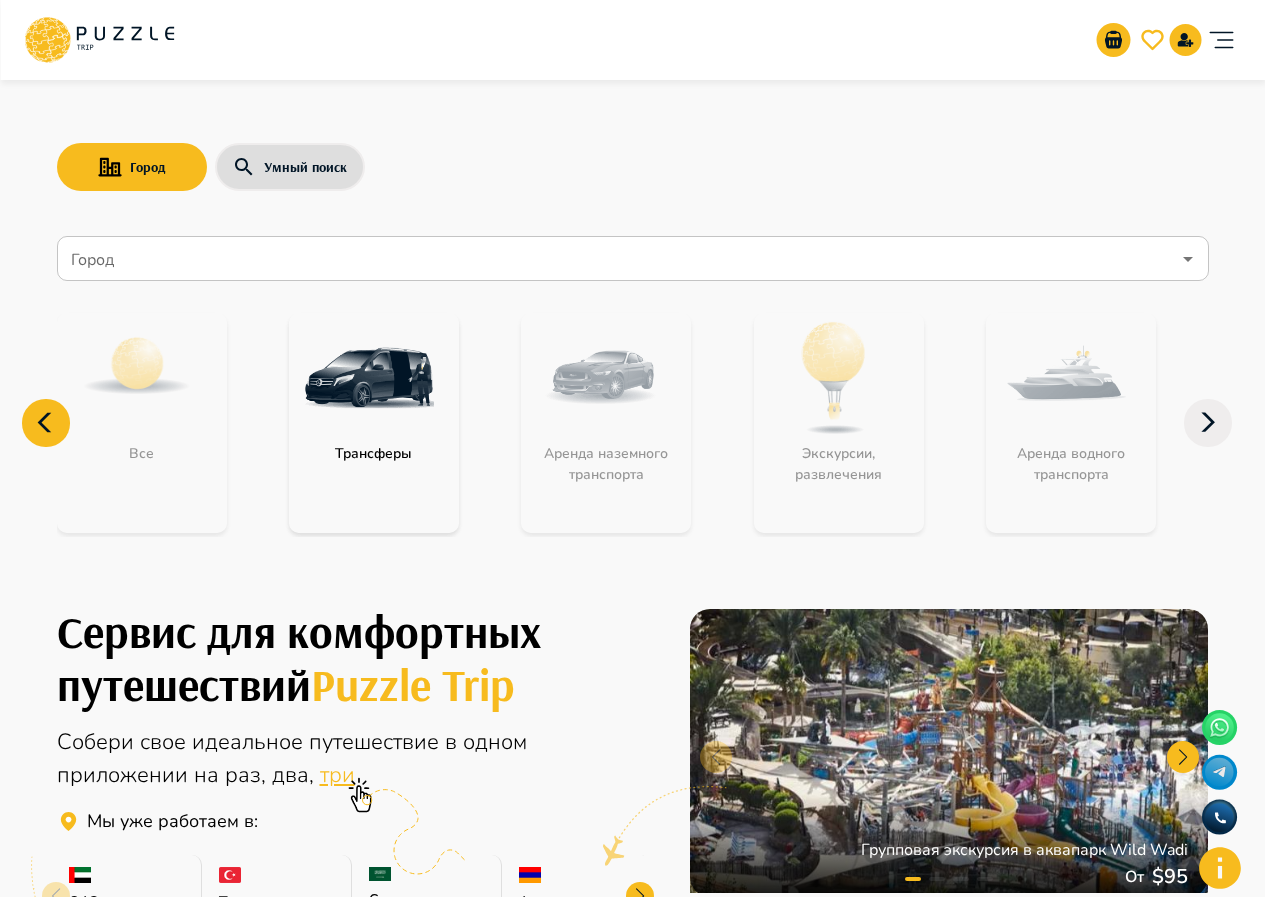 click on "Город Умный поиск Город Город Все Трансферы Аренда наземного транспорта Экскурсии, развлечения Аренда водного транспорта Детские
развлечения Входные билеты Бизнес-авиация Автомобили с водителем" at bounding box center (633, 319) 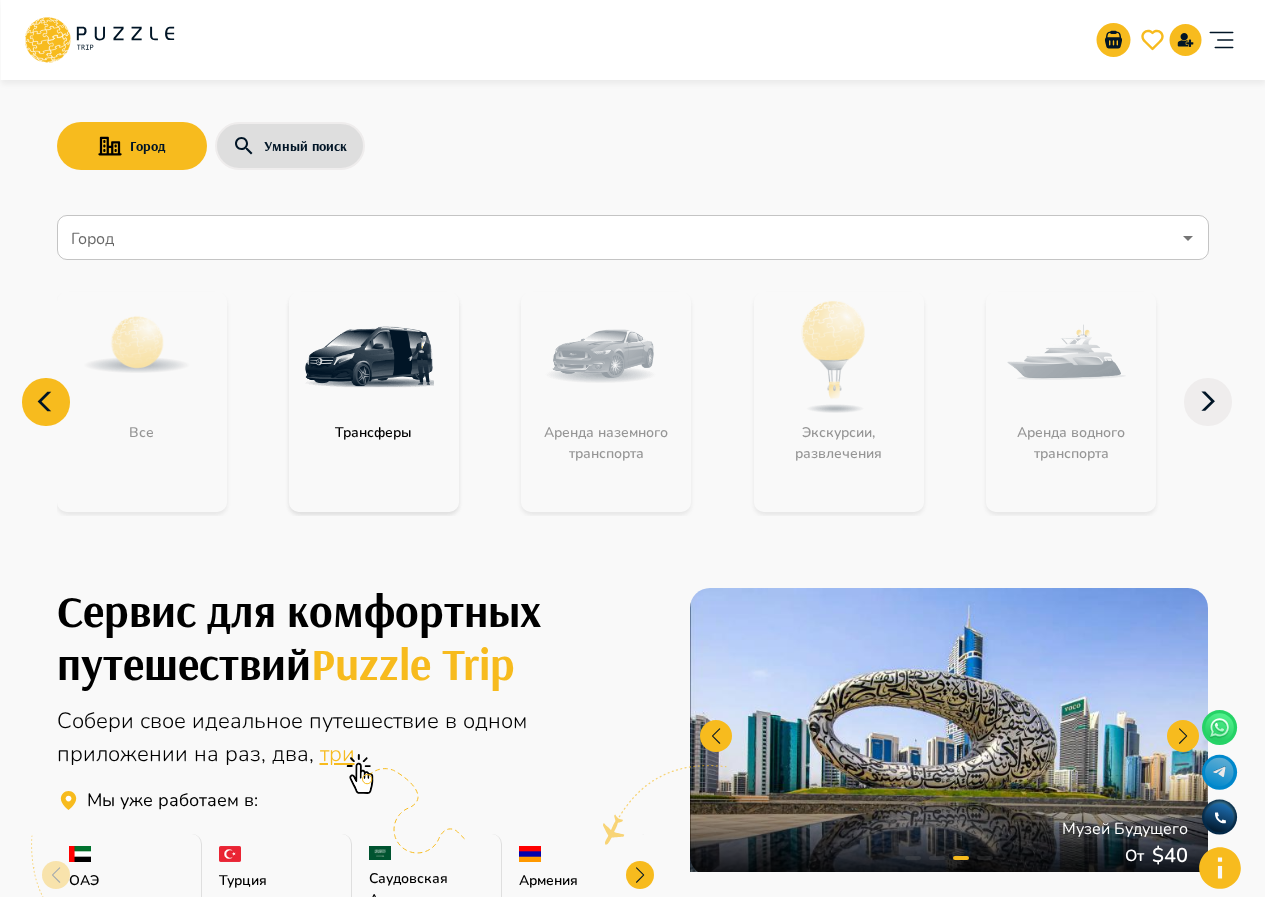 scroll, scrollTop: 0, scrollLeft: 0, axis: both 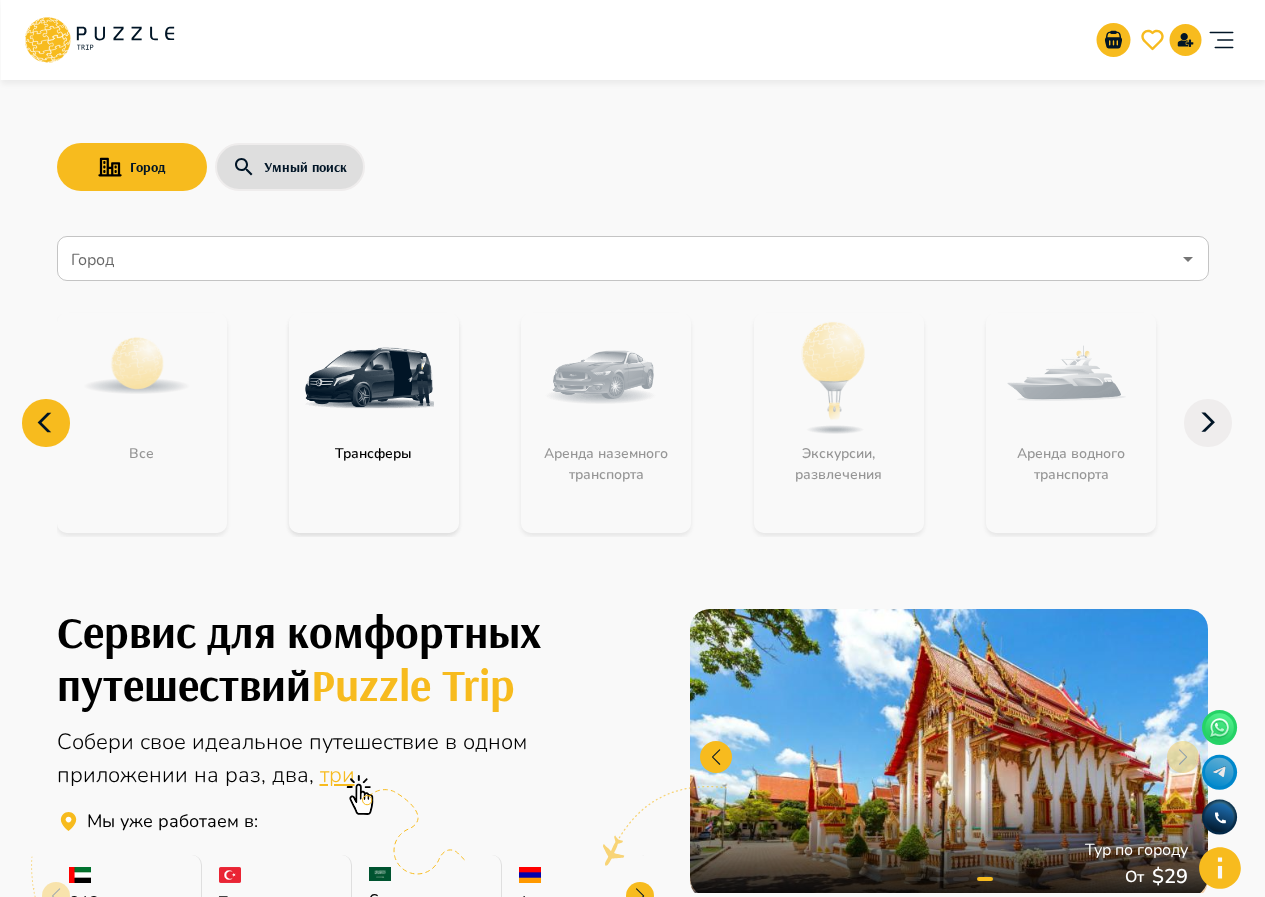 click on "Город" at bounding box center [618, 259] 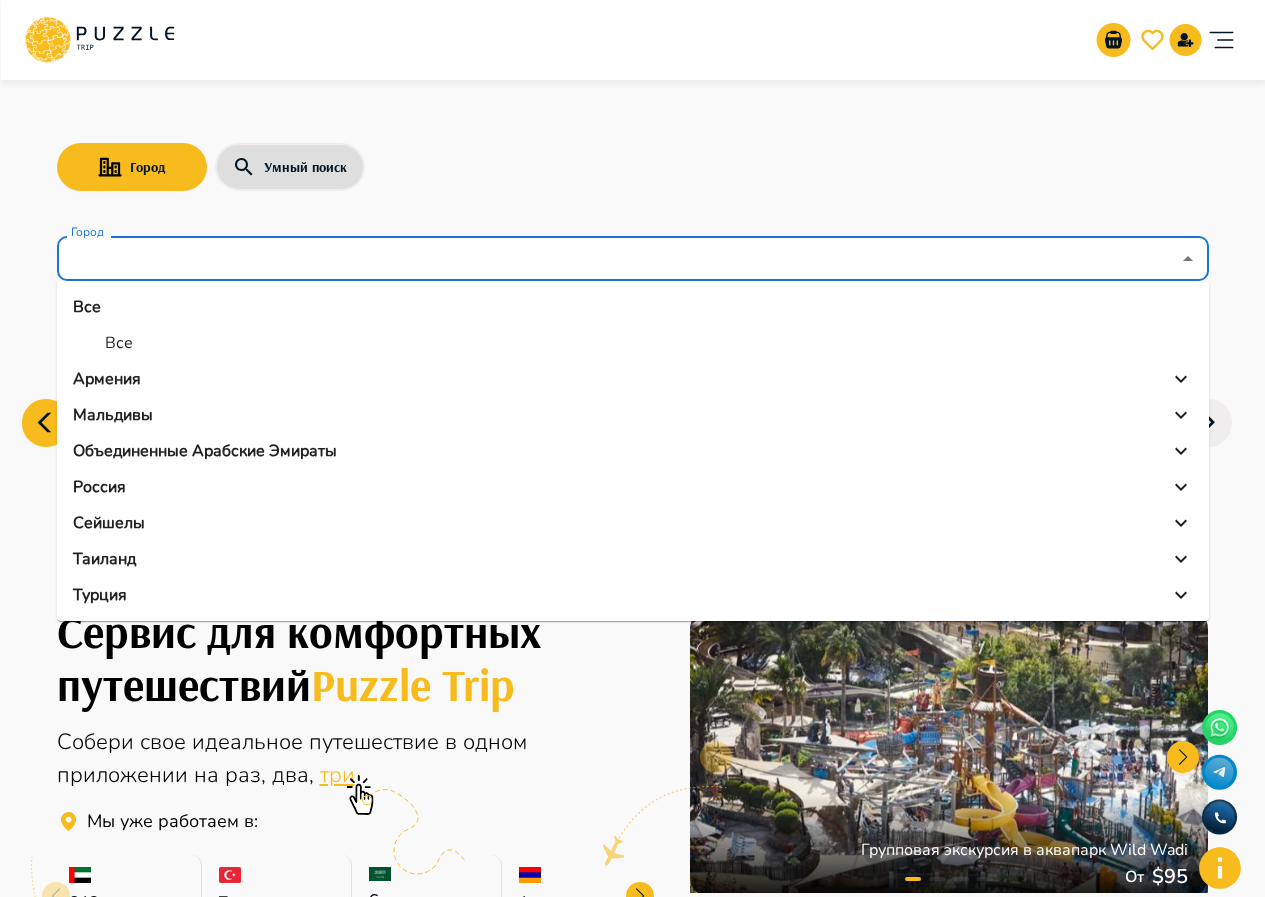 click on "Объединенные Арабские Эмираты" at bounding box center [205, 451] 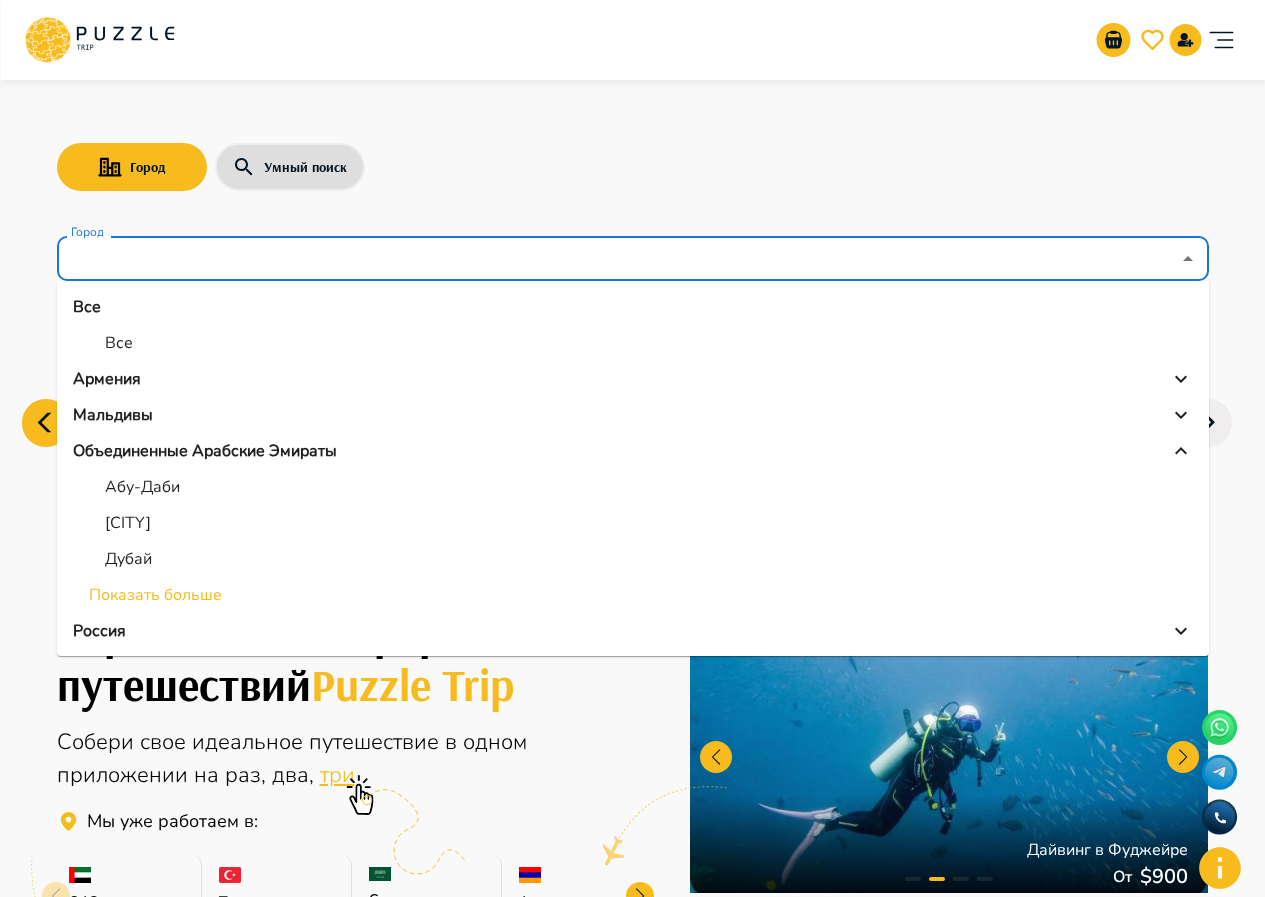 click on "Дубай" at bounding box center (633, 559) 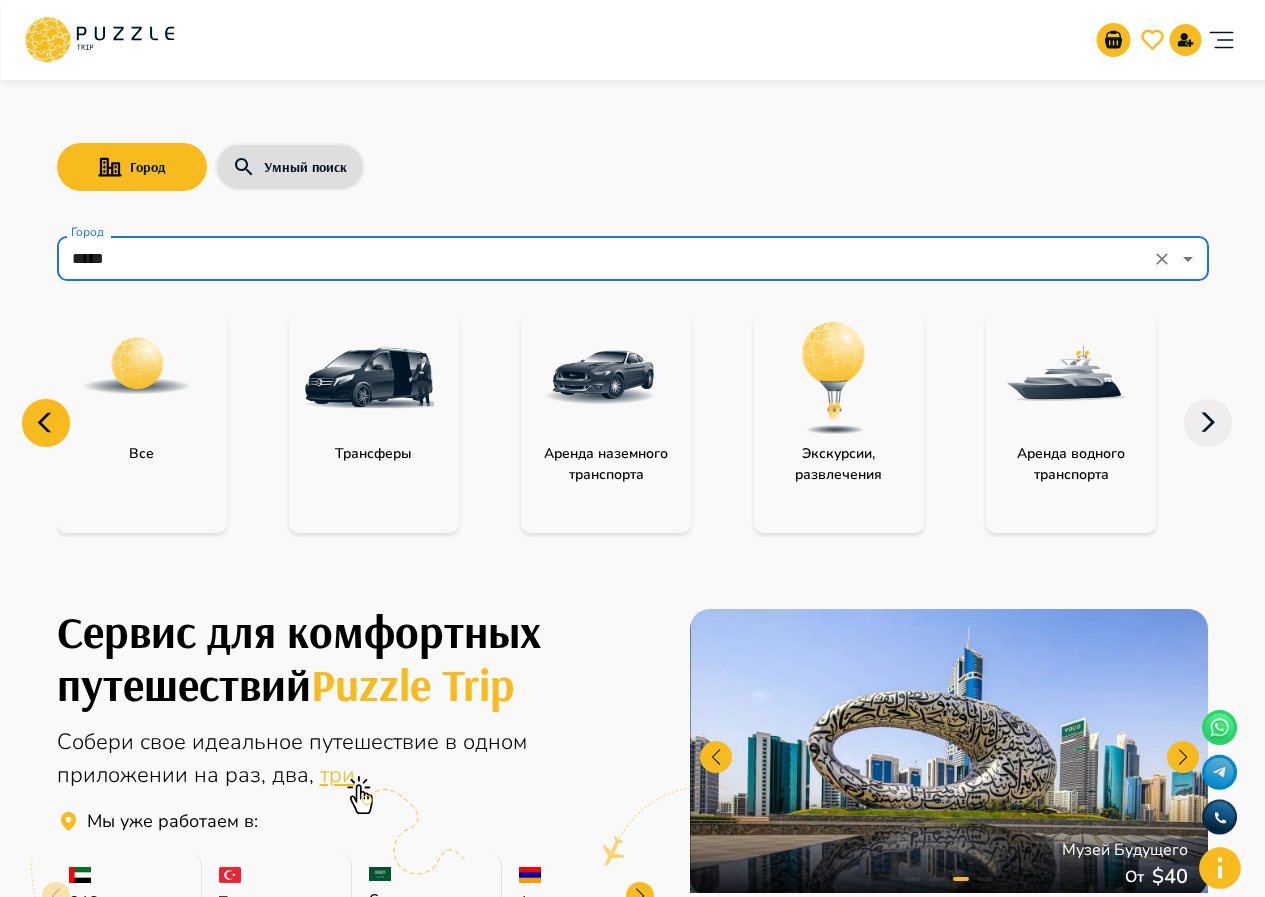 click 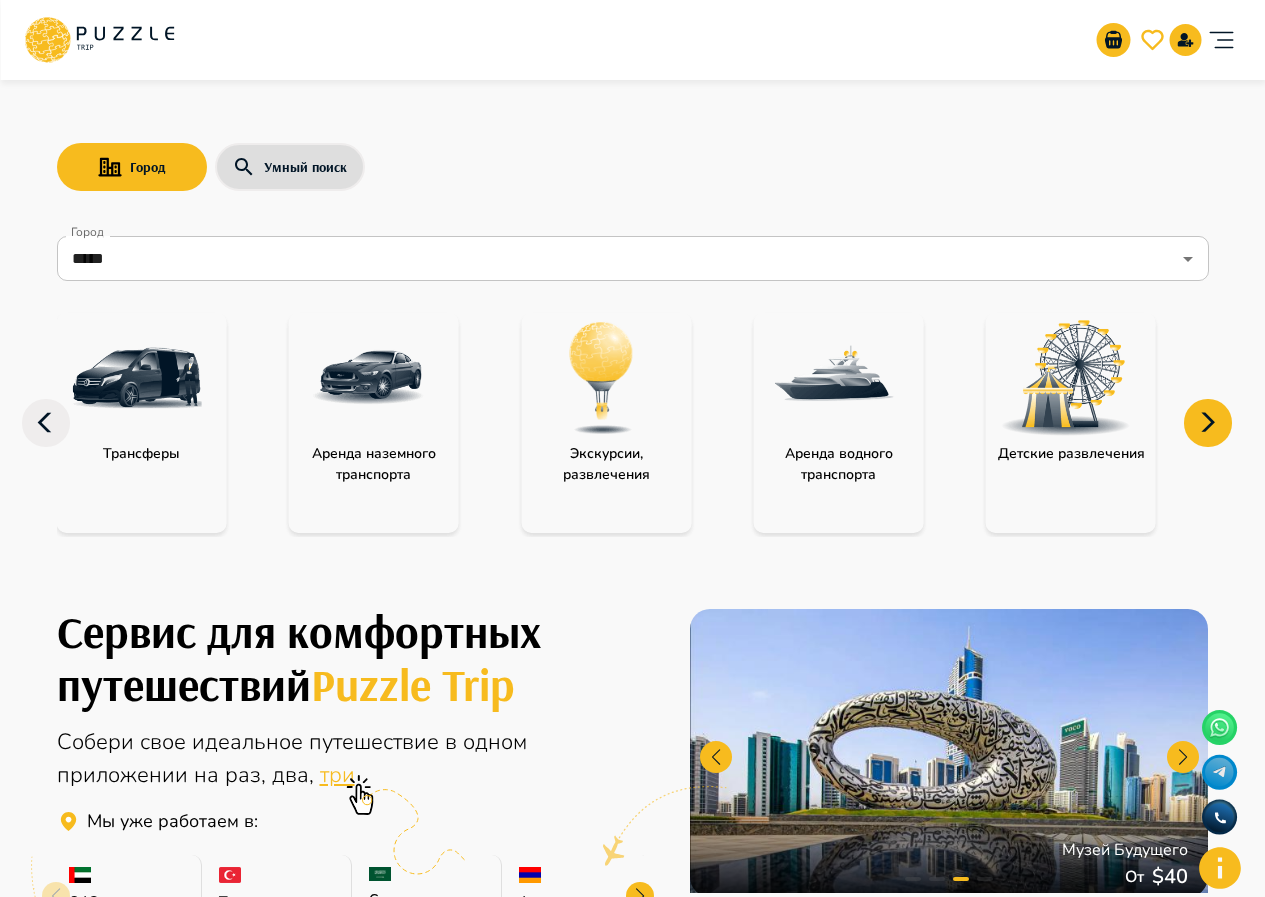 click 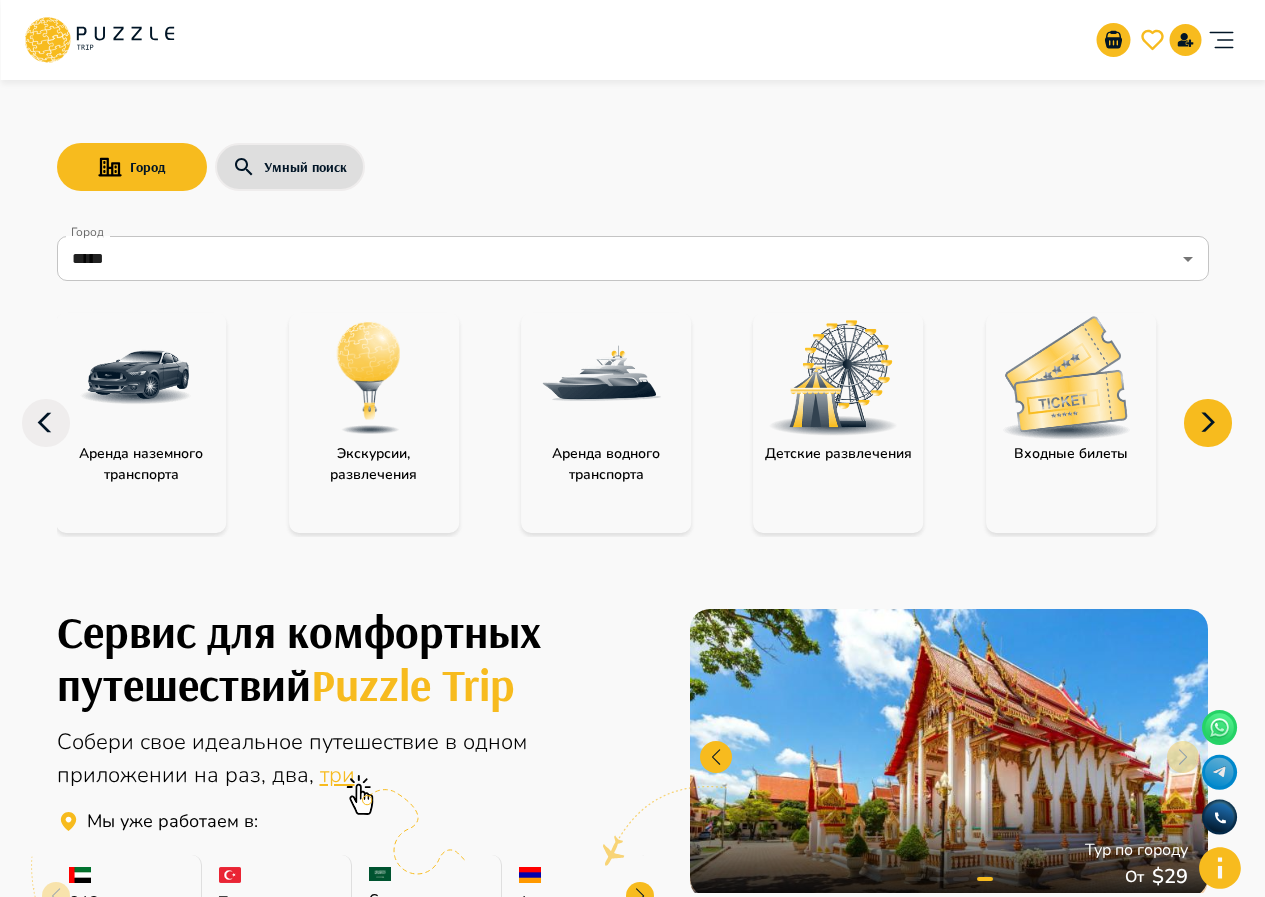 click 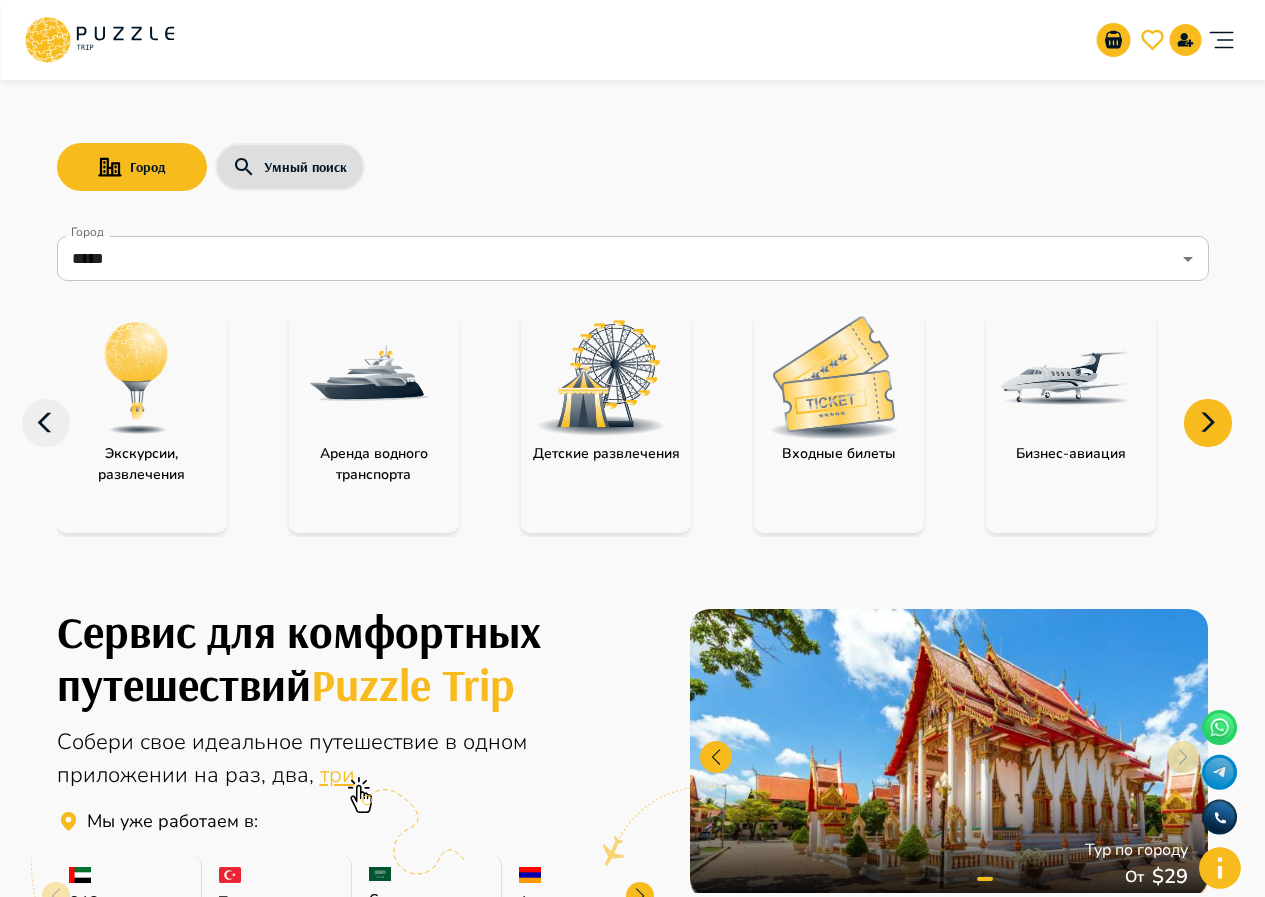 click 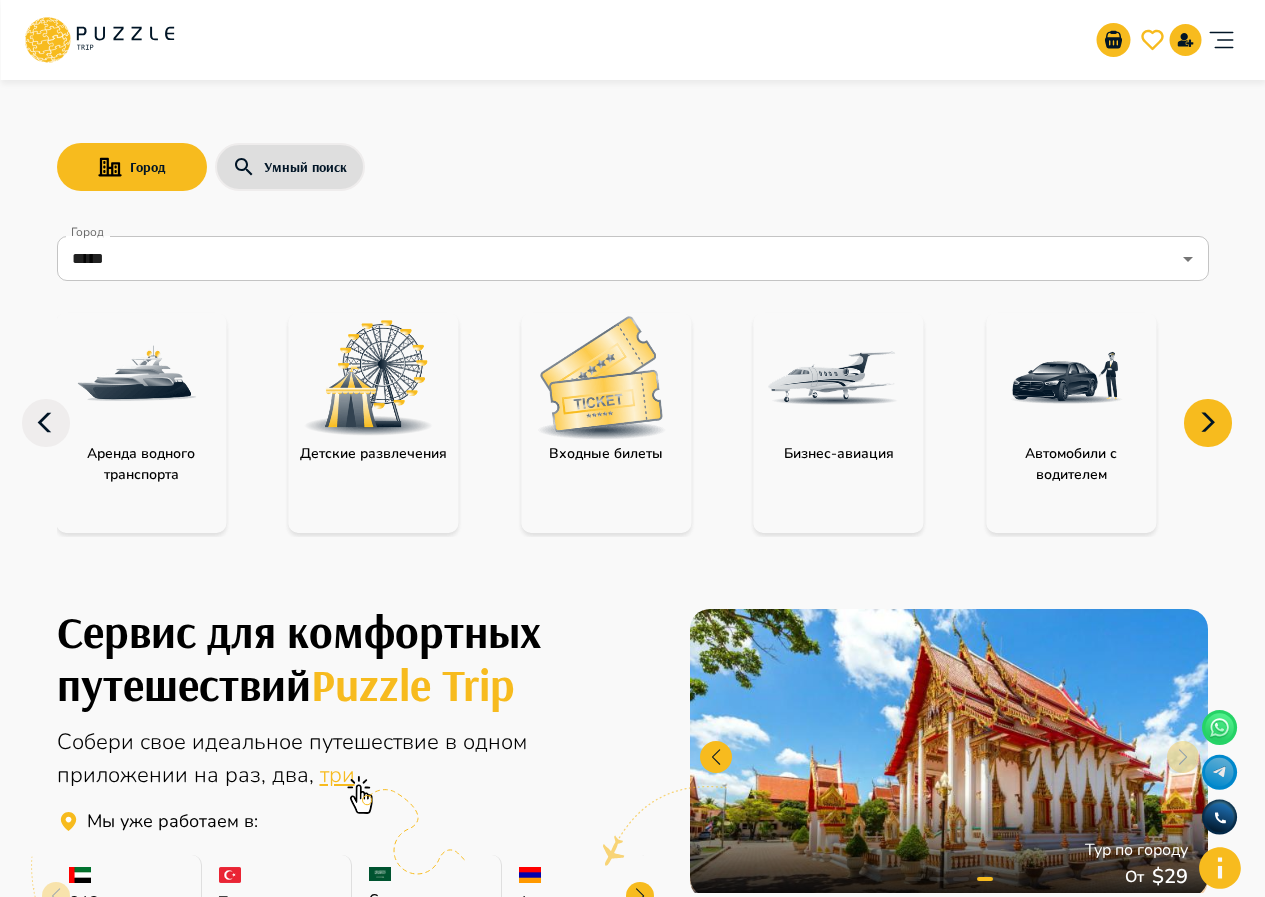 click 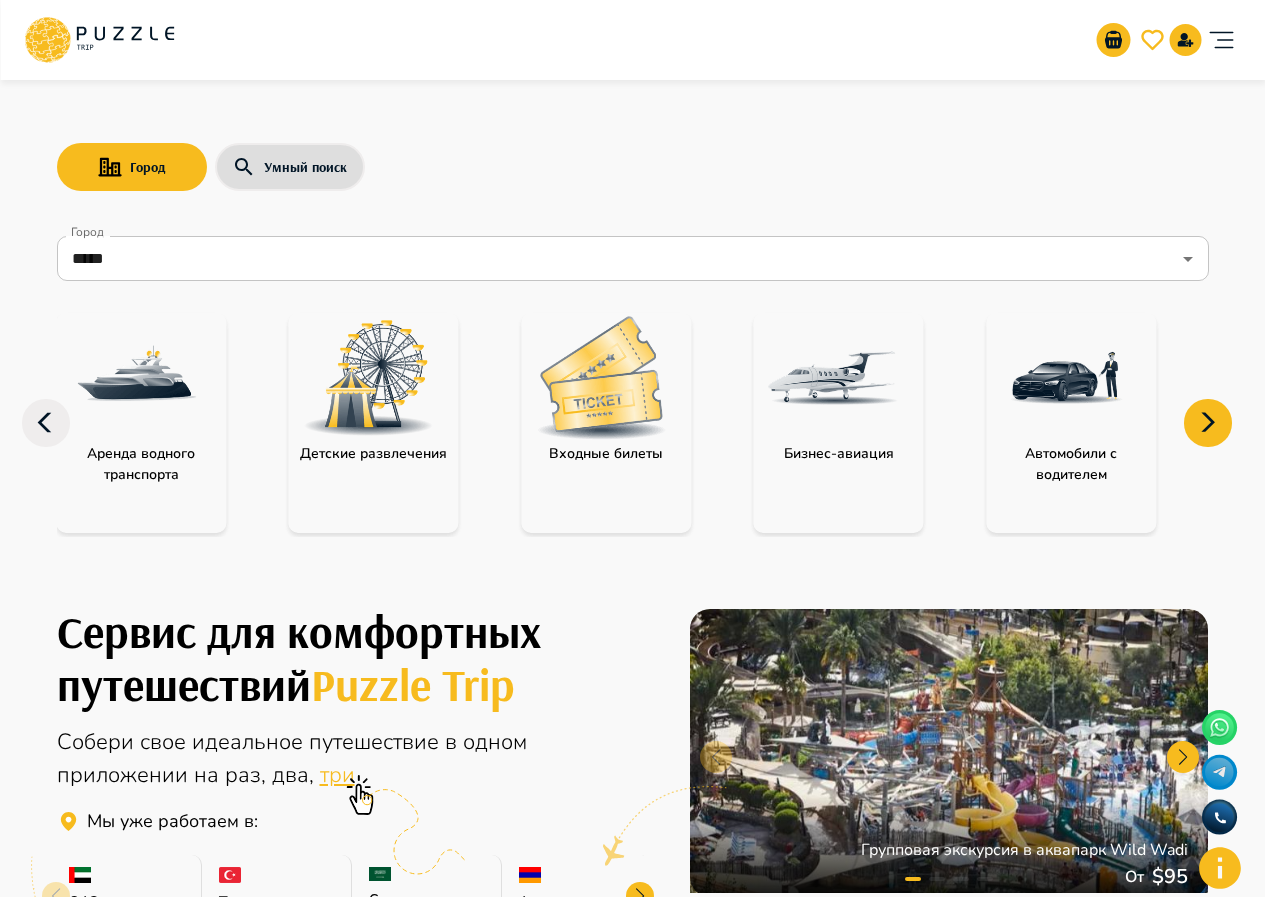 click 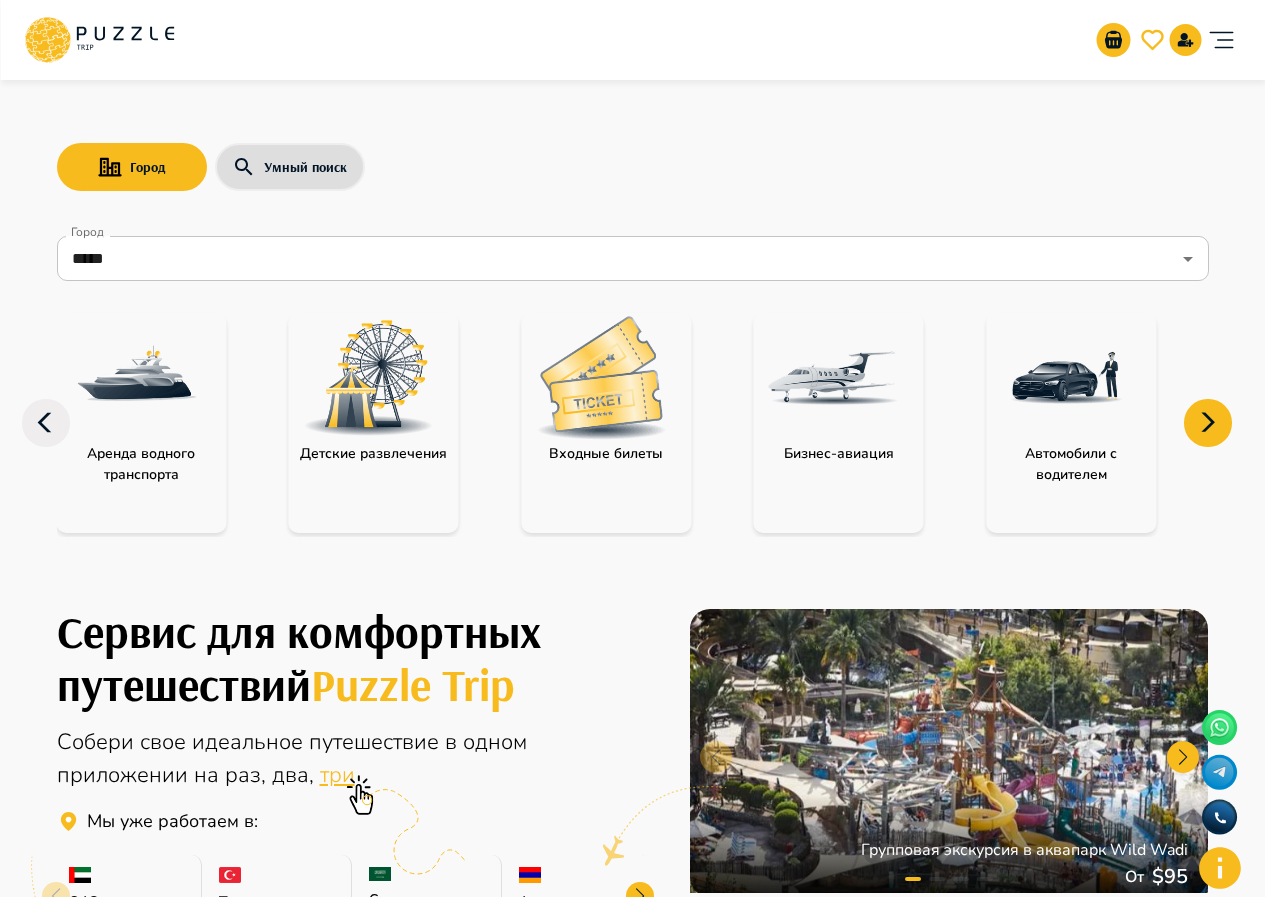 click 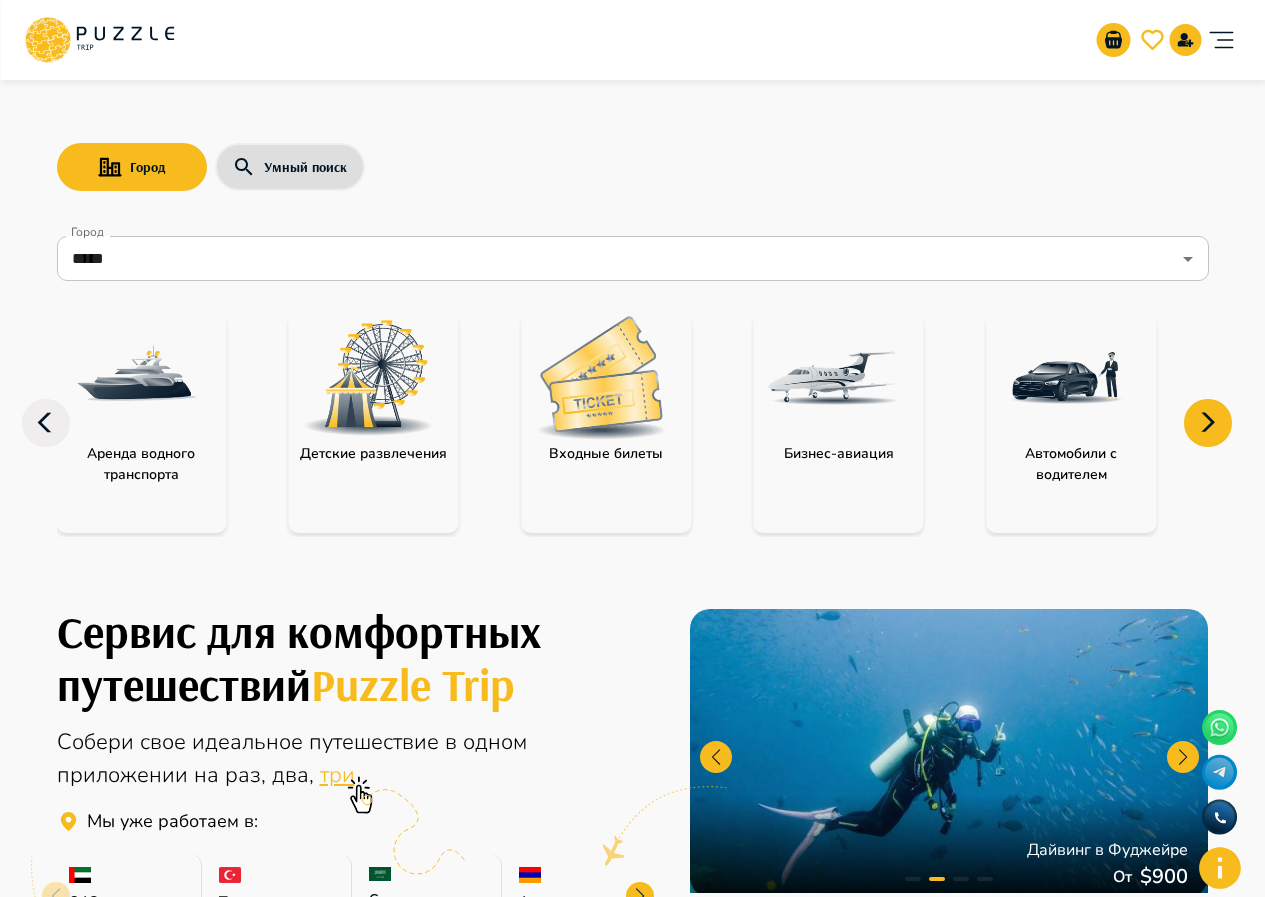 click 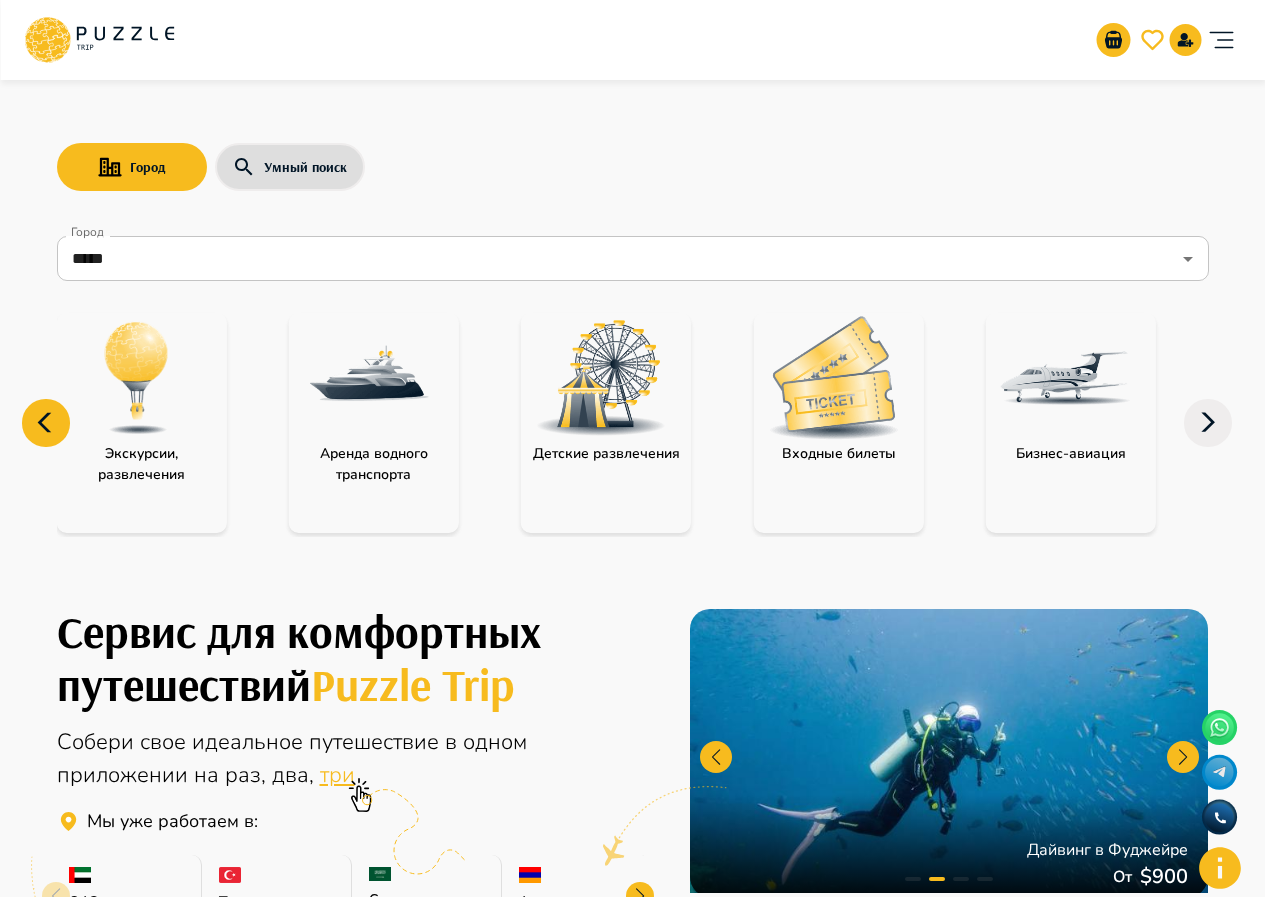 click at bounding box center [369, 378] 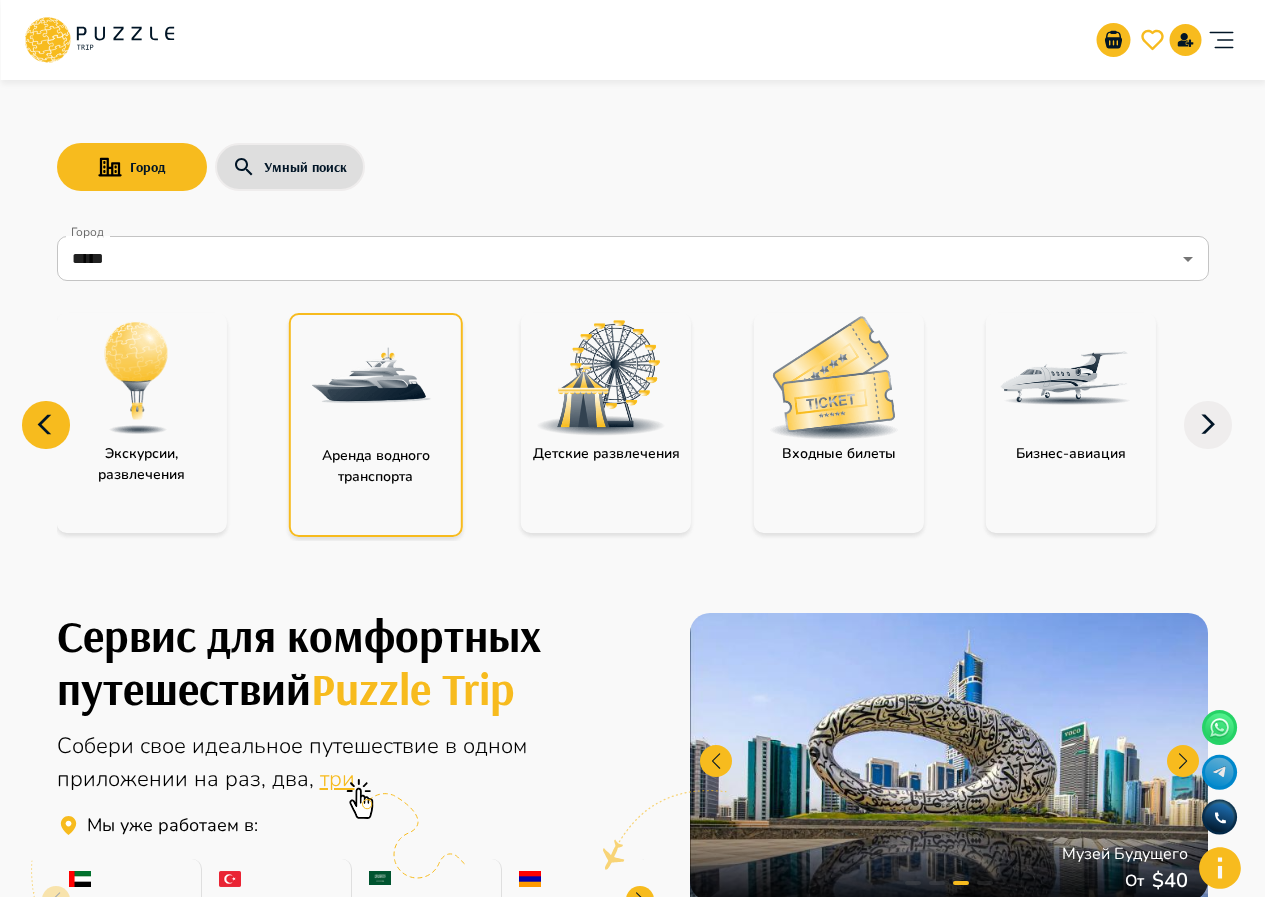 click at bounding box center (371, 380) 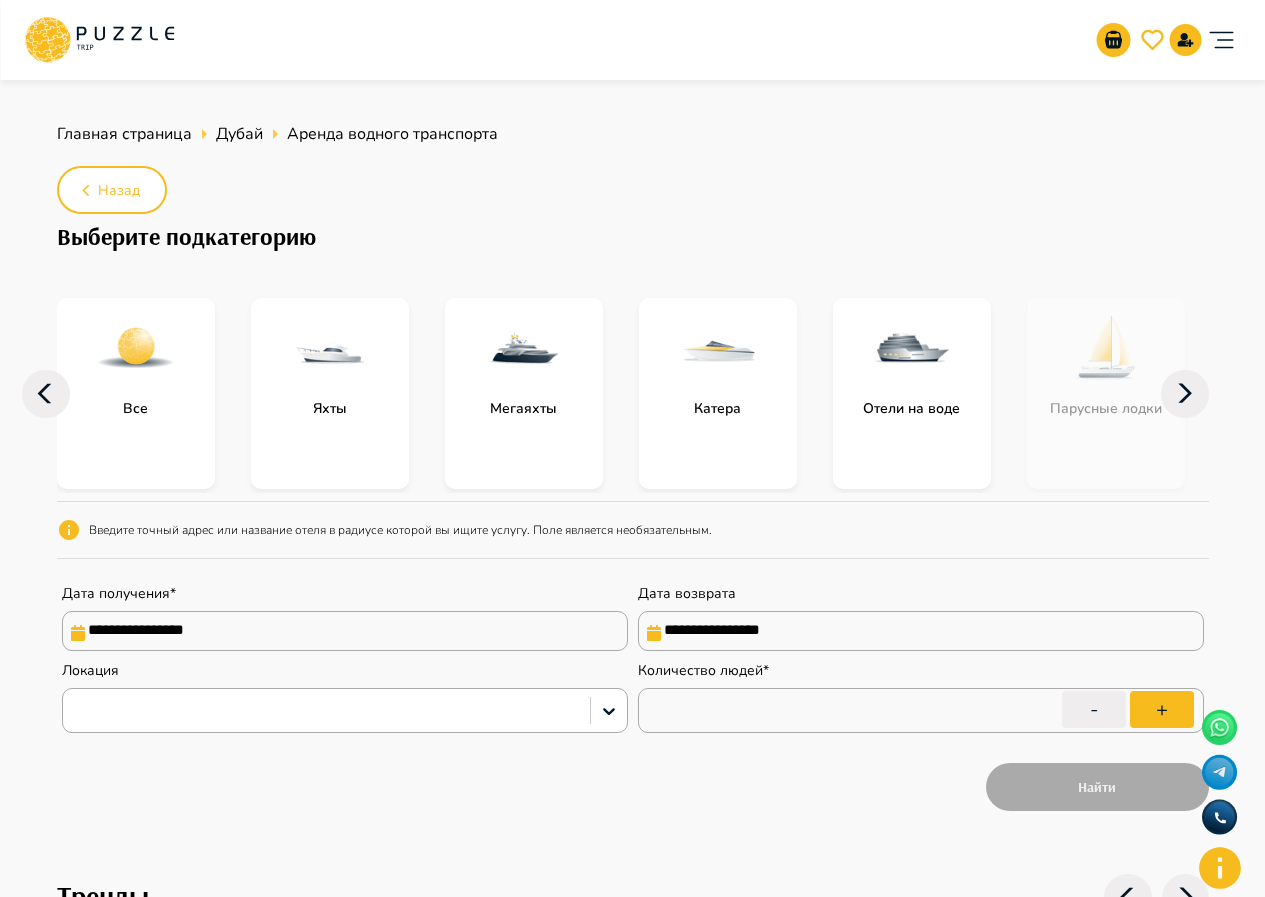 click 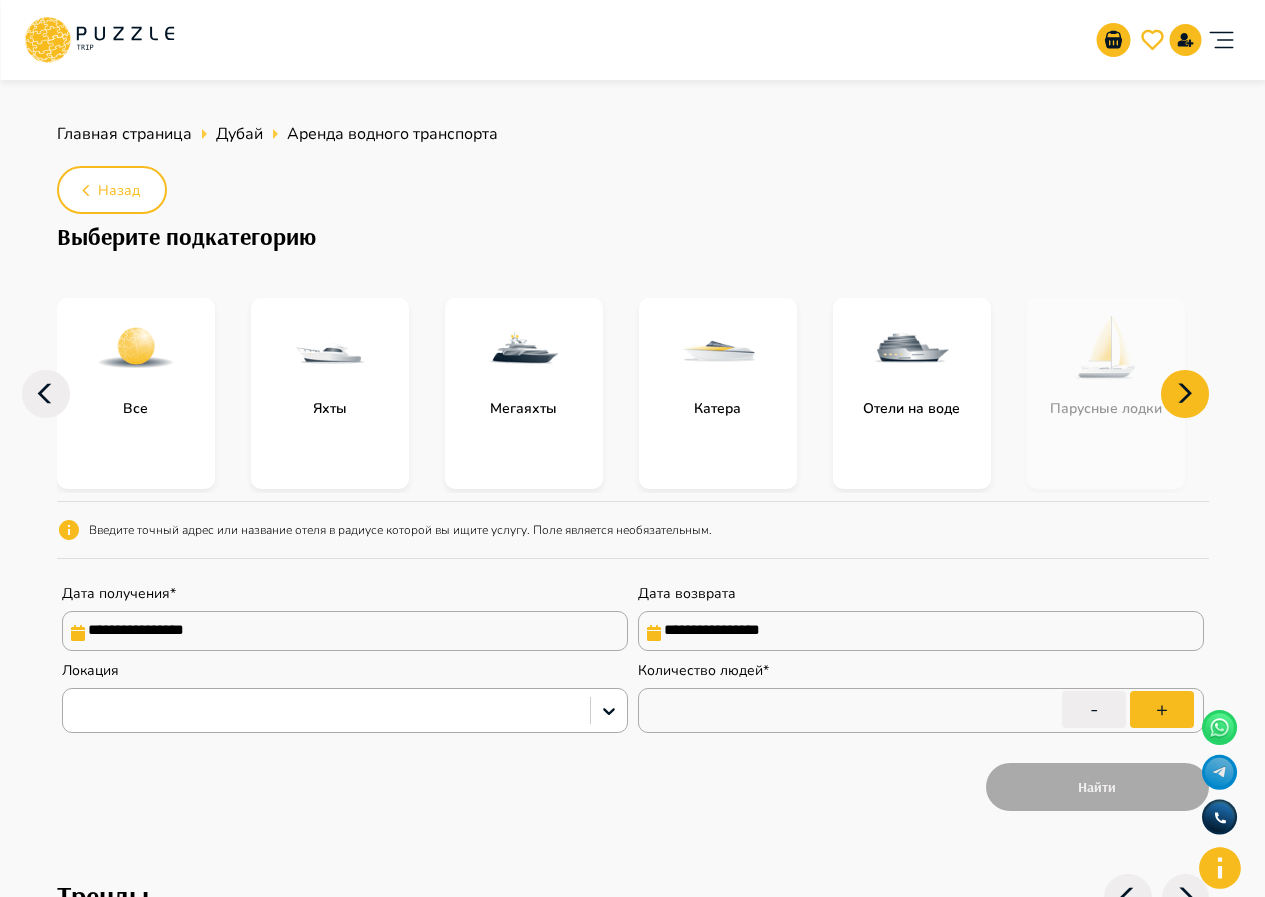 click 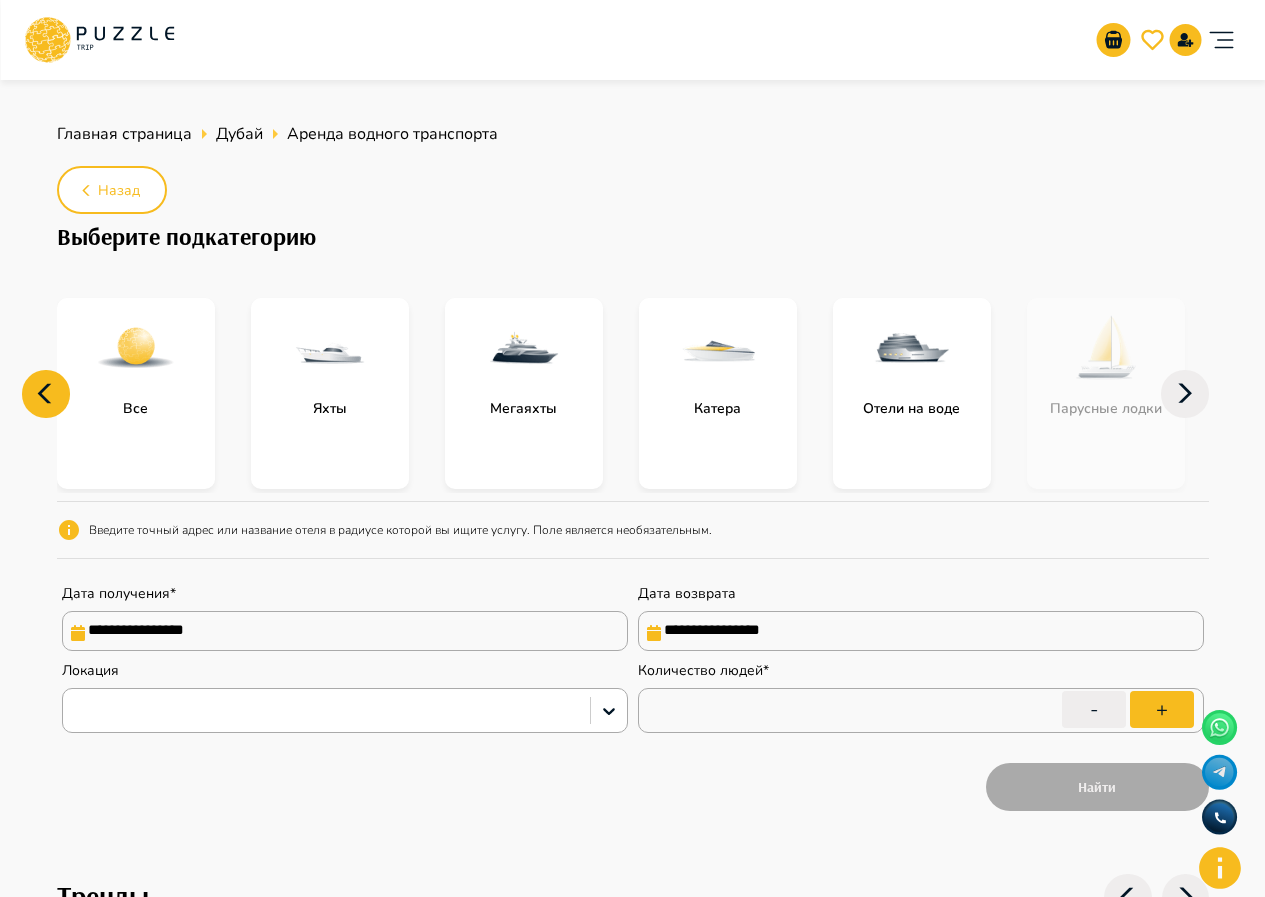 click 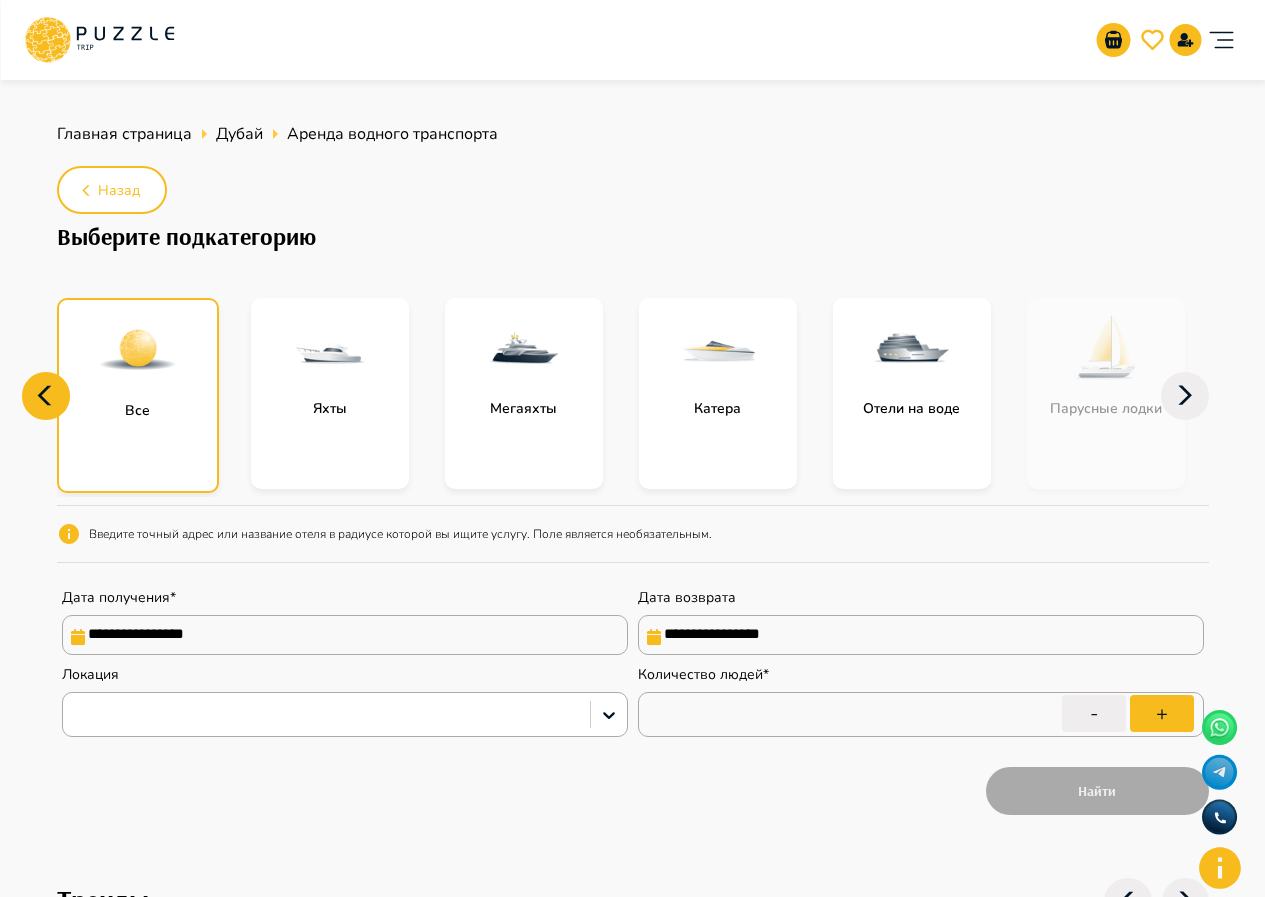 click at bounding box center [524, 348] 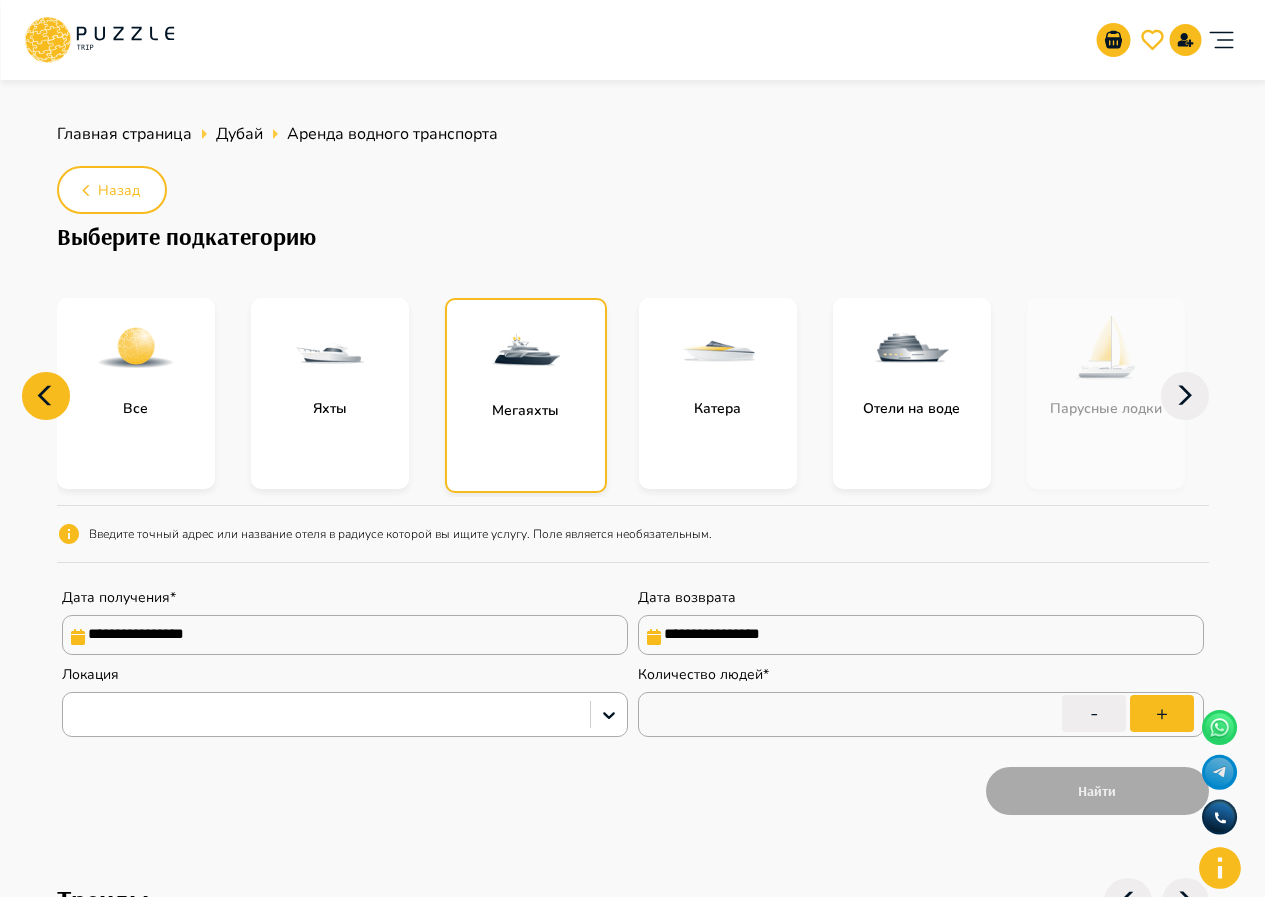 click at bounding box center [526, 350] 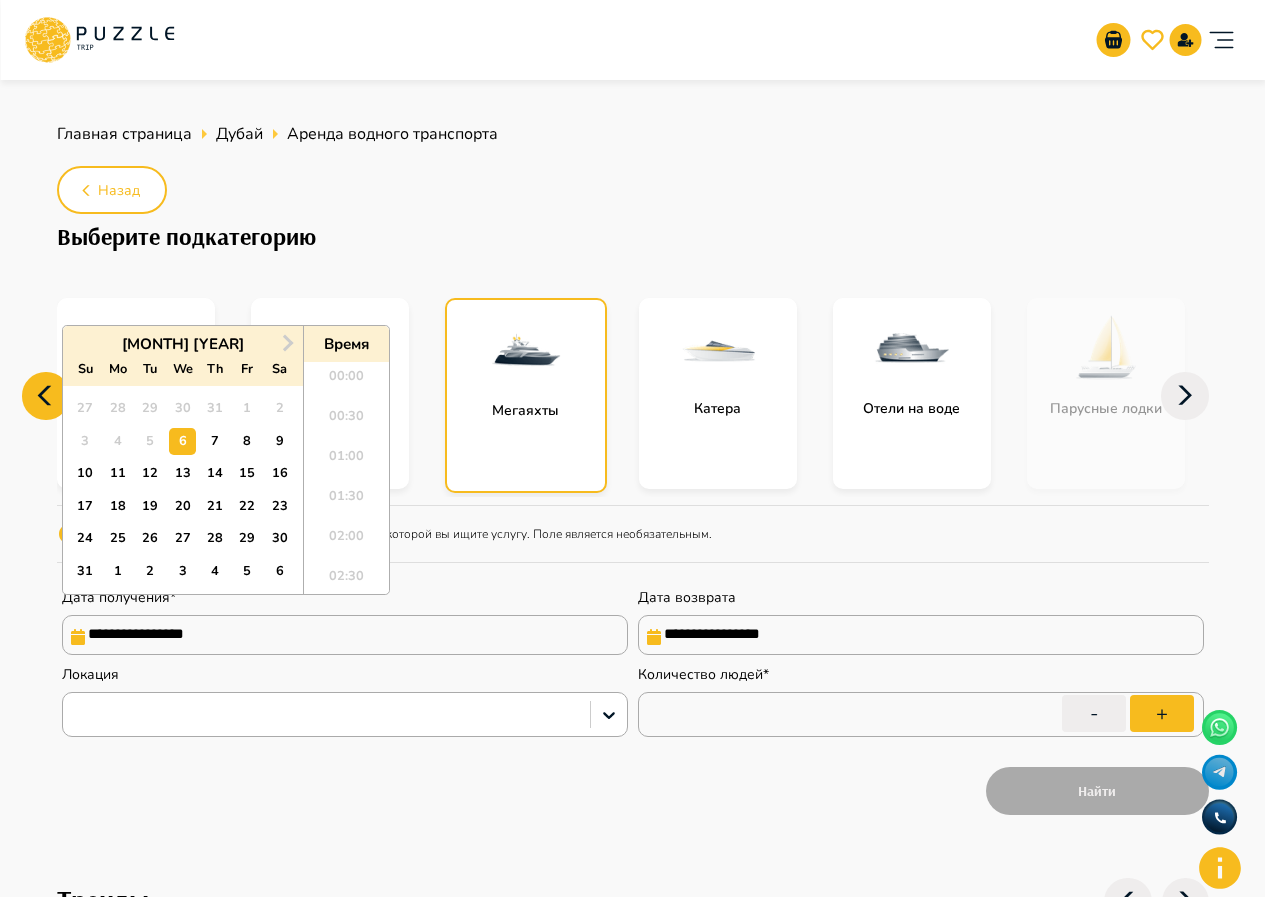 scroll, scrollTop: 1424, scrollLeft: 0, axis: vertical 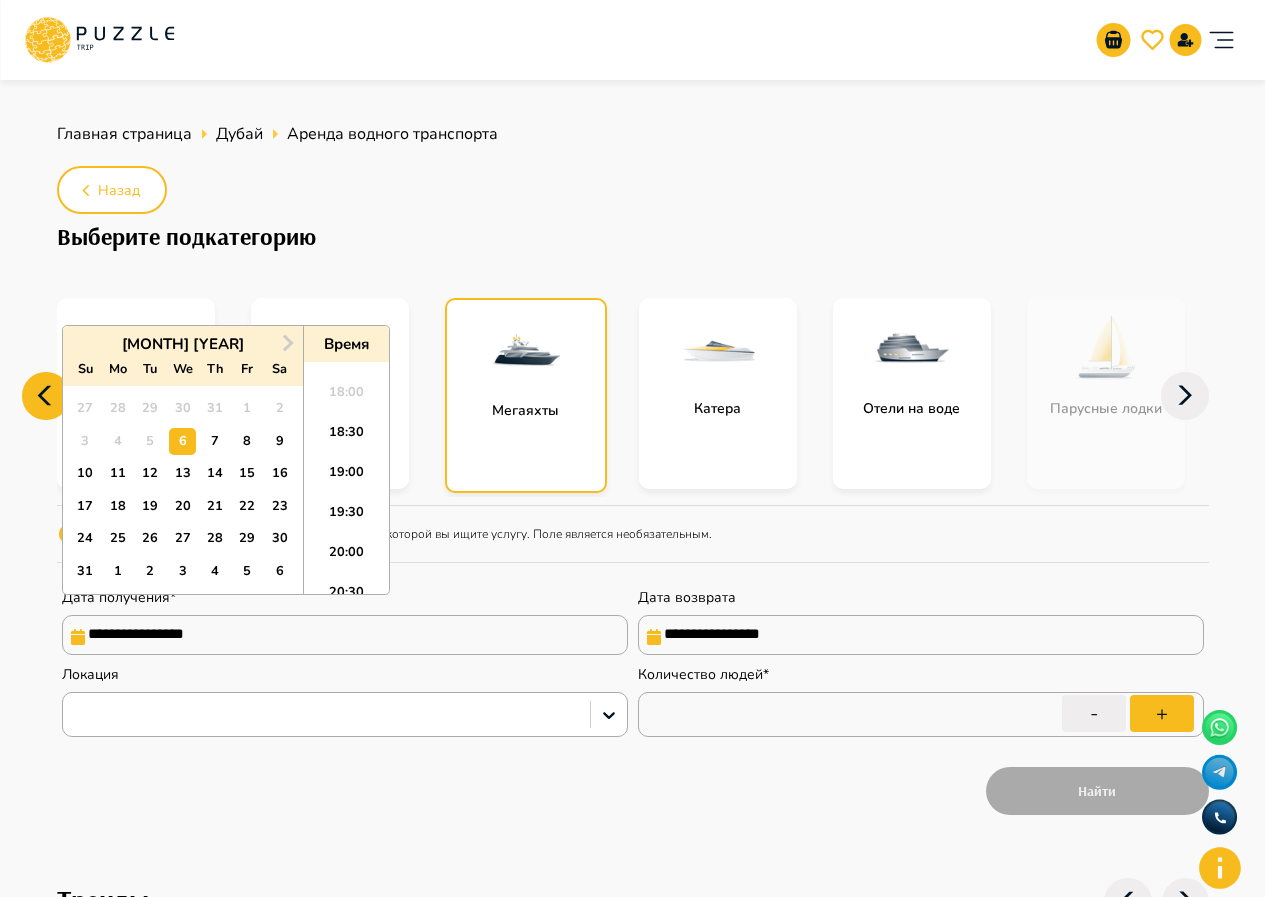 drag, startPoint x: 230, startPoint y: 631, endPoint x: 85, endPoint y: 633, distance: 145.0138 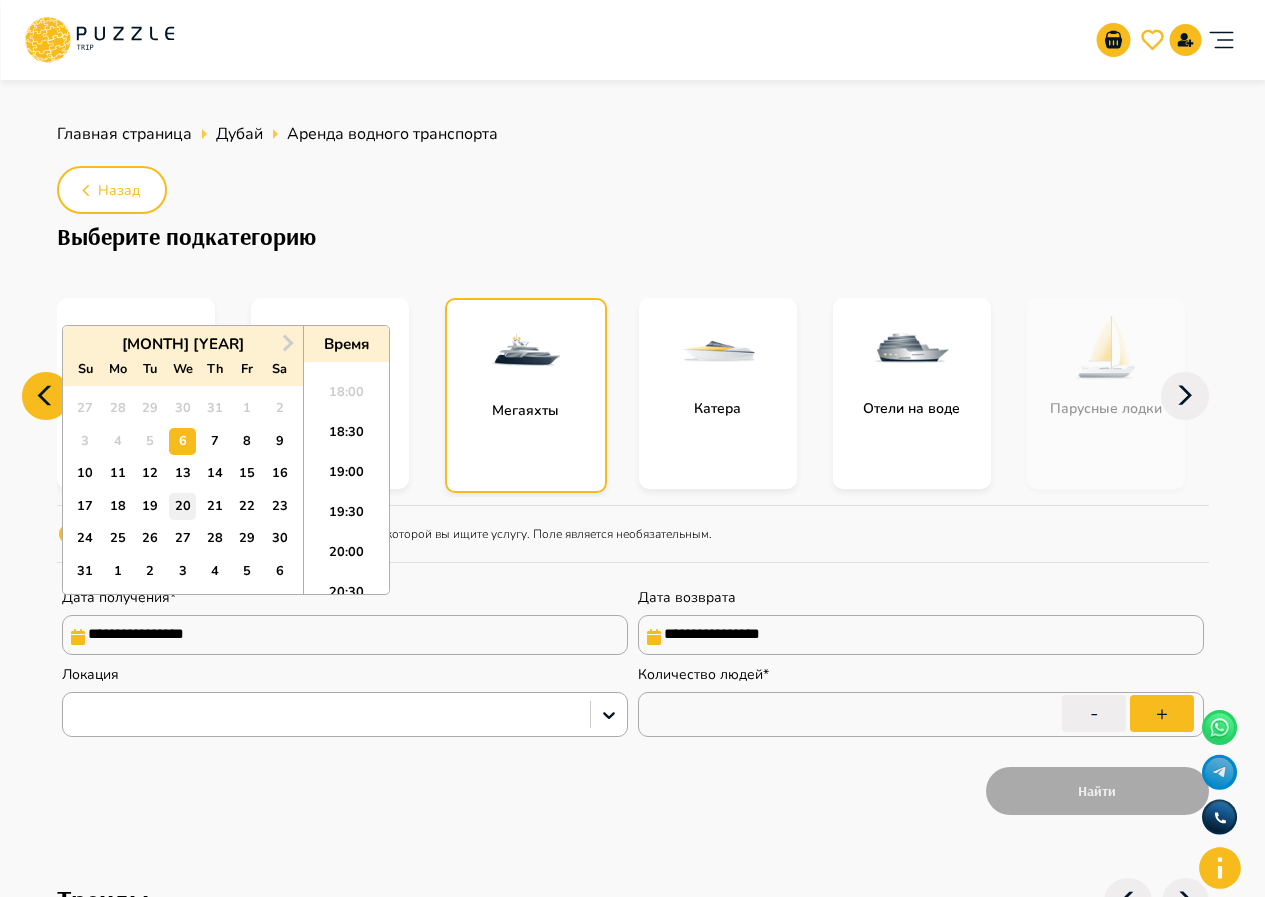 click on "20" at bounding box center (182, 506) 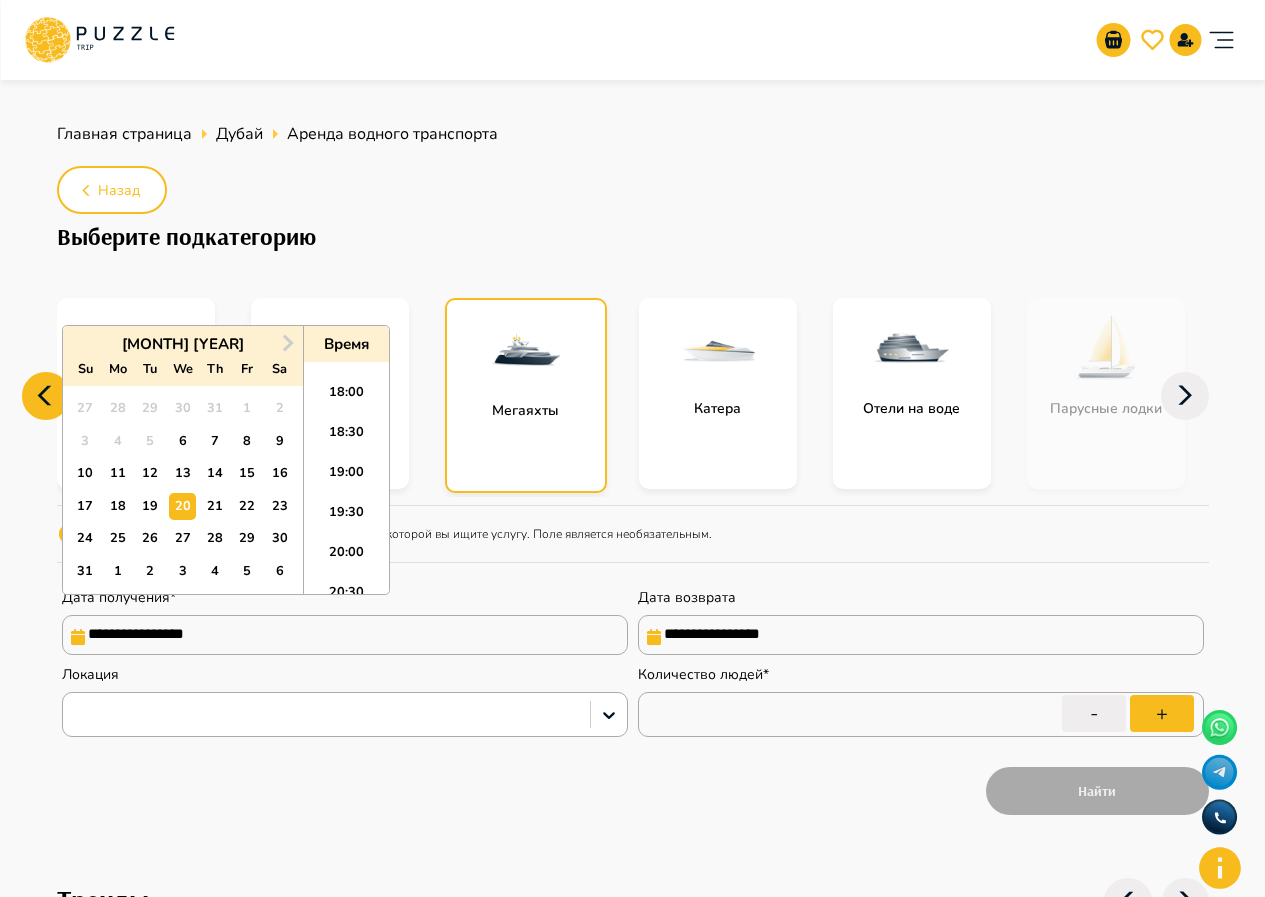 click on "**********" at bounding box center (921, 635) 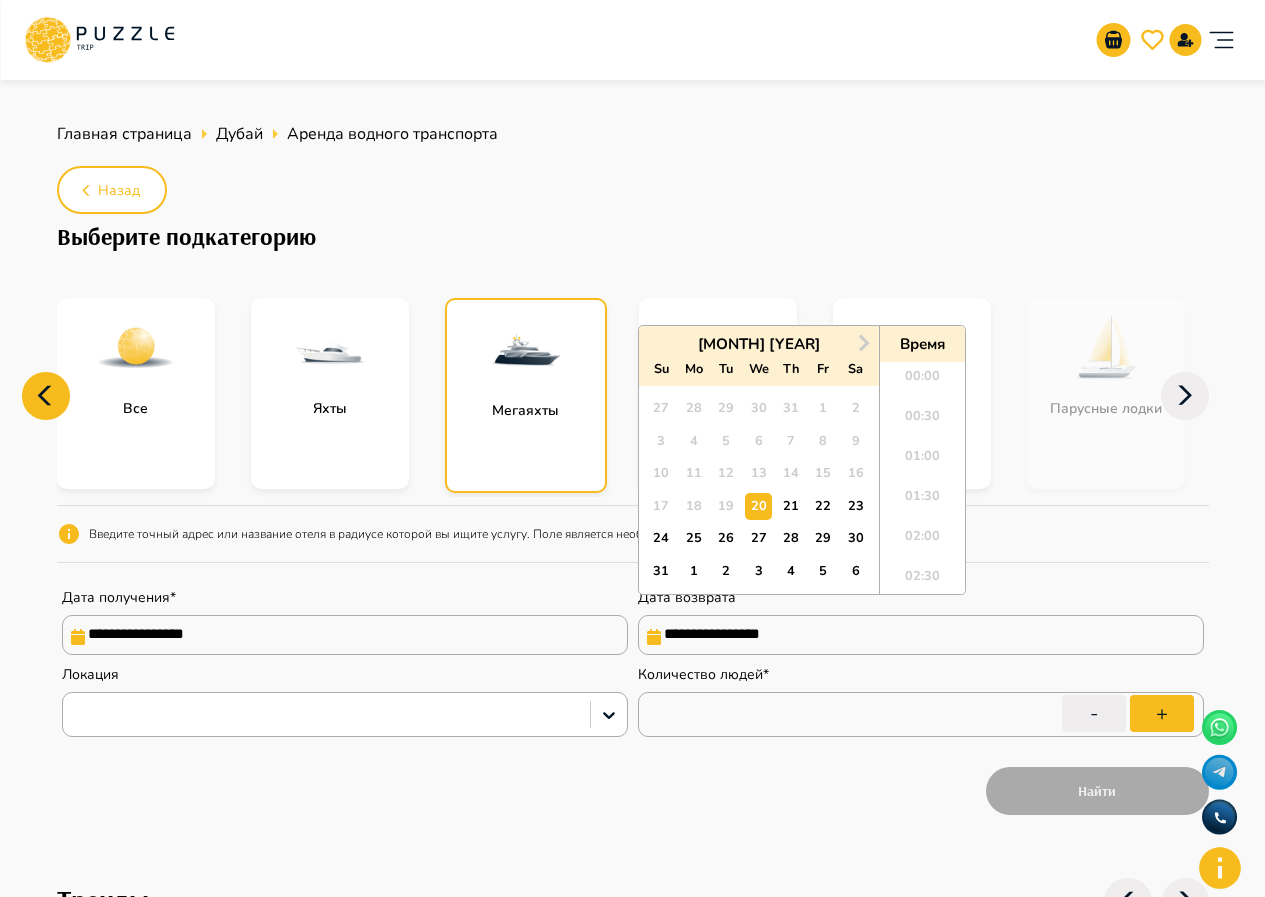 scroll, scrollTop: 1584, scrollLeft: 0, axis: vertical 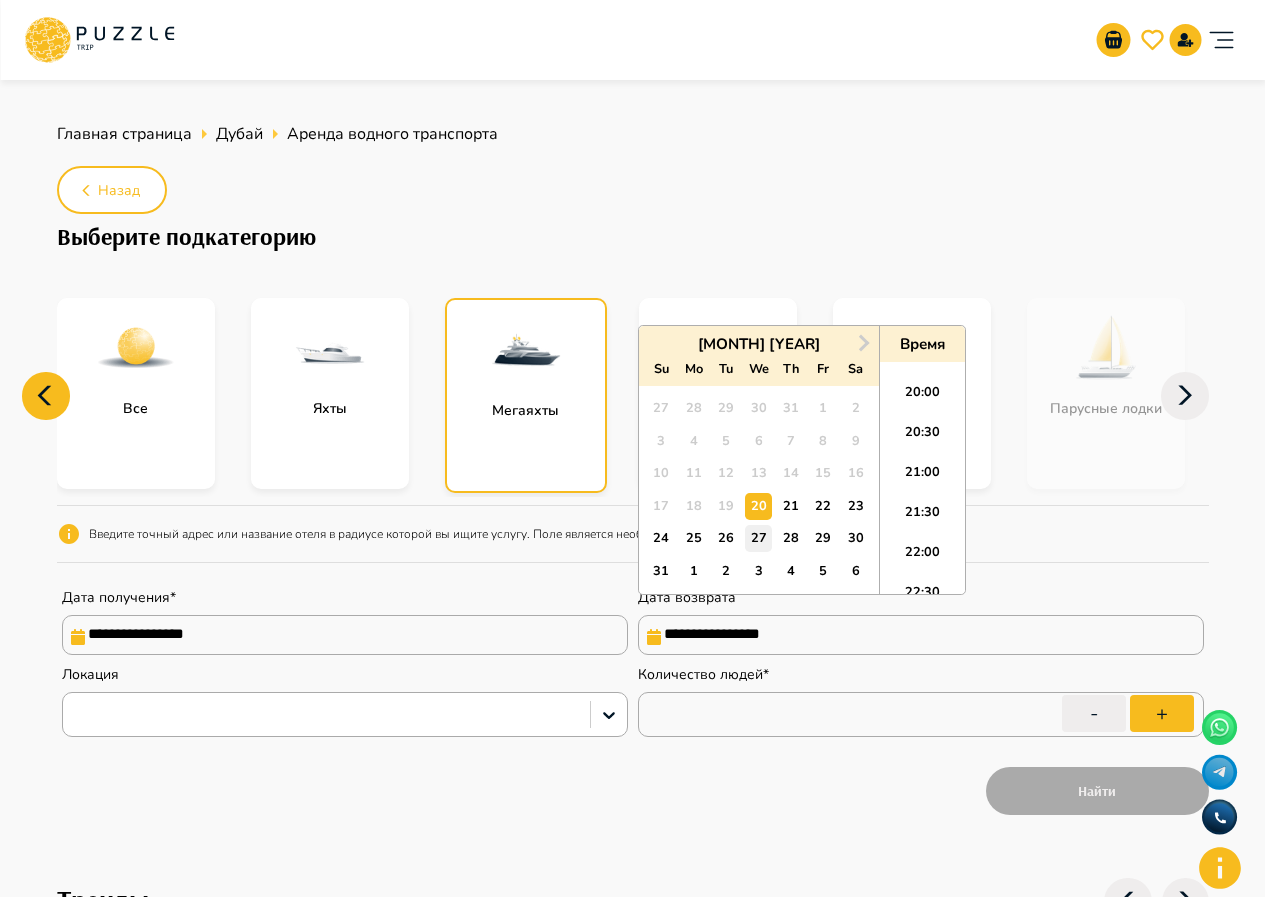 click on "27" at bounding box center (758, 538) 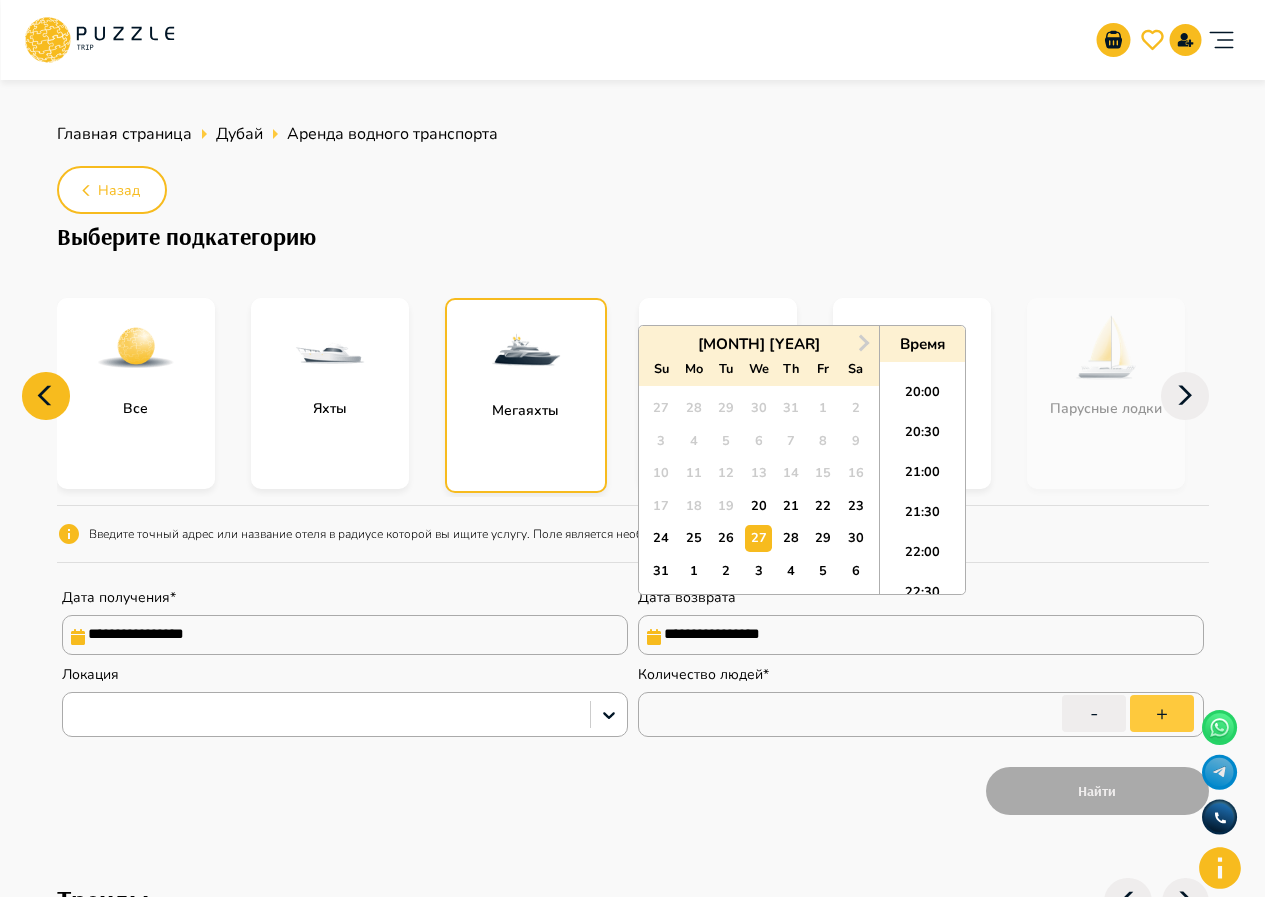 click on "+" at bounding box center [1162, 713] 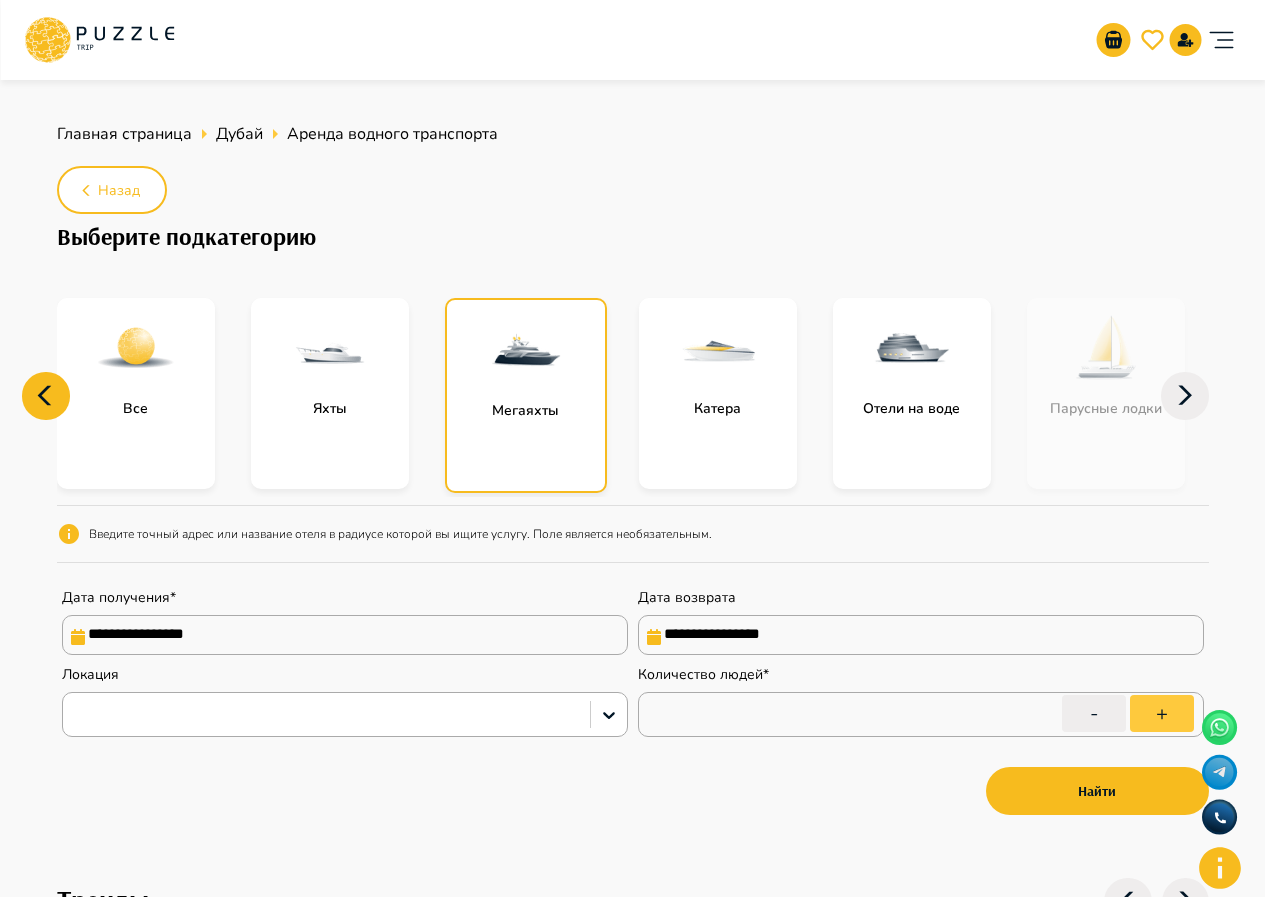 click on "+" at bounding box center (1162, 713) 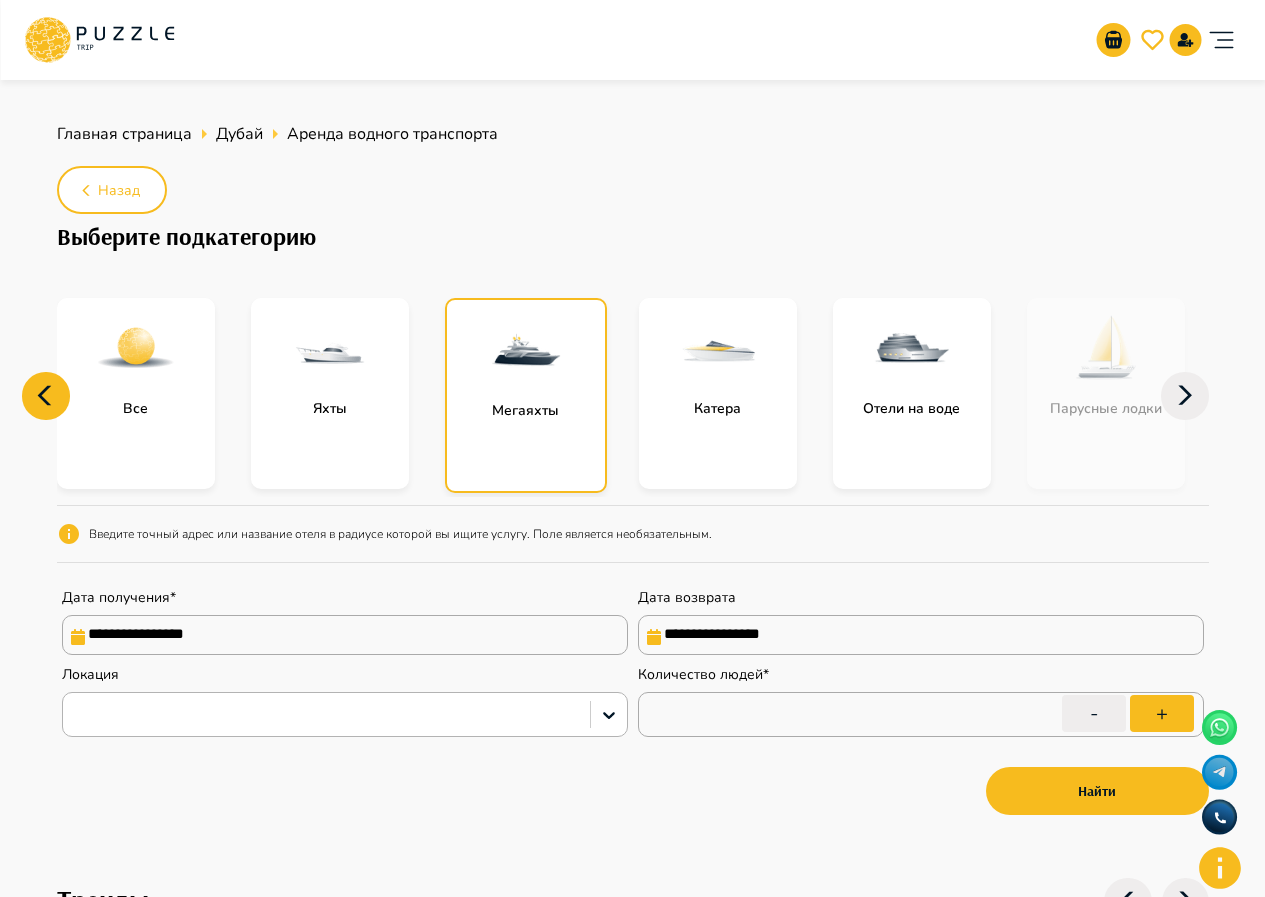 click at bounding box center (326, 715) 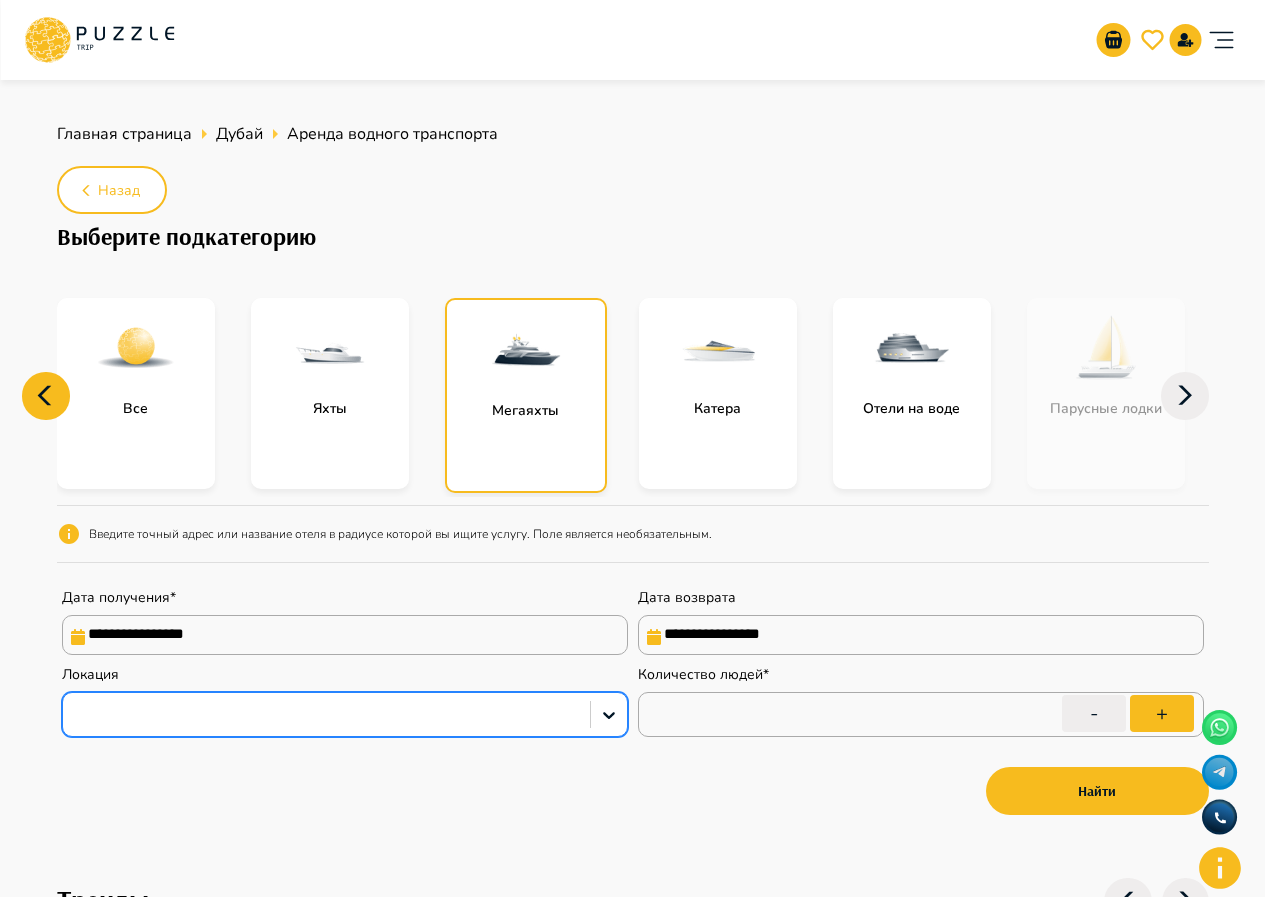 click at bounding box center (326, 715) 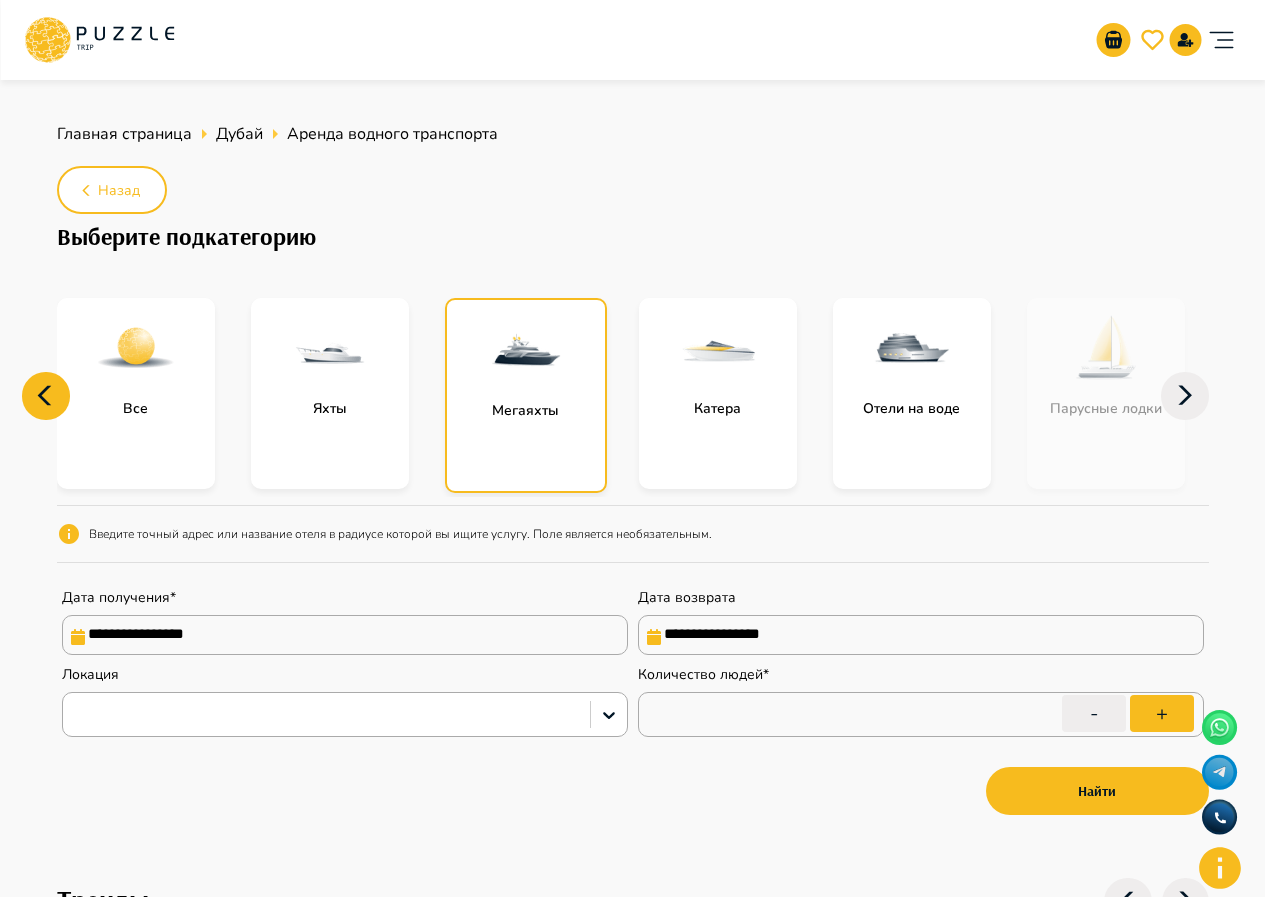 click 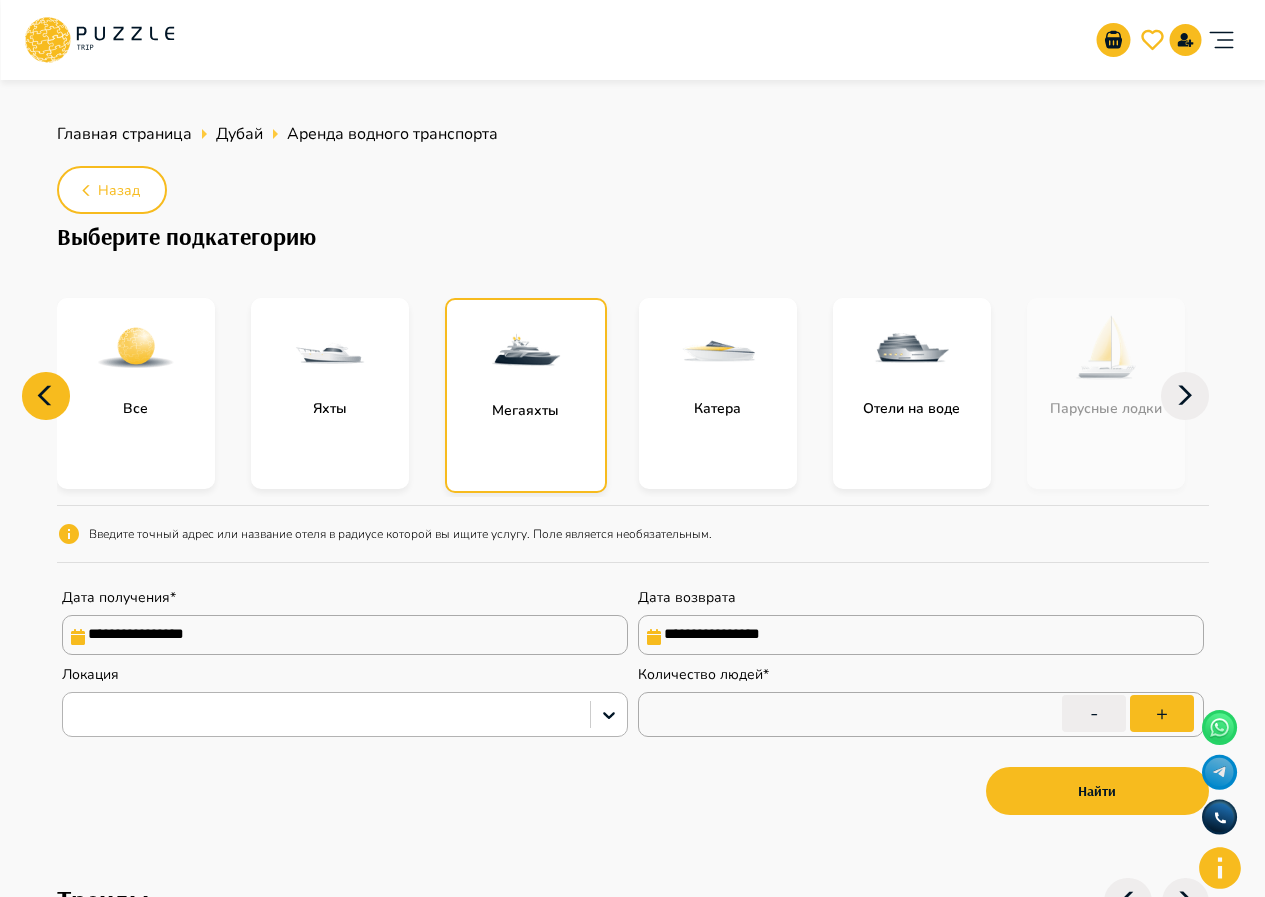 click at bounding box center [326, 715] 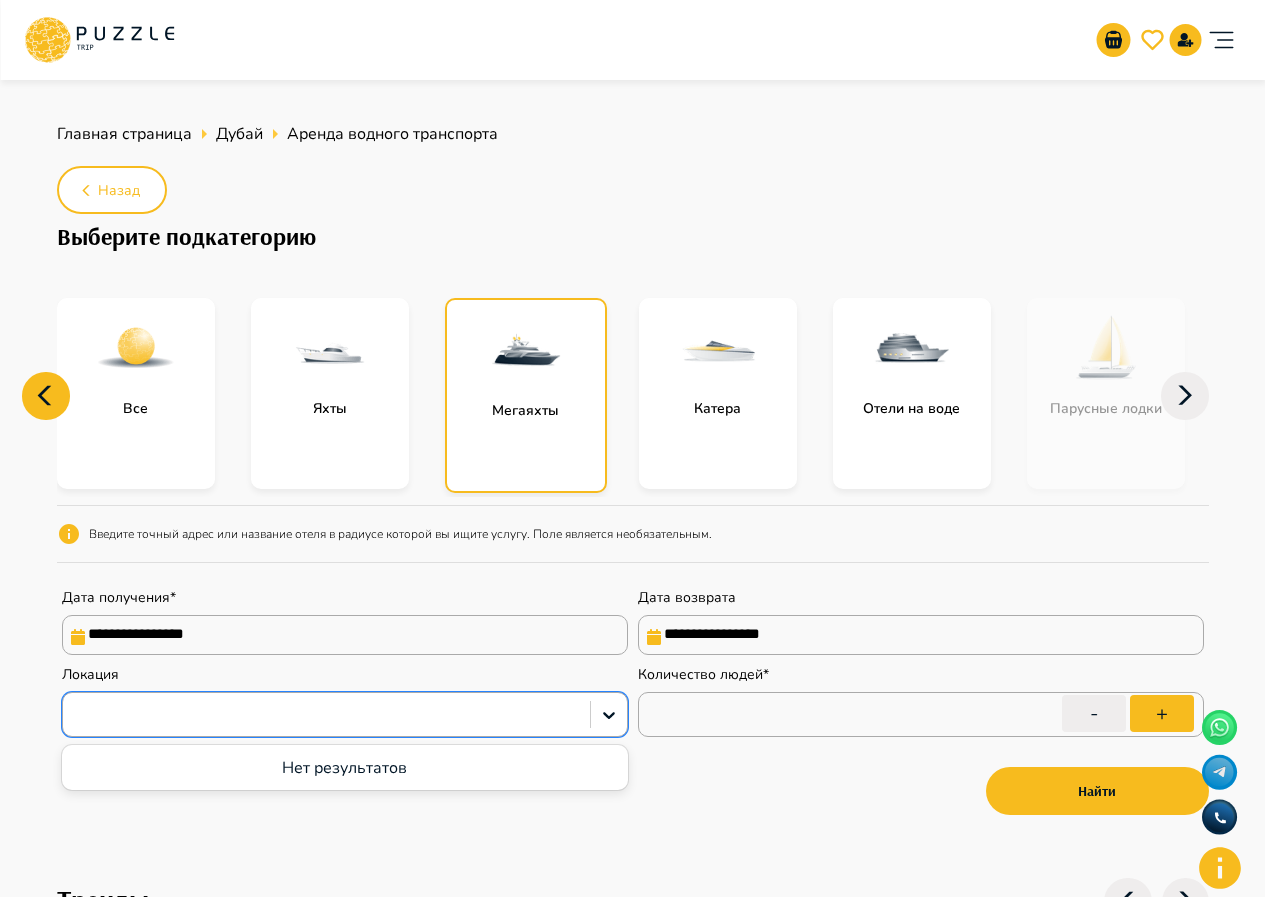 click on "Нет результатов" at bounding box center [345, 768] 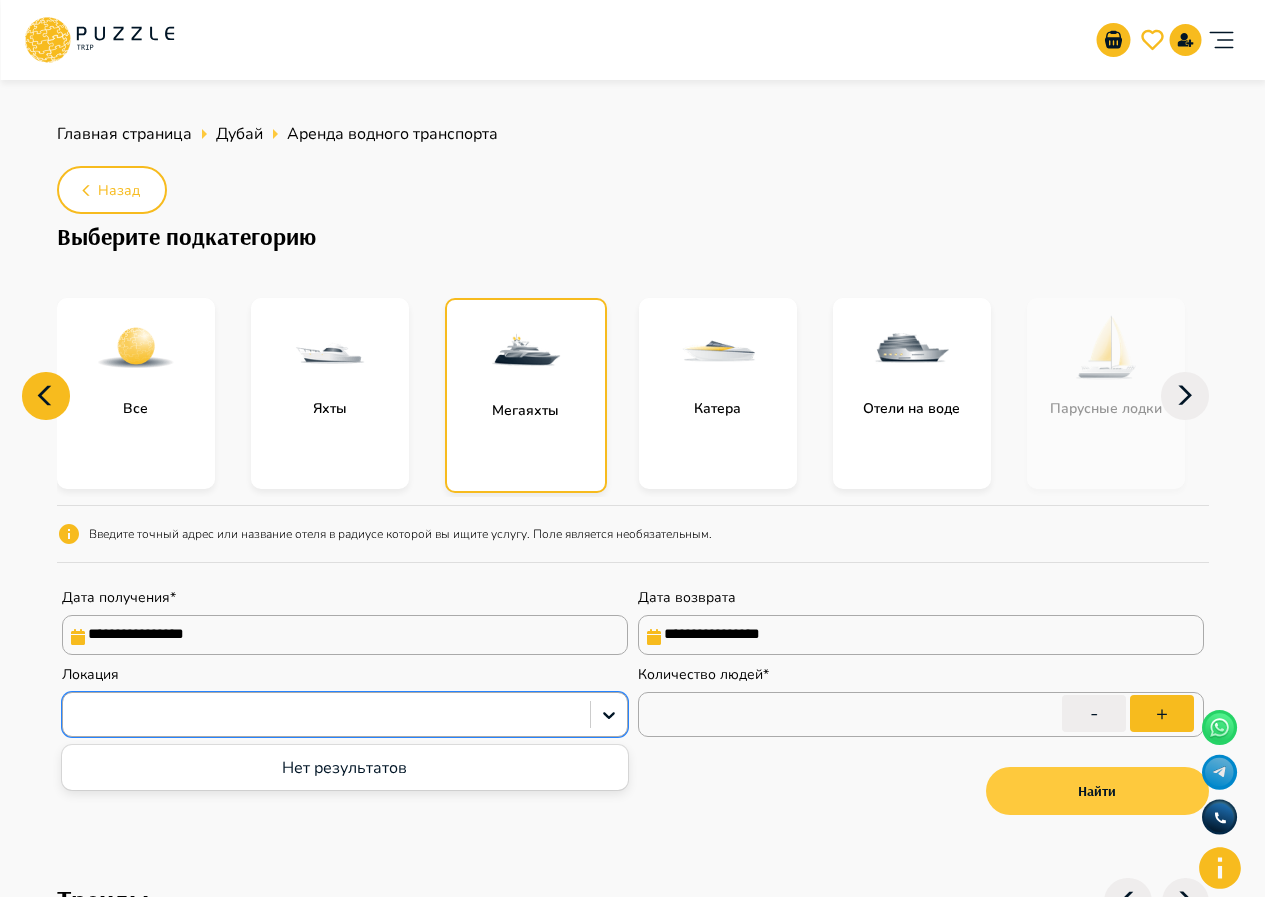 click on "Найти" at bounding box center (1097, 791) 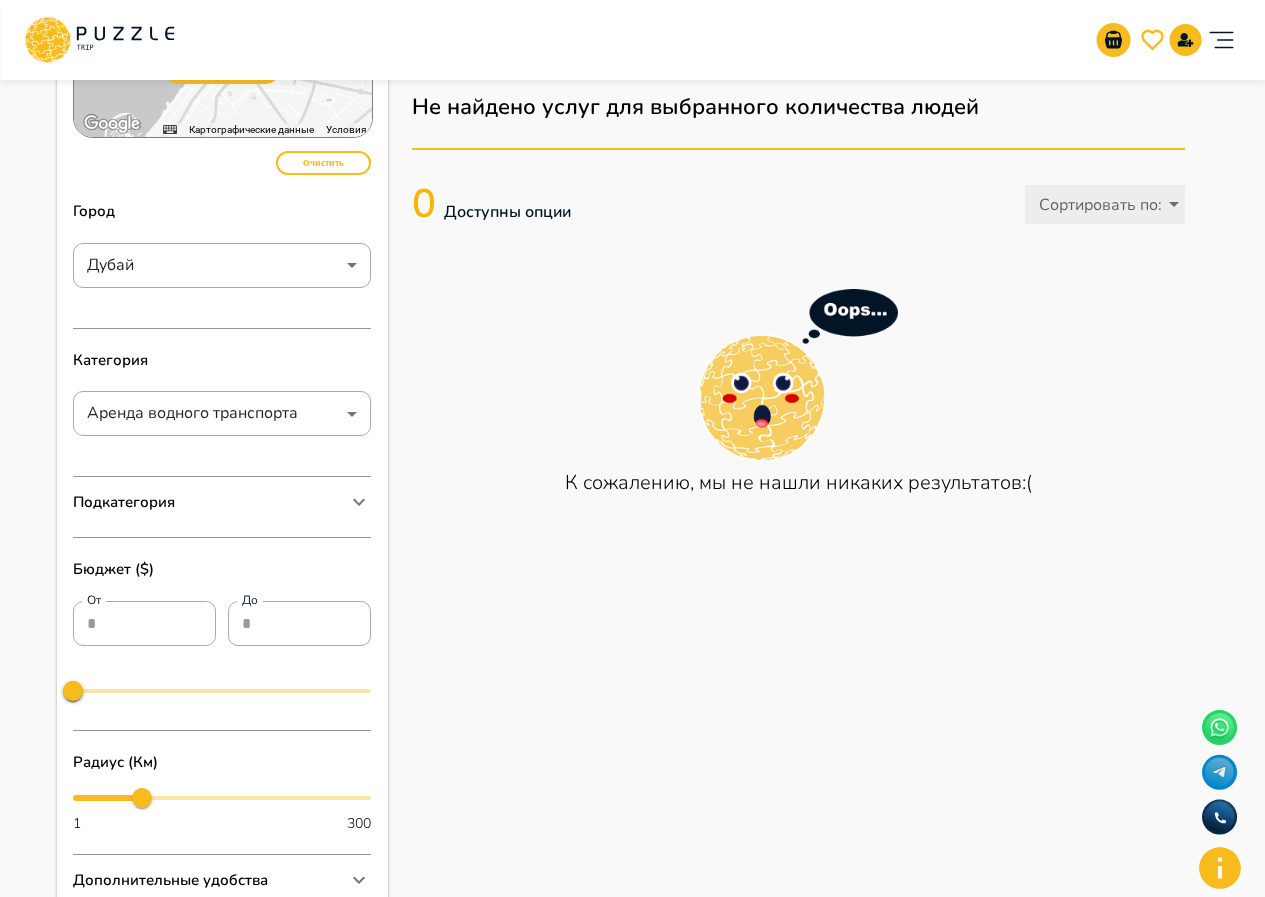 scroll, scrollTop: 200, scrollLeft: 0, axis: vertical 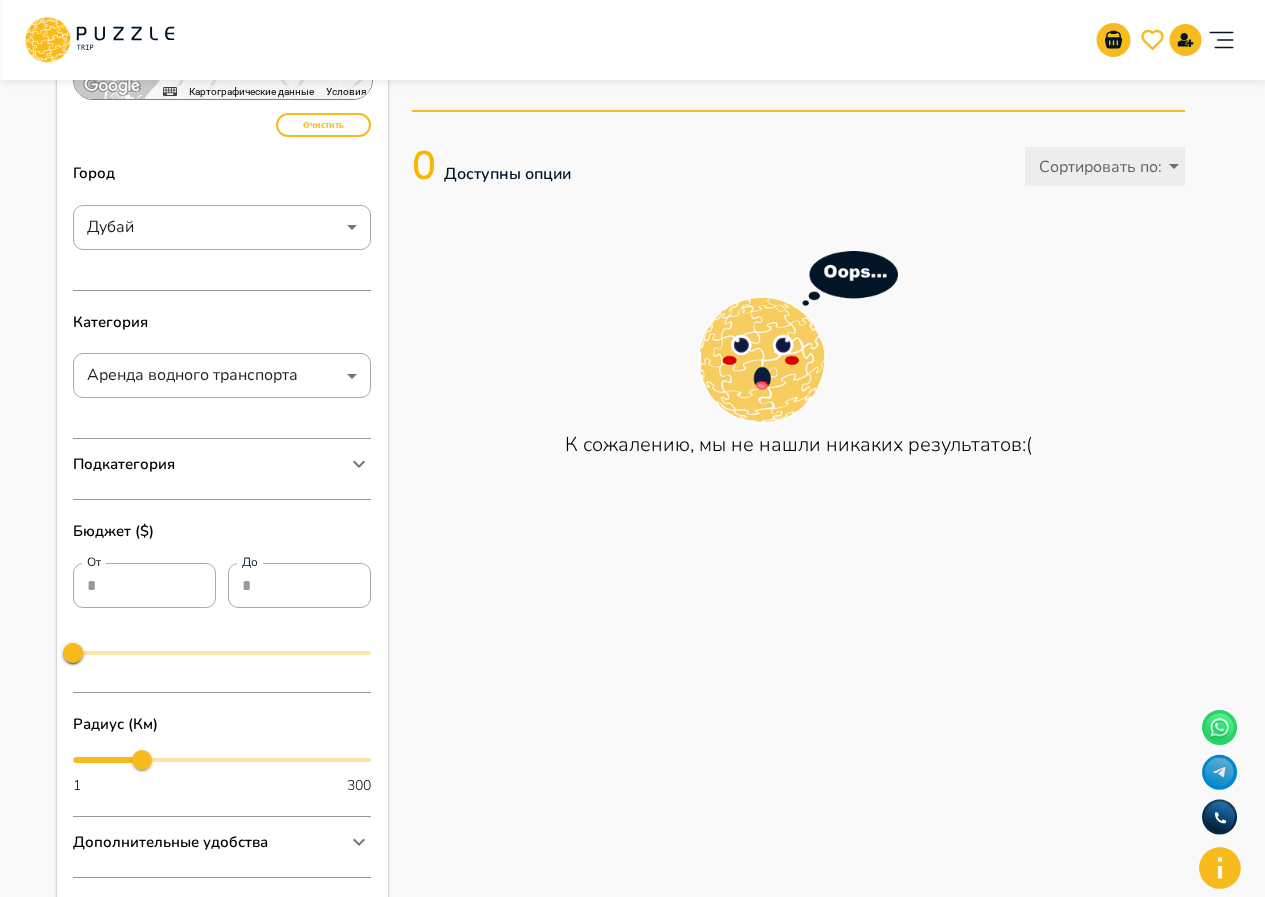 click 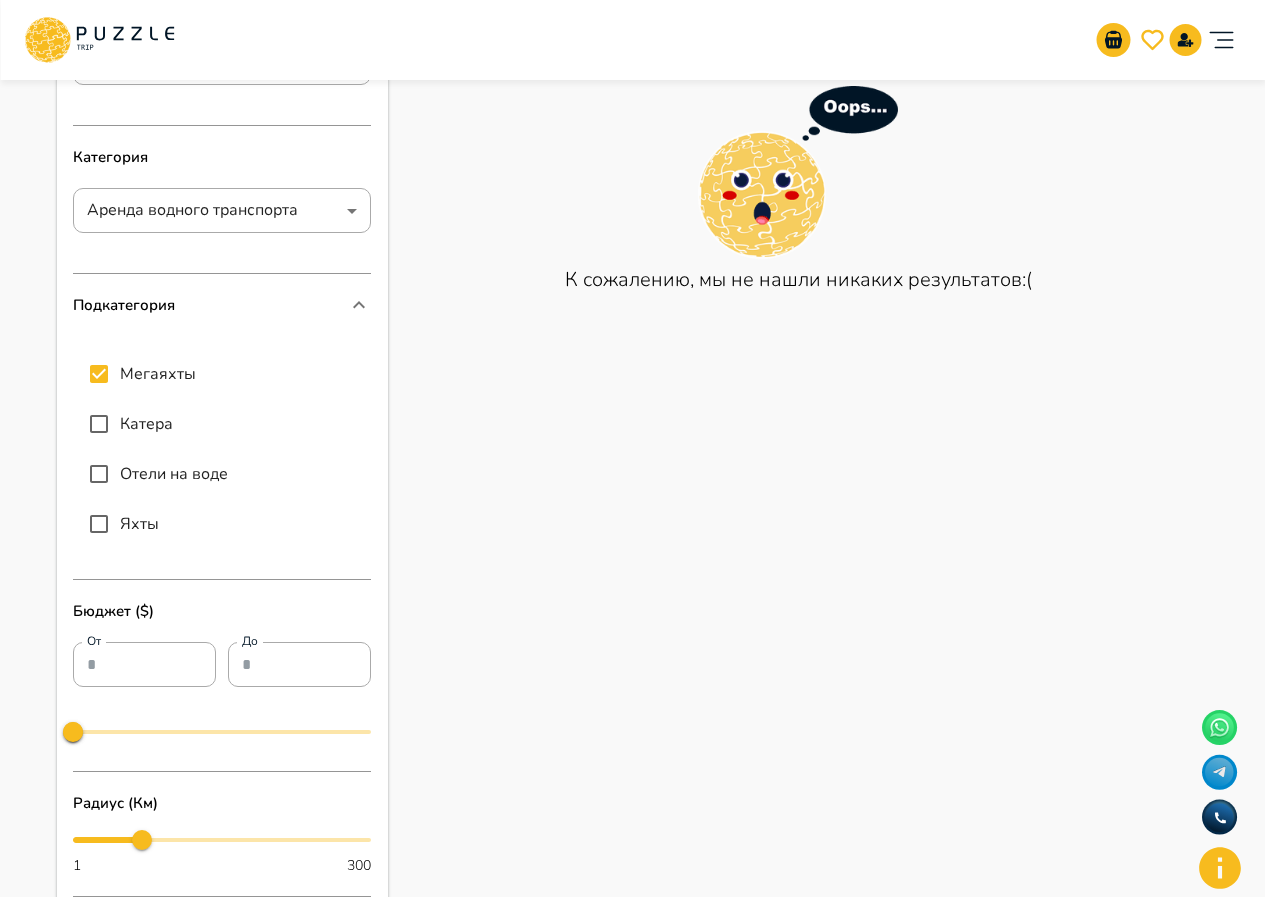 scroll, scrollTop: 400, scrollLeft: 0, axis: vertical 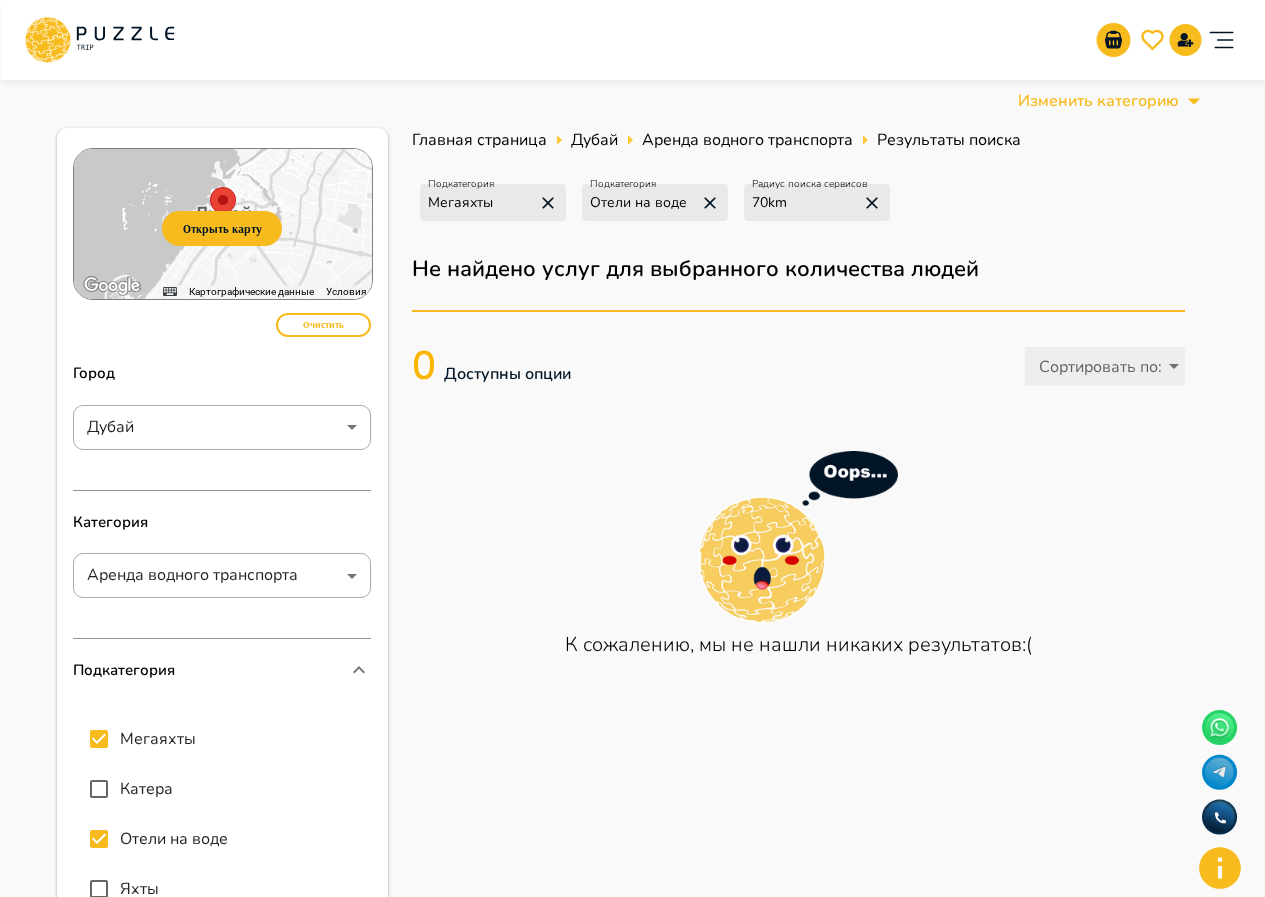 click 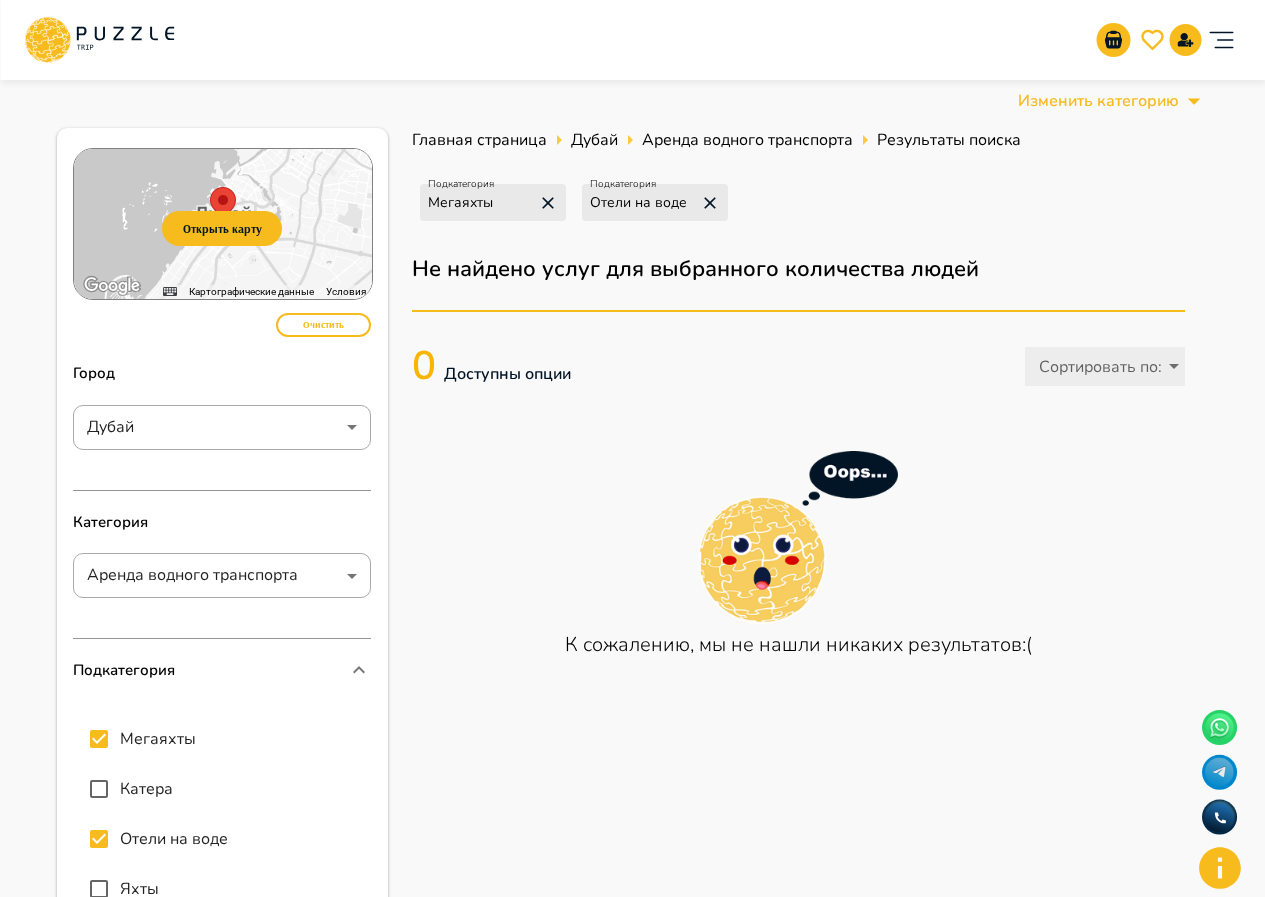 click 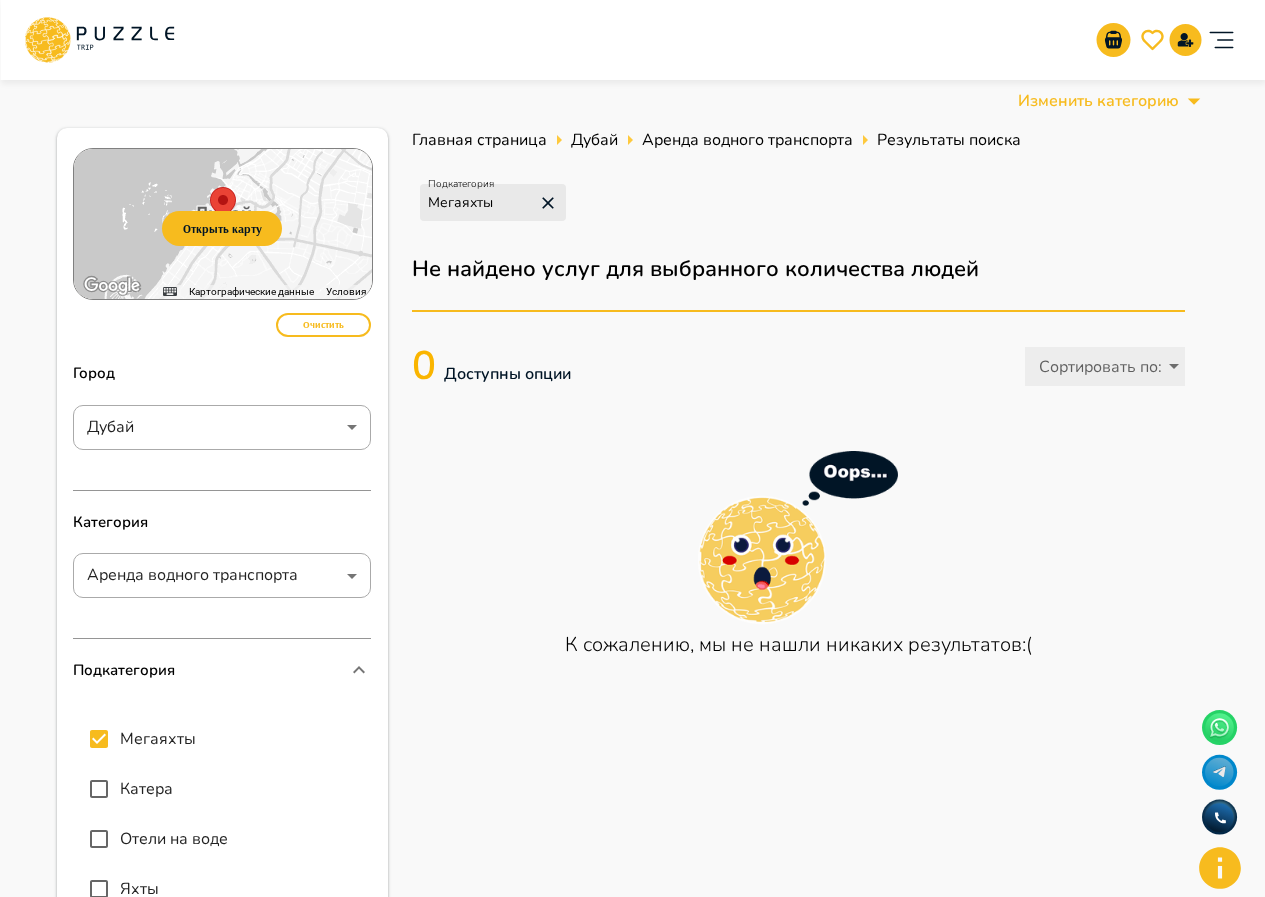 click 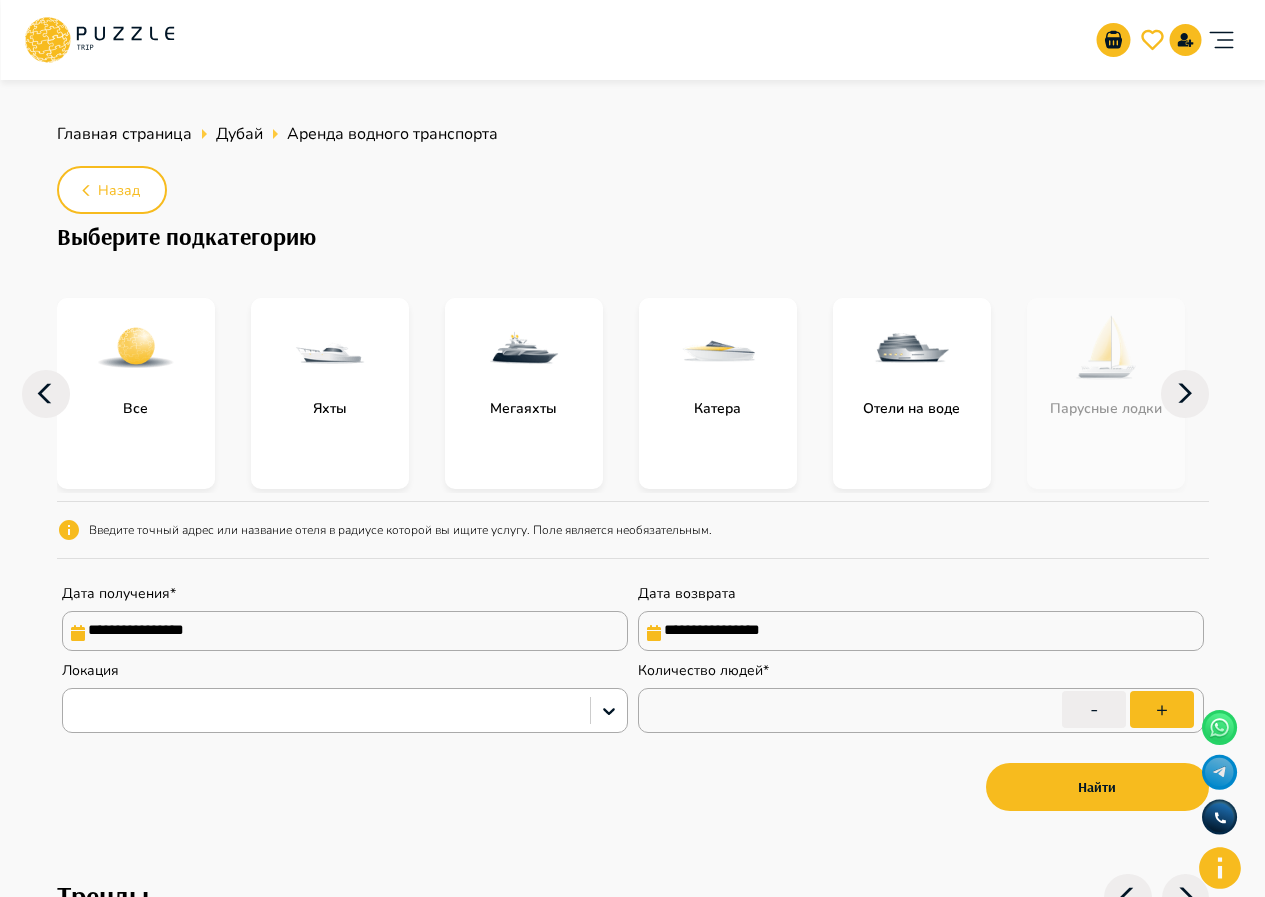 click at bounding box center [136, 348] 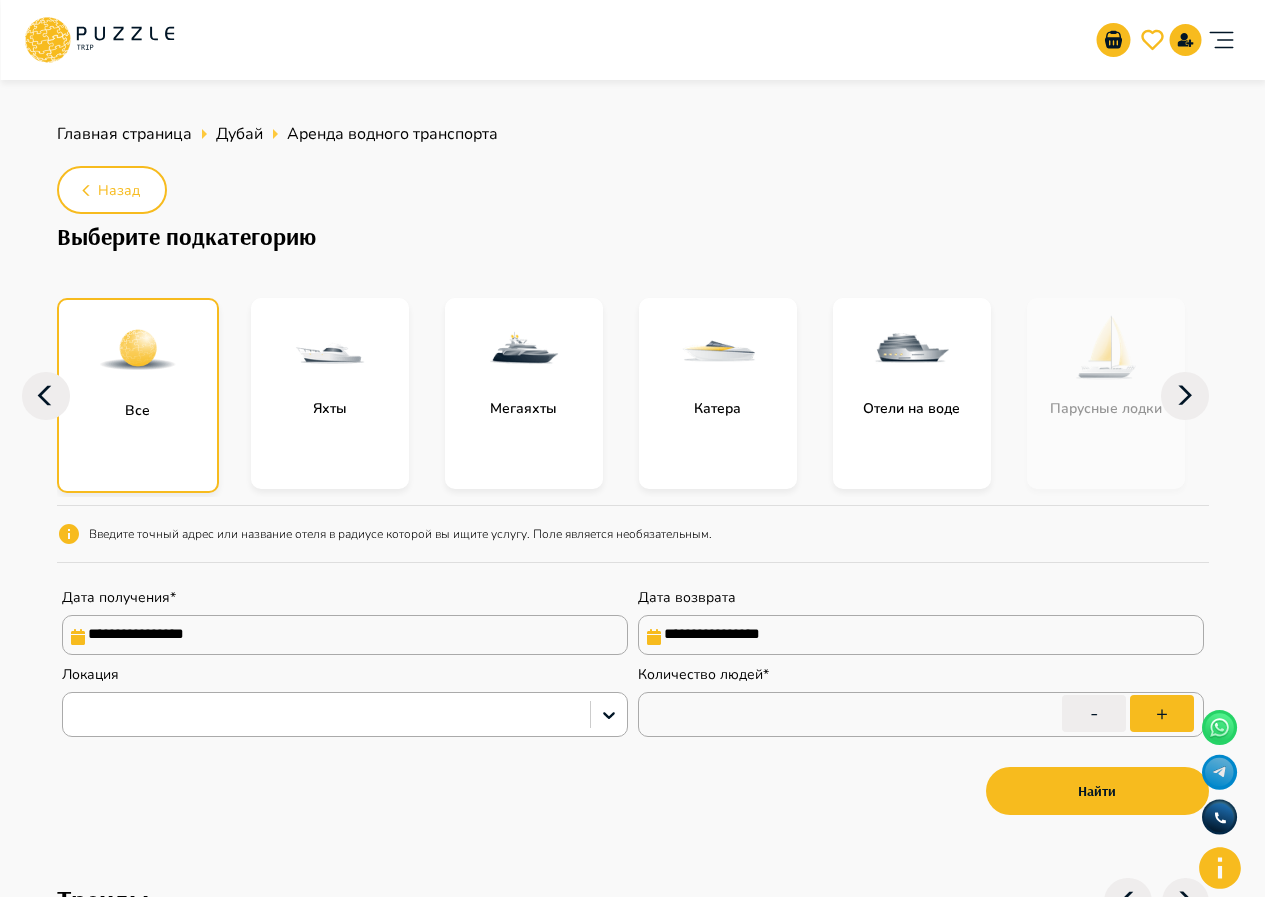 click at bounding box center (138, 350) 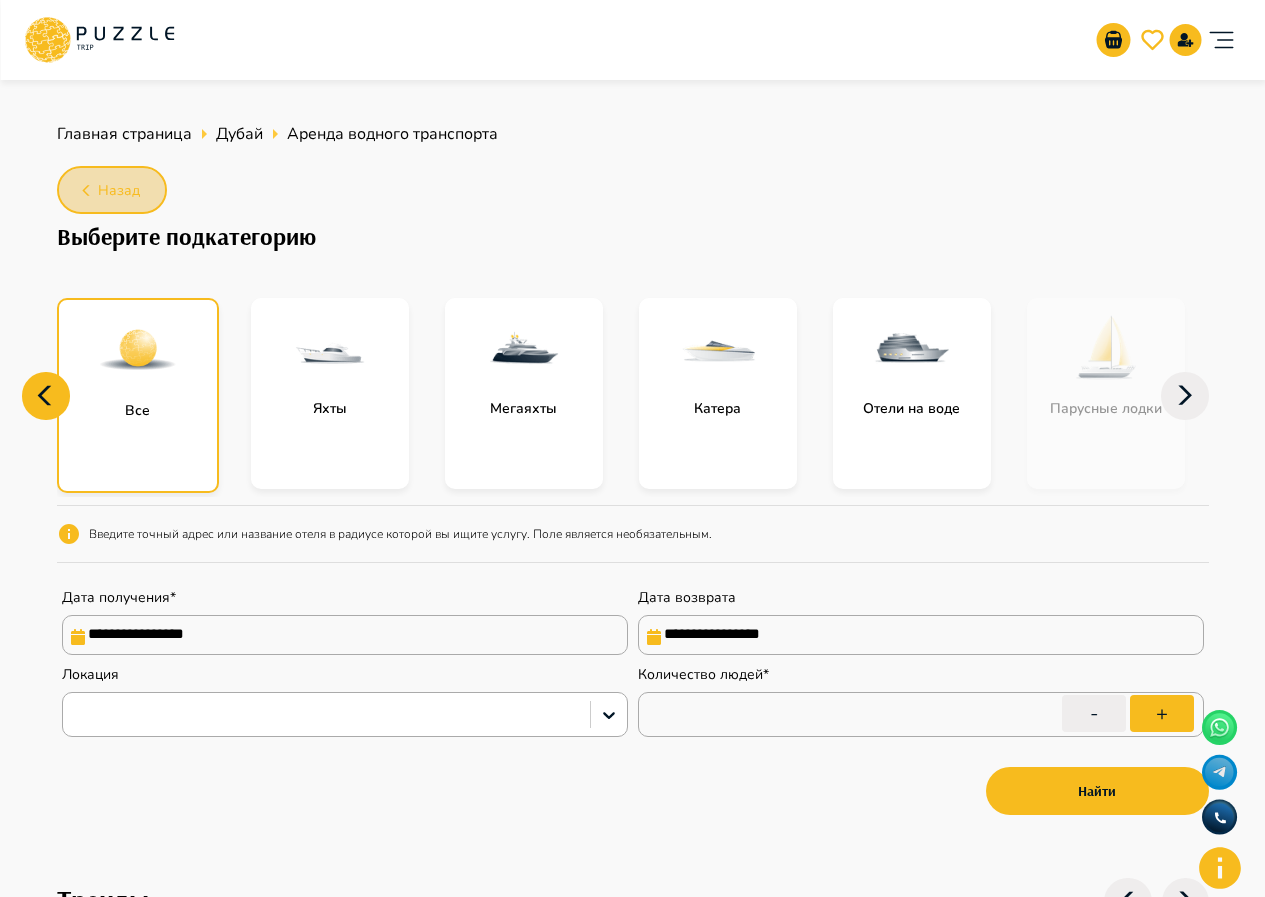 click on "Назад" at bounding box center [112, 190] 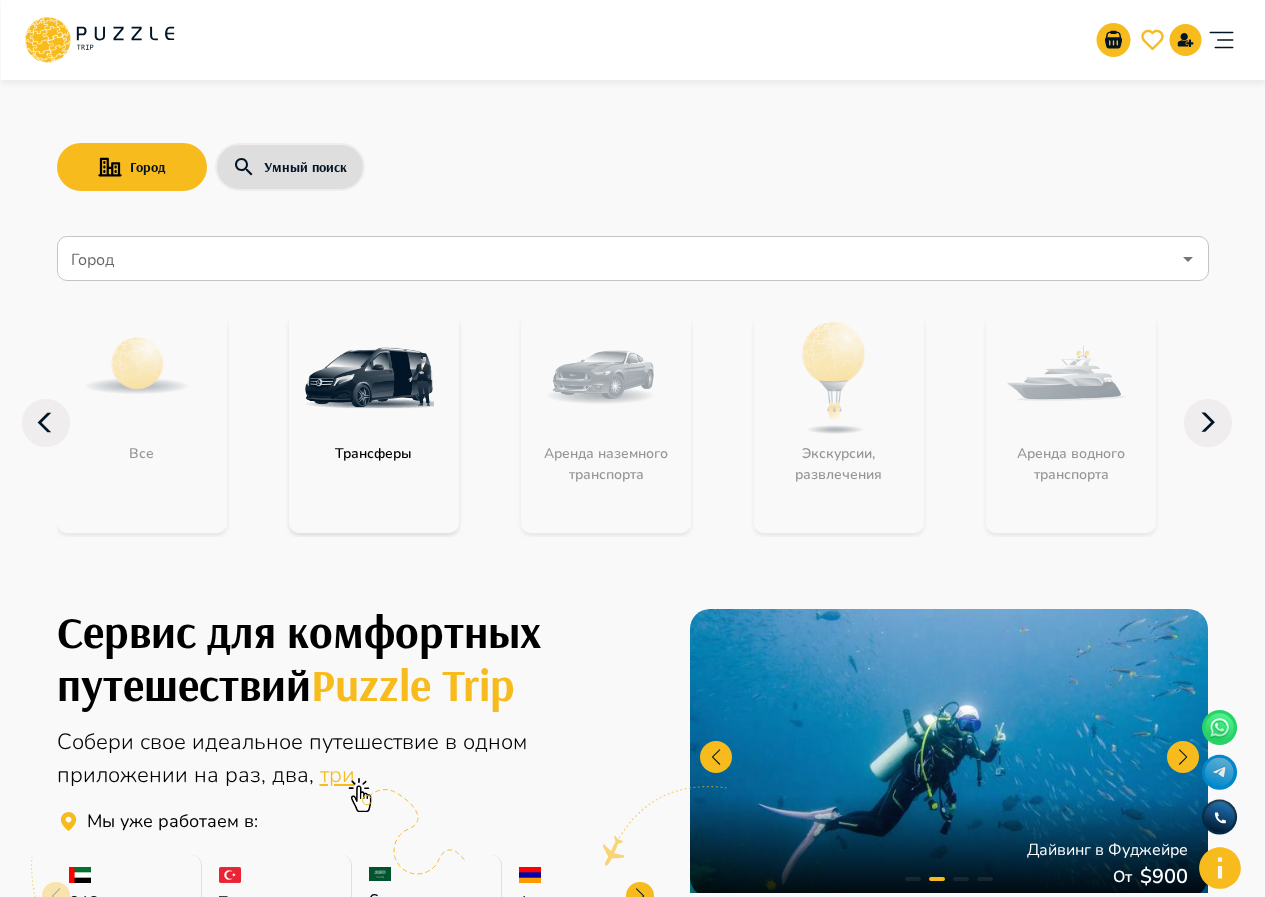 scroll, scrollTop: 100, scrollLeft: 0, axis: vertical 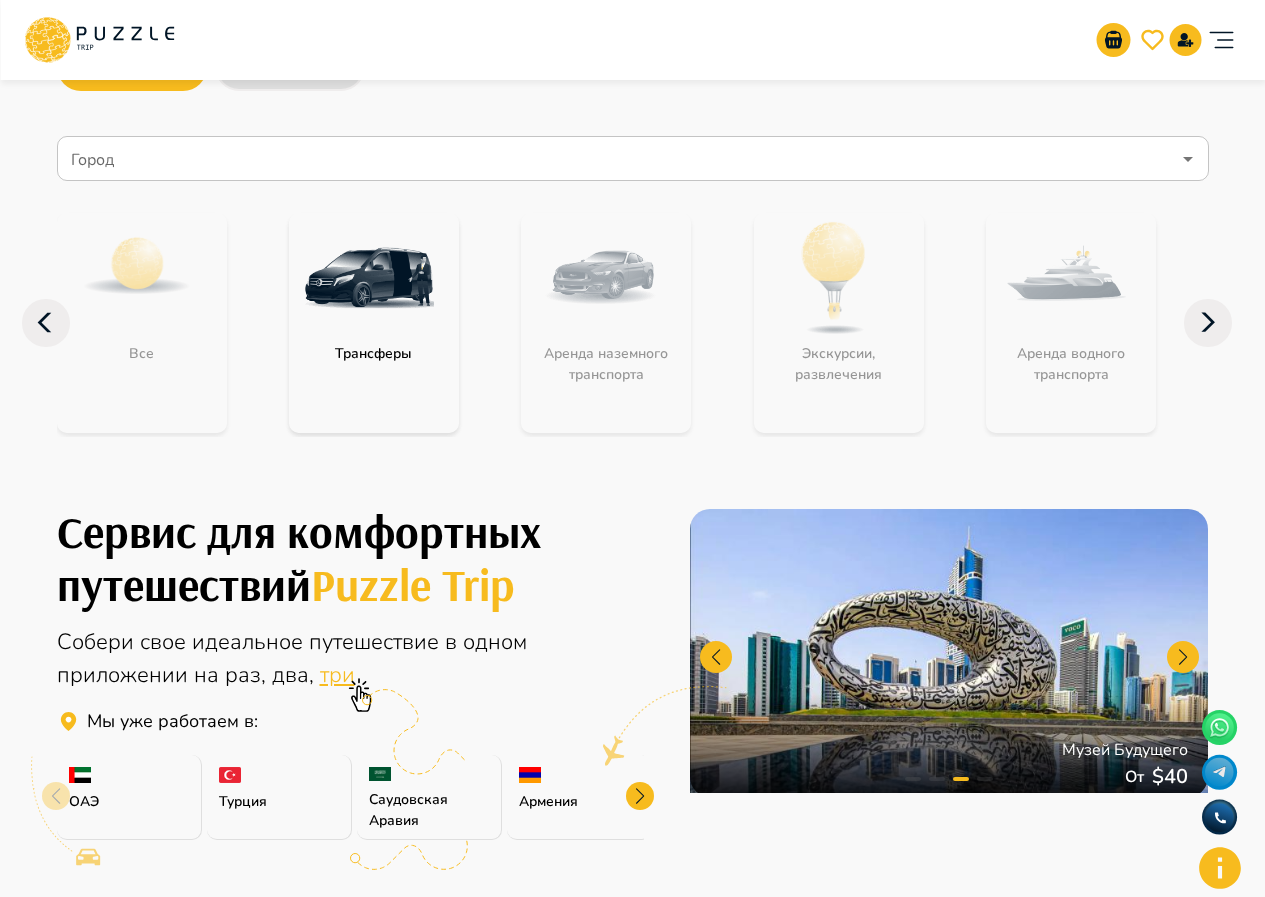 click 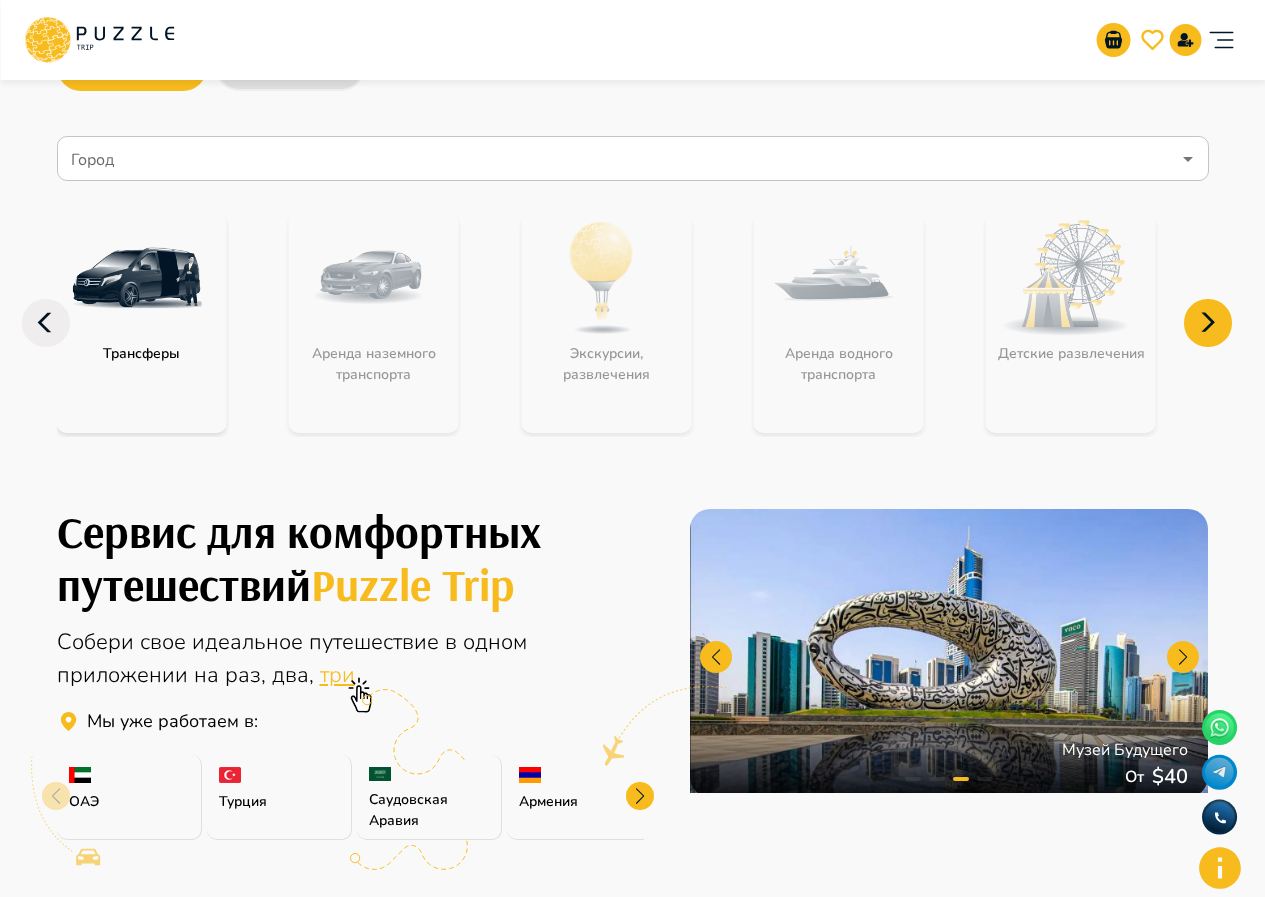 click 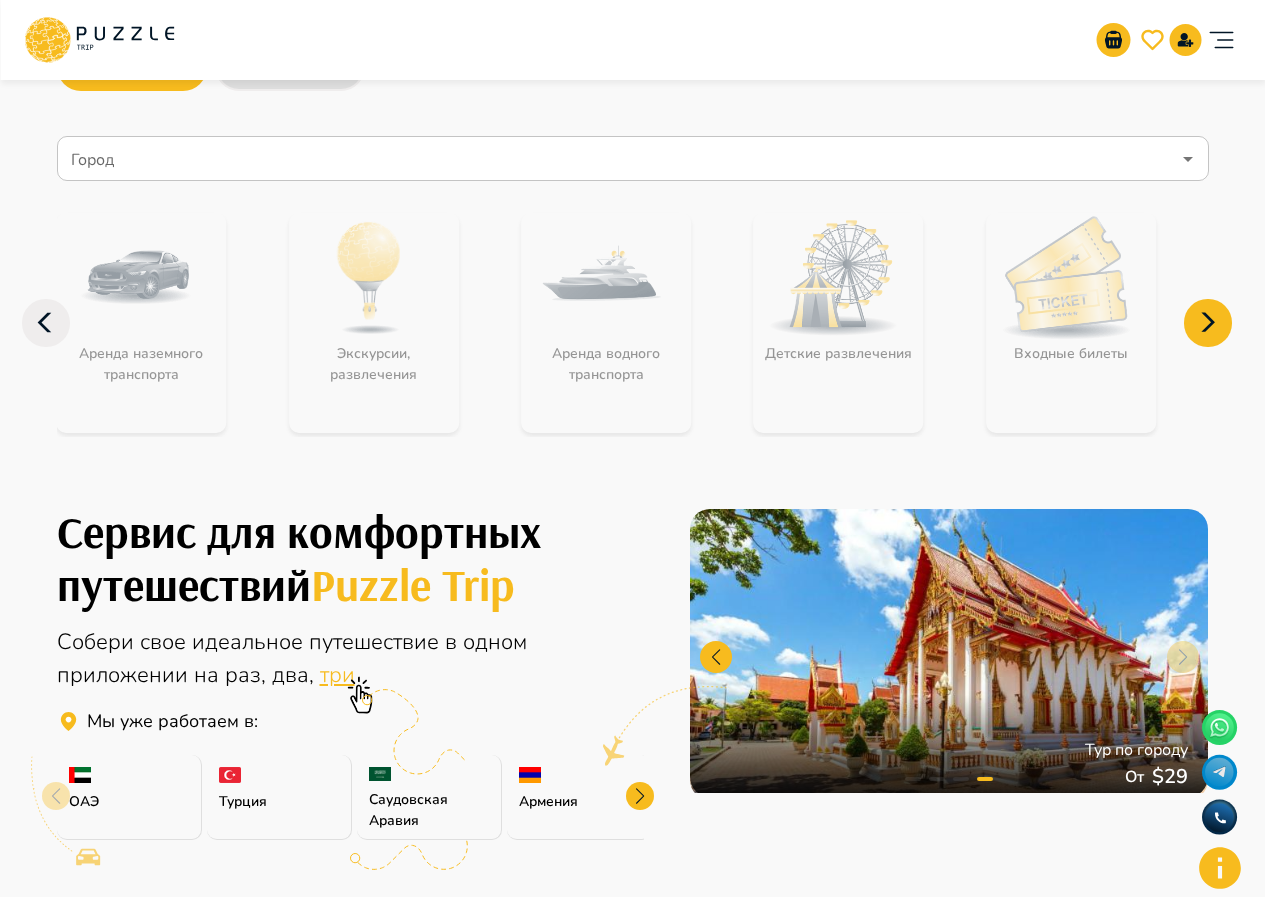 click 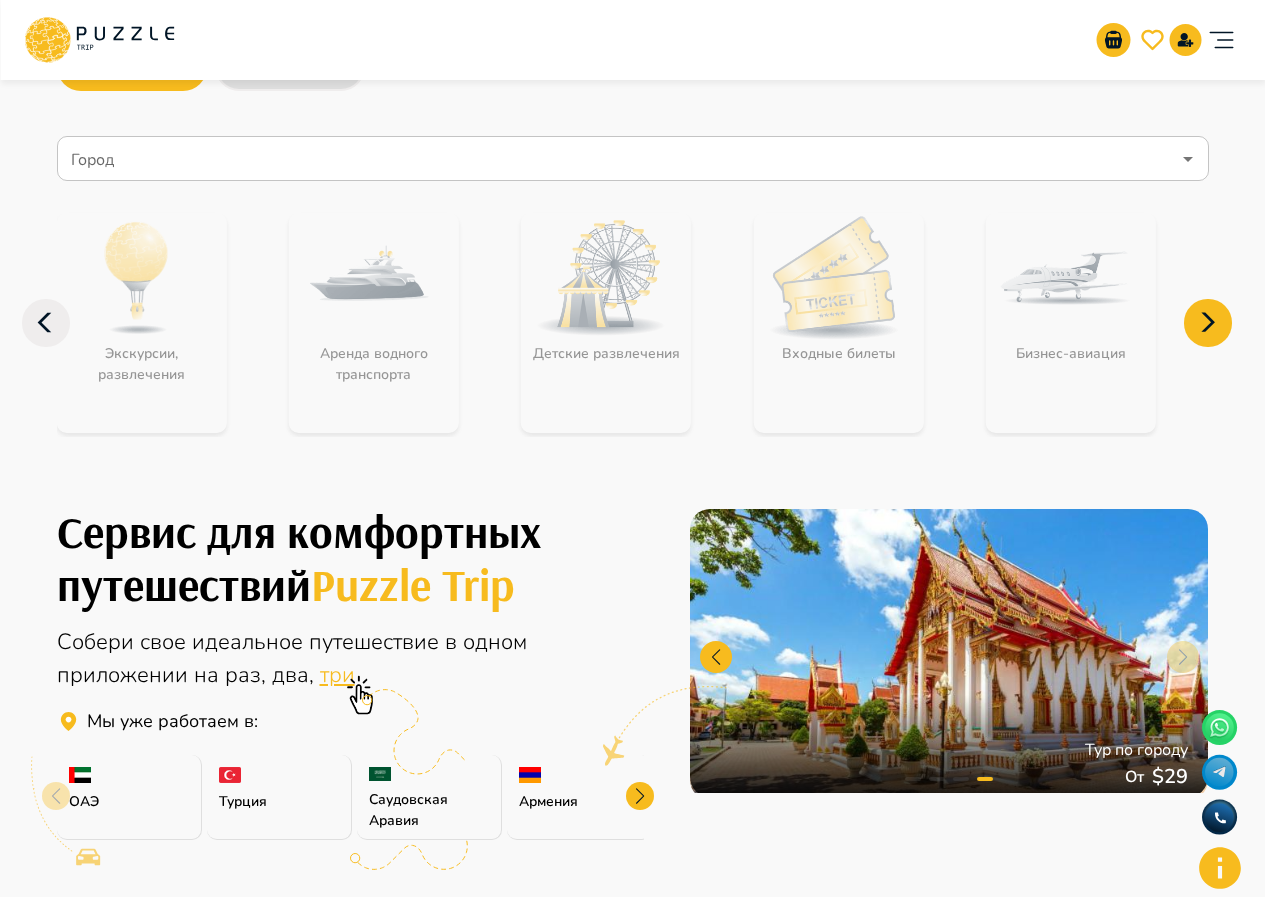 click 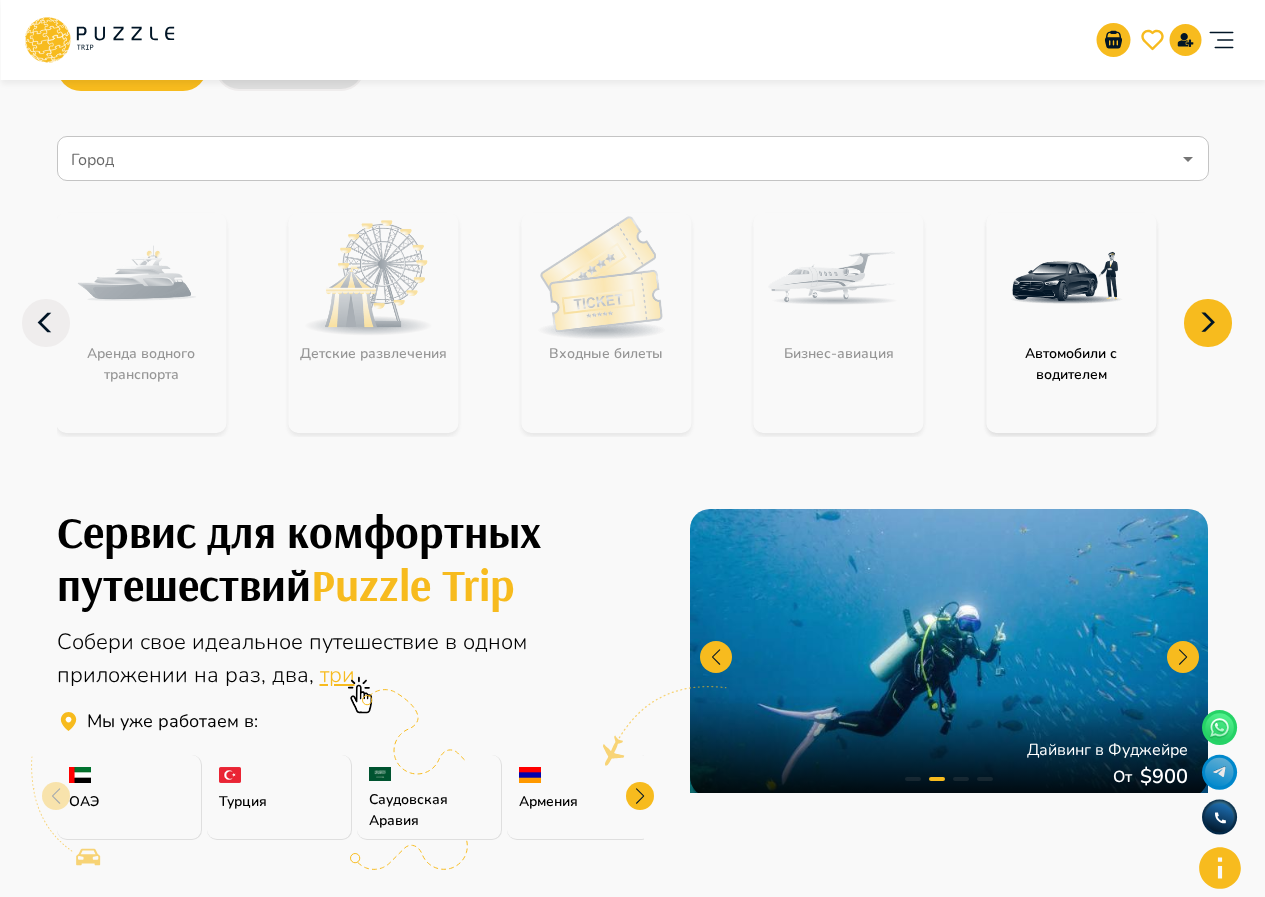 click 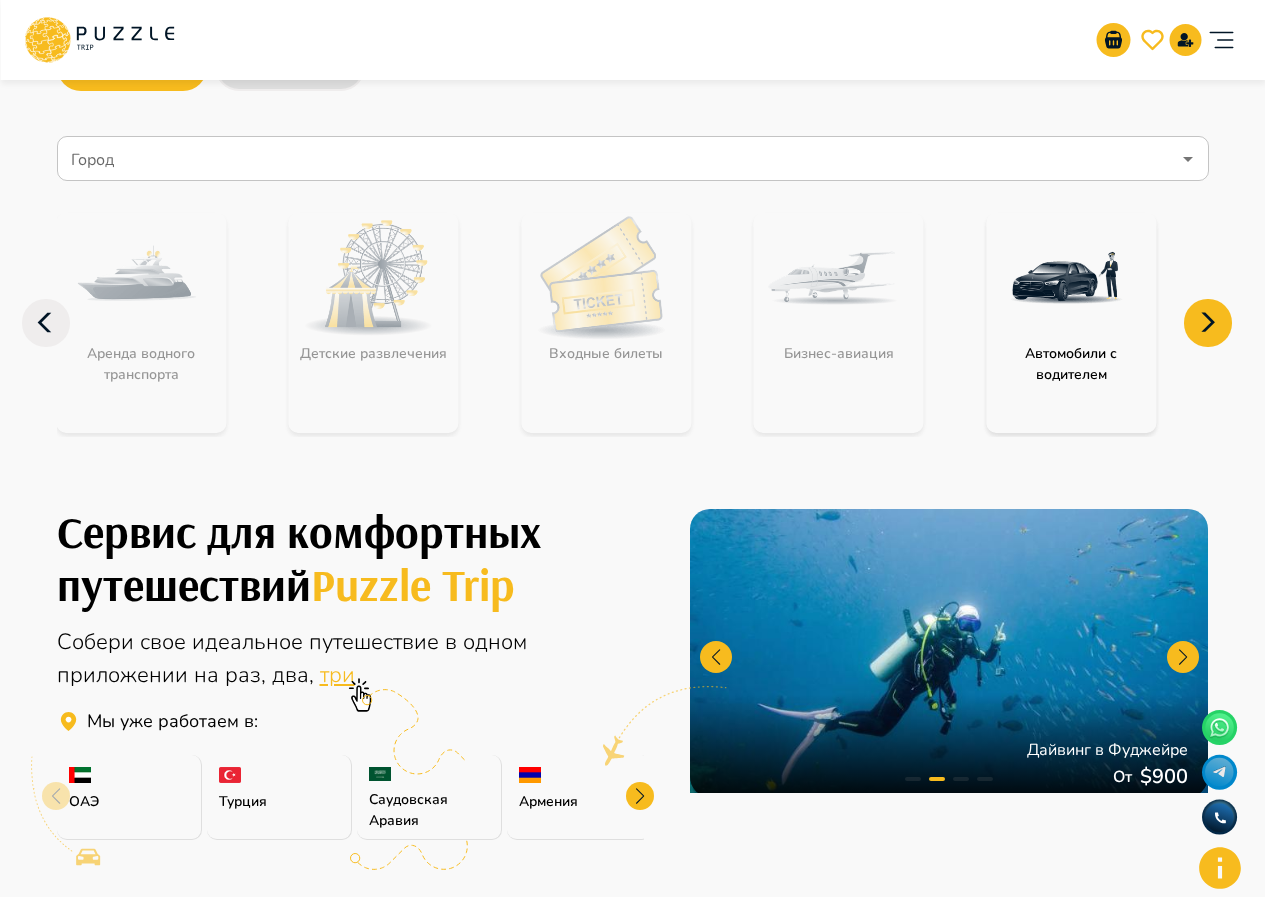 scroll, scrollTop: 0, scrollLeft: 0, axis: both 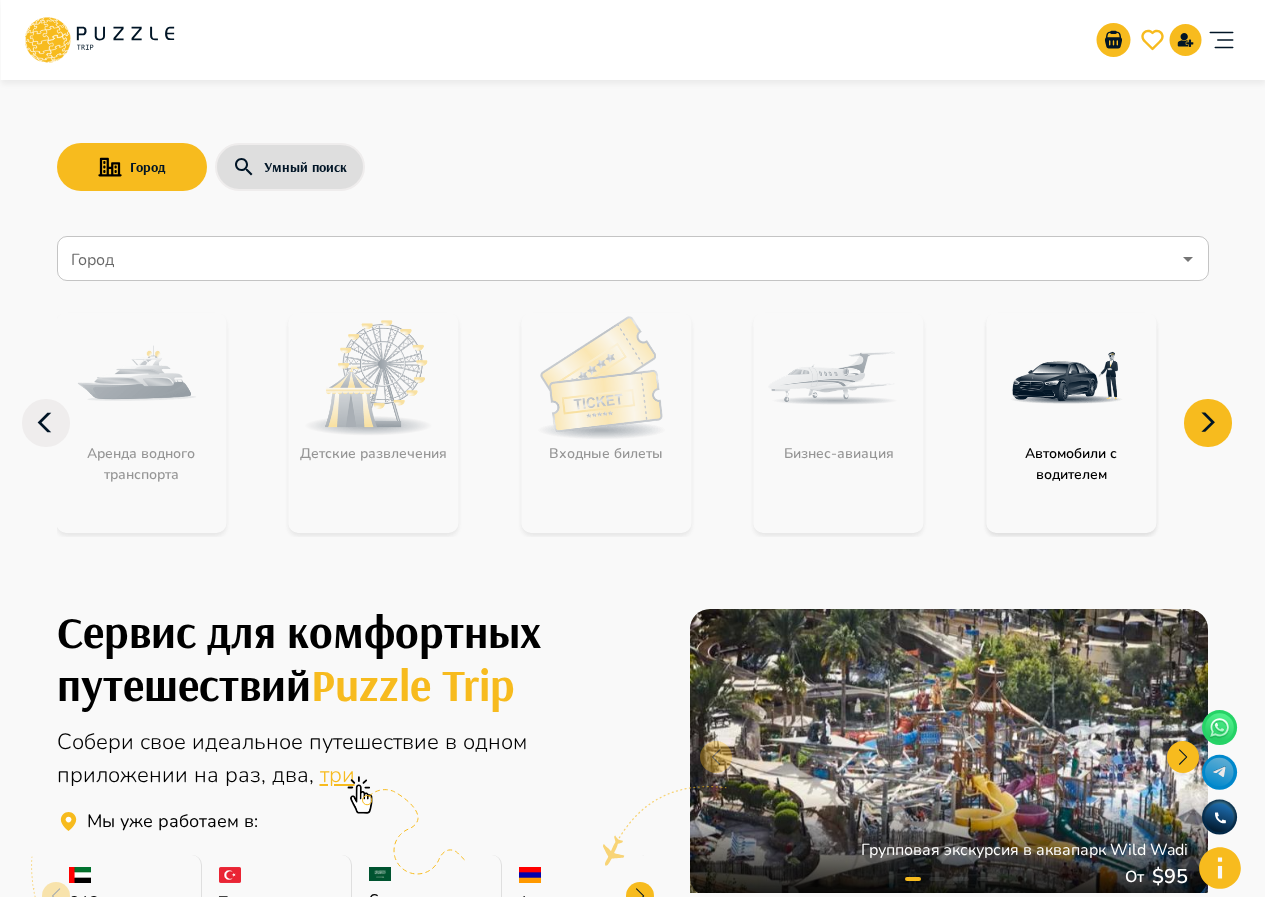 click on "Город" at bounding box center (618, 259) 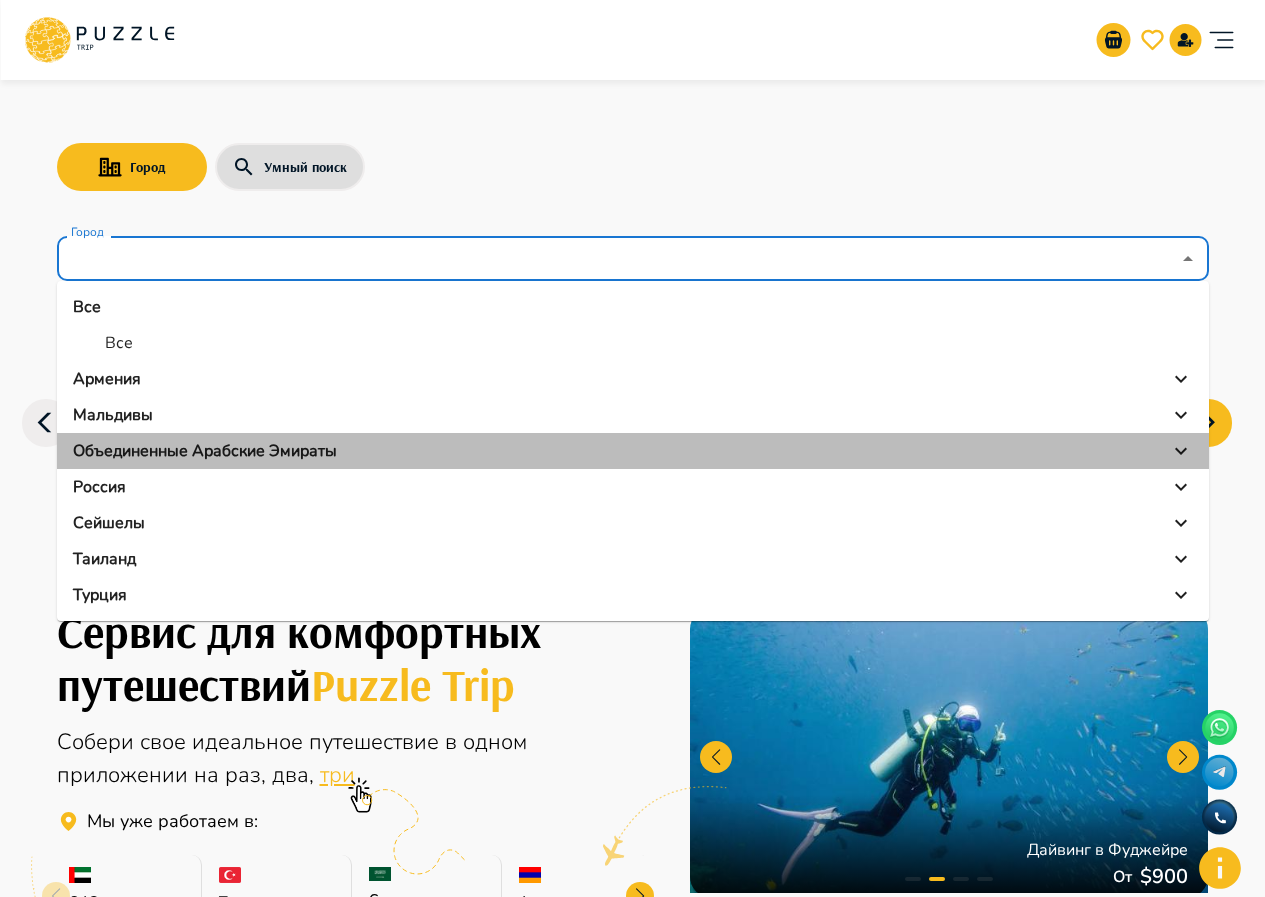 click on "Объединенные Арабские Эмираты" at bounding box center (205, 451) 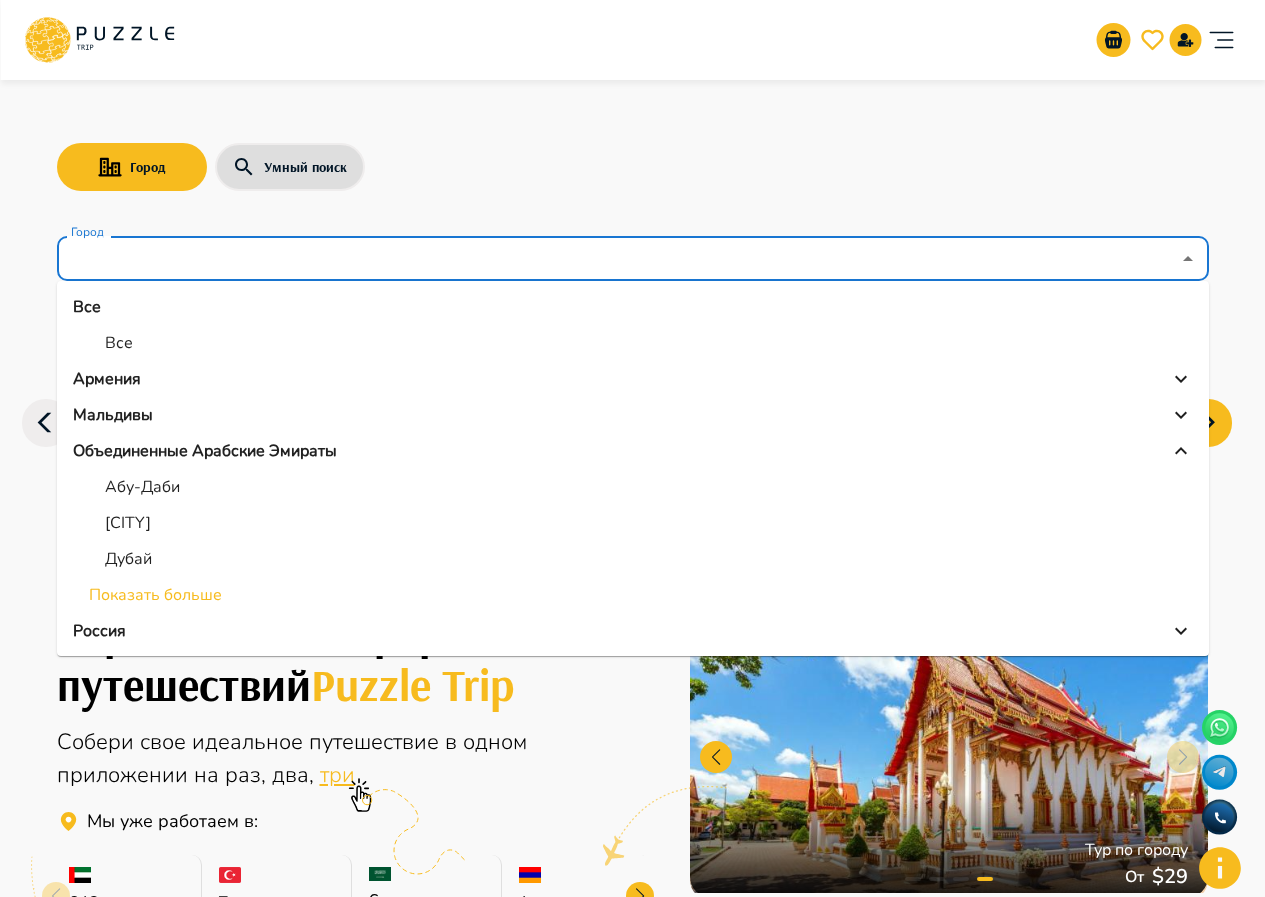 click on "Дубай" at bounding box center [128, 559] 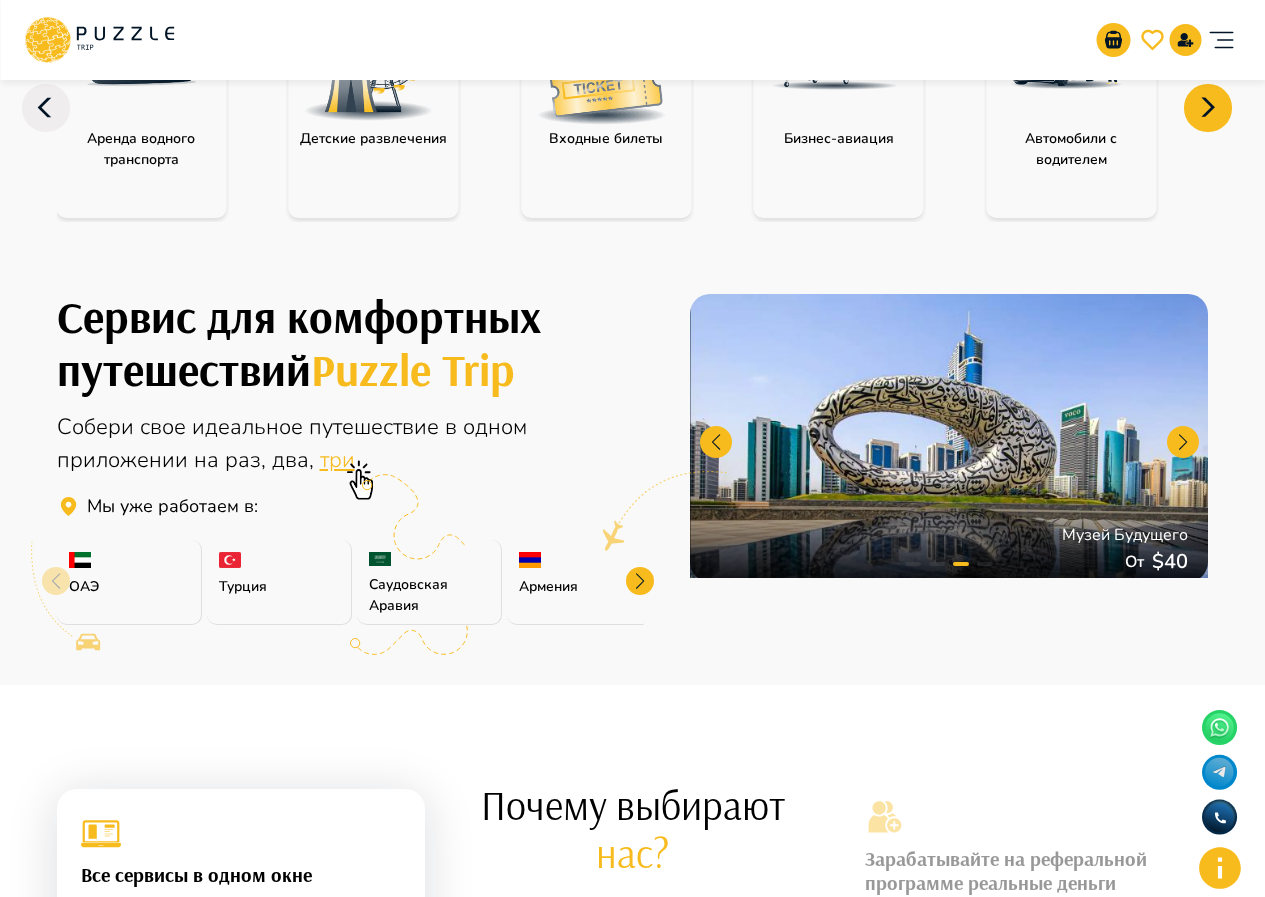 scroll, scrollTop: 0, scrollLeft: 0, axis: both 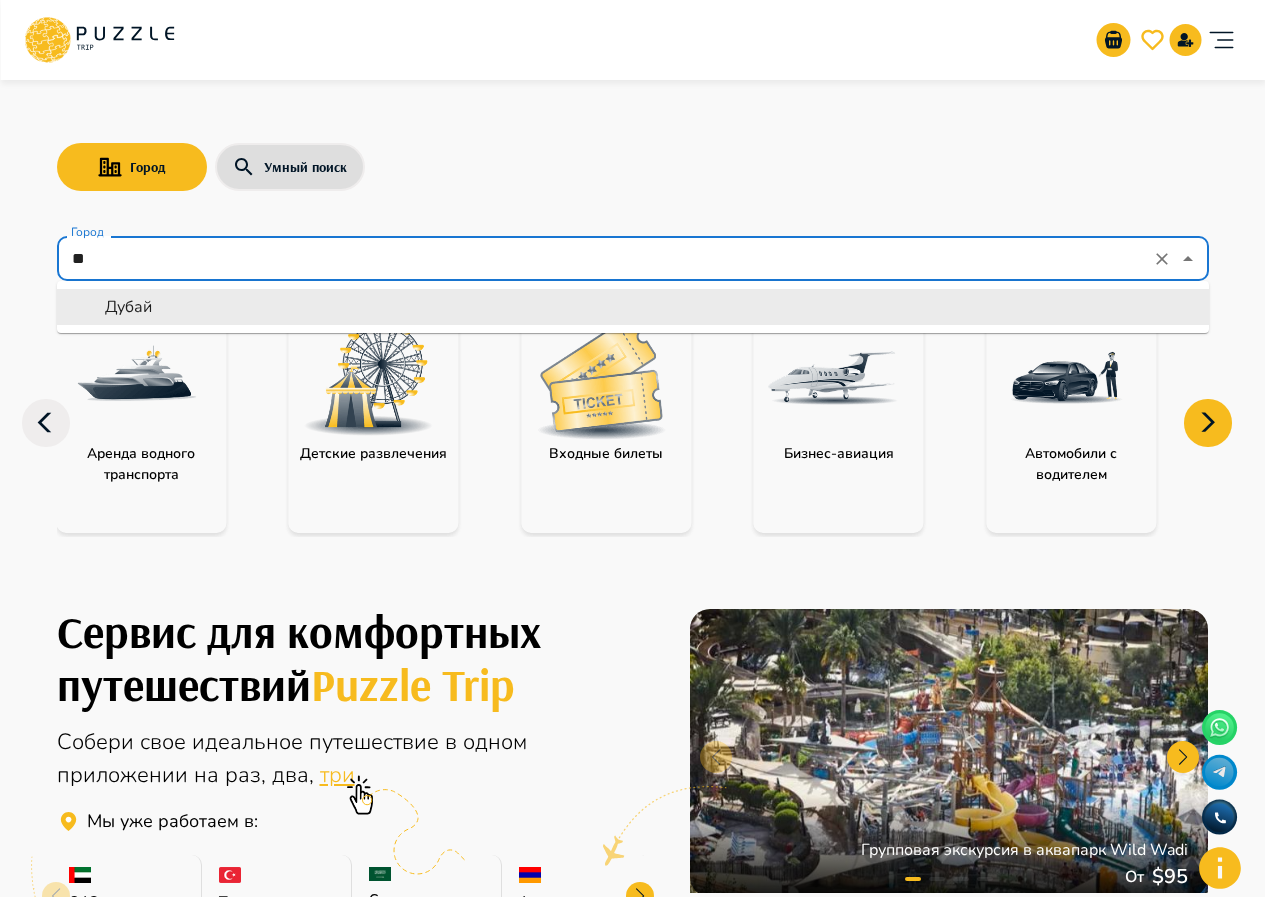 type on "*" 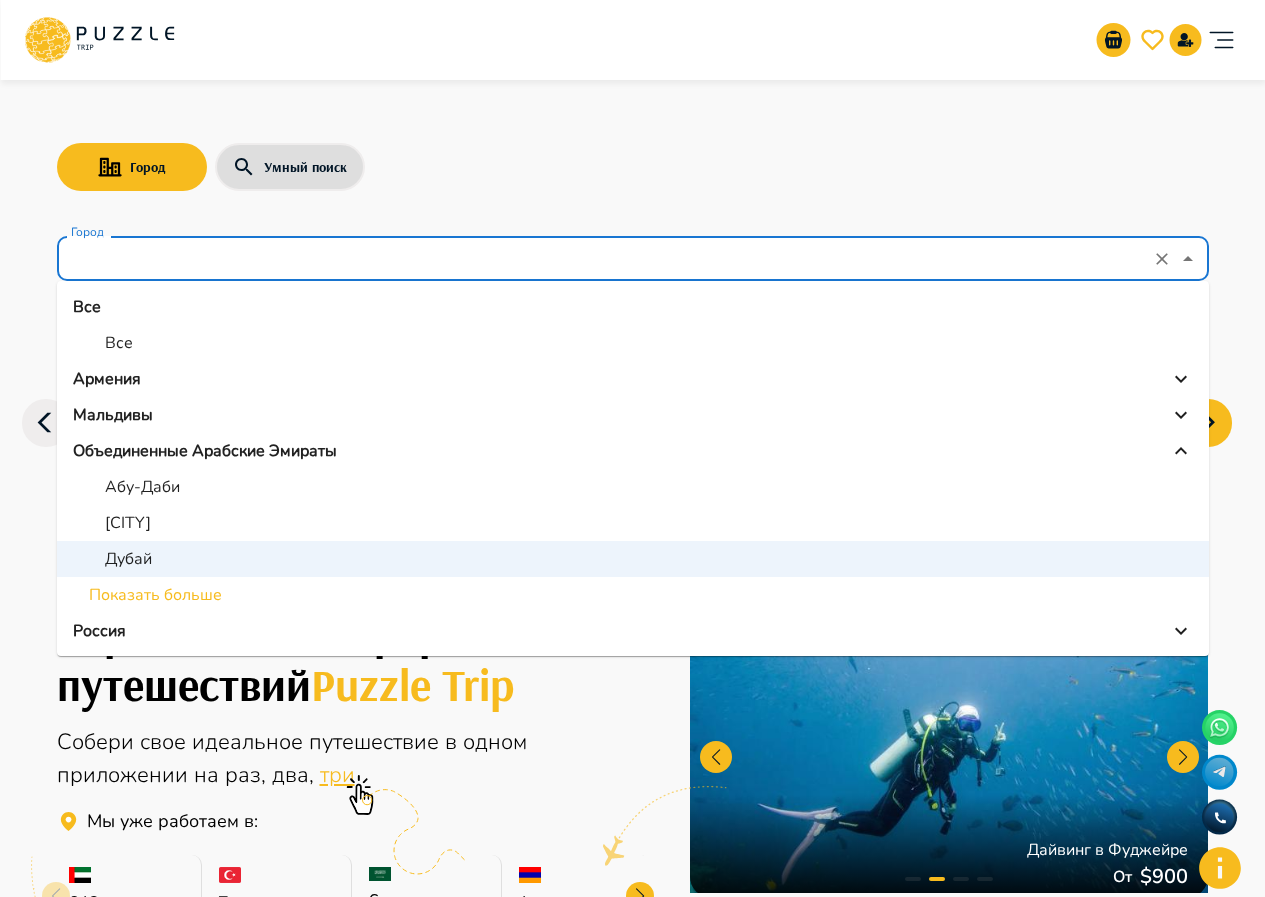 click on "Все" at bounding box center (119, 343) 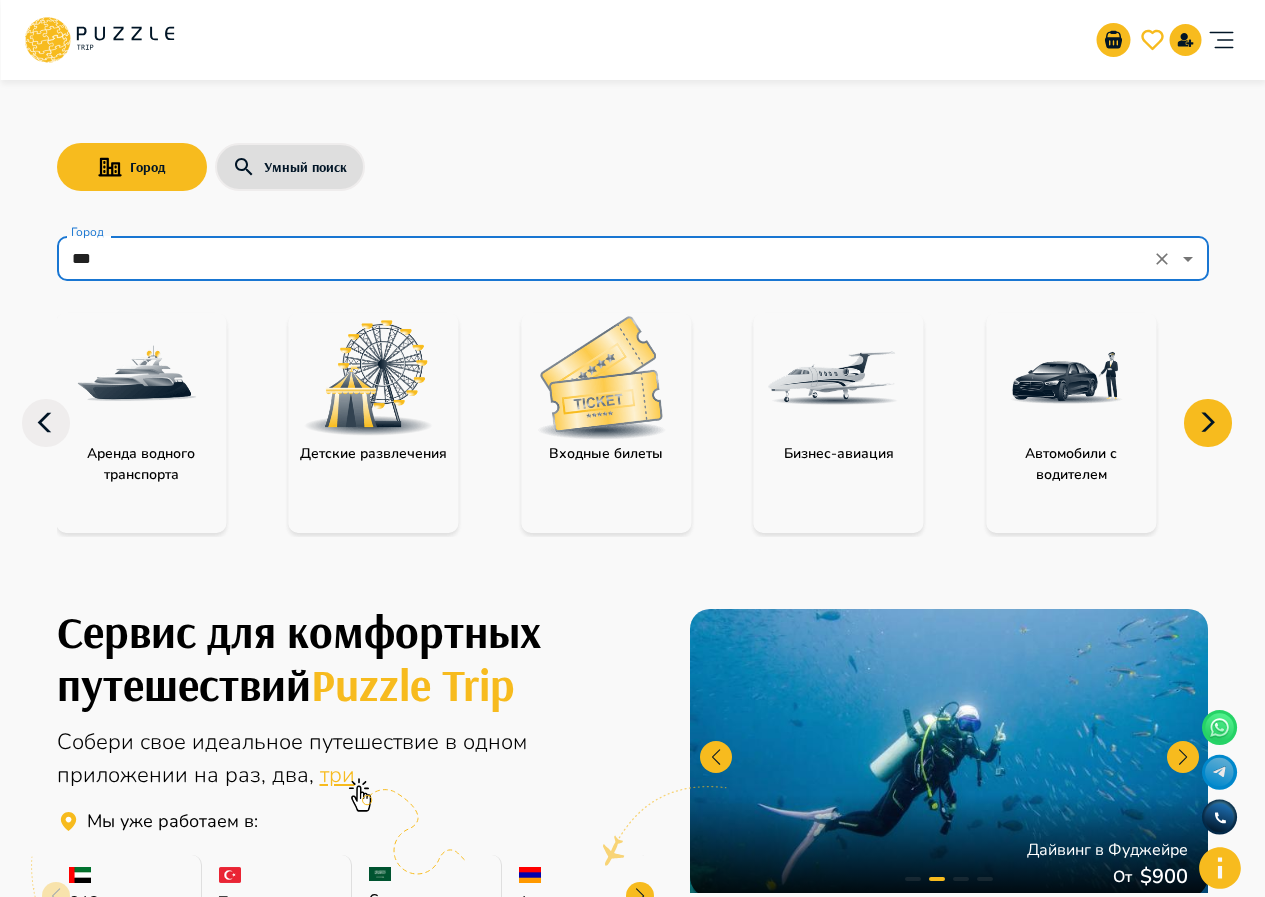 click 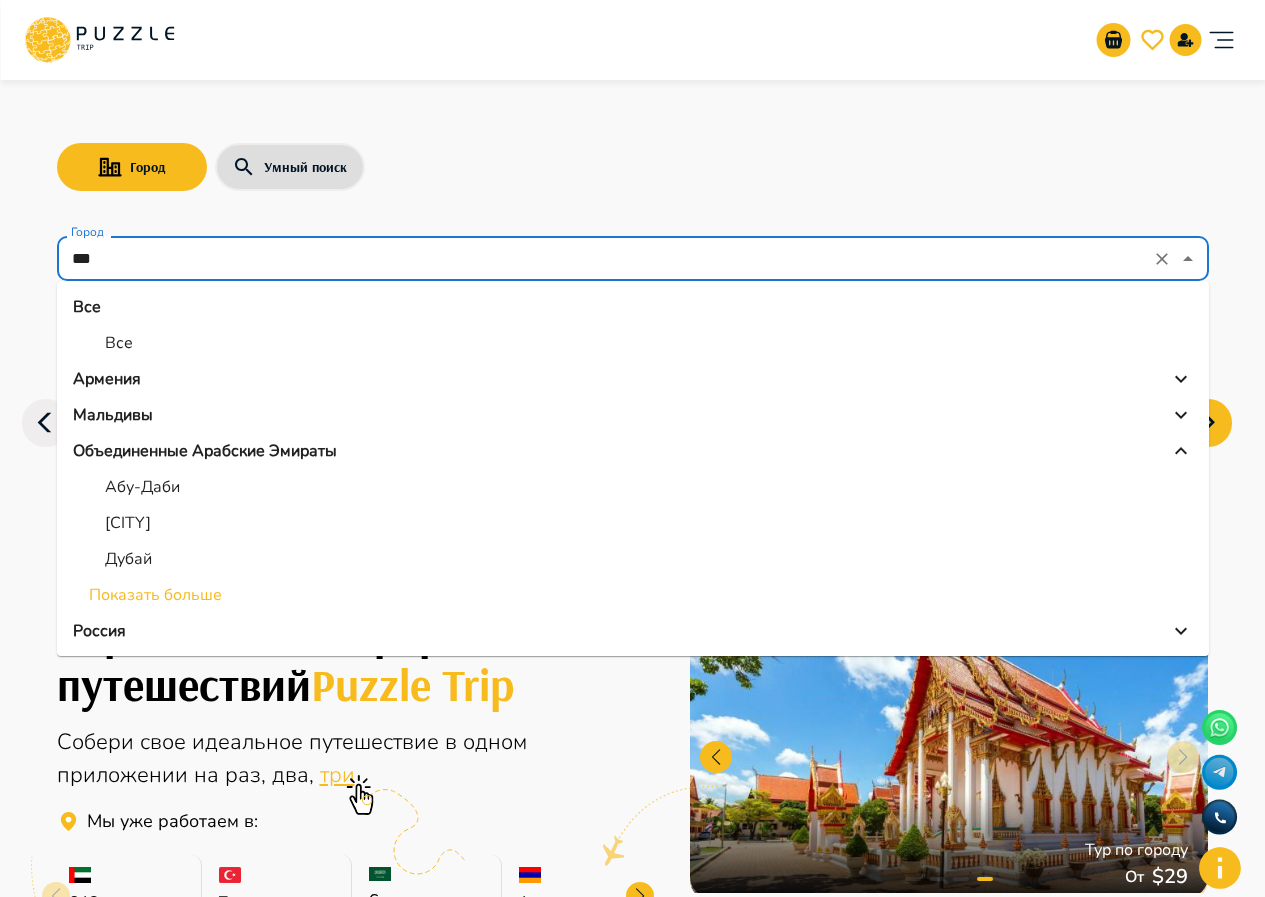 click on "Все" at bounding box center [633, 343] 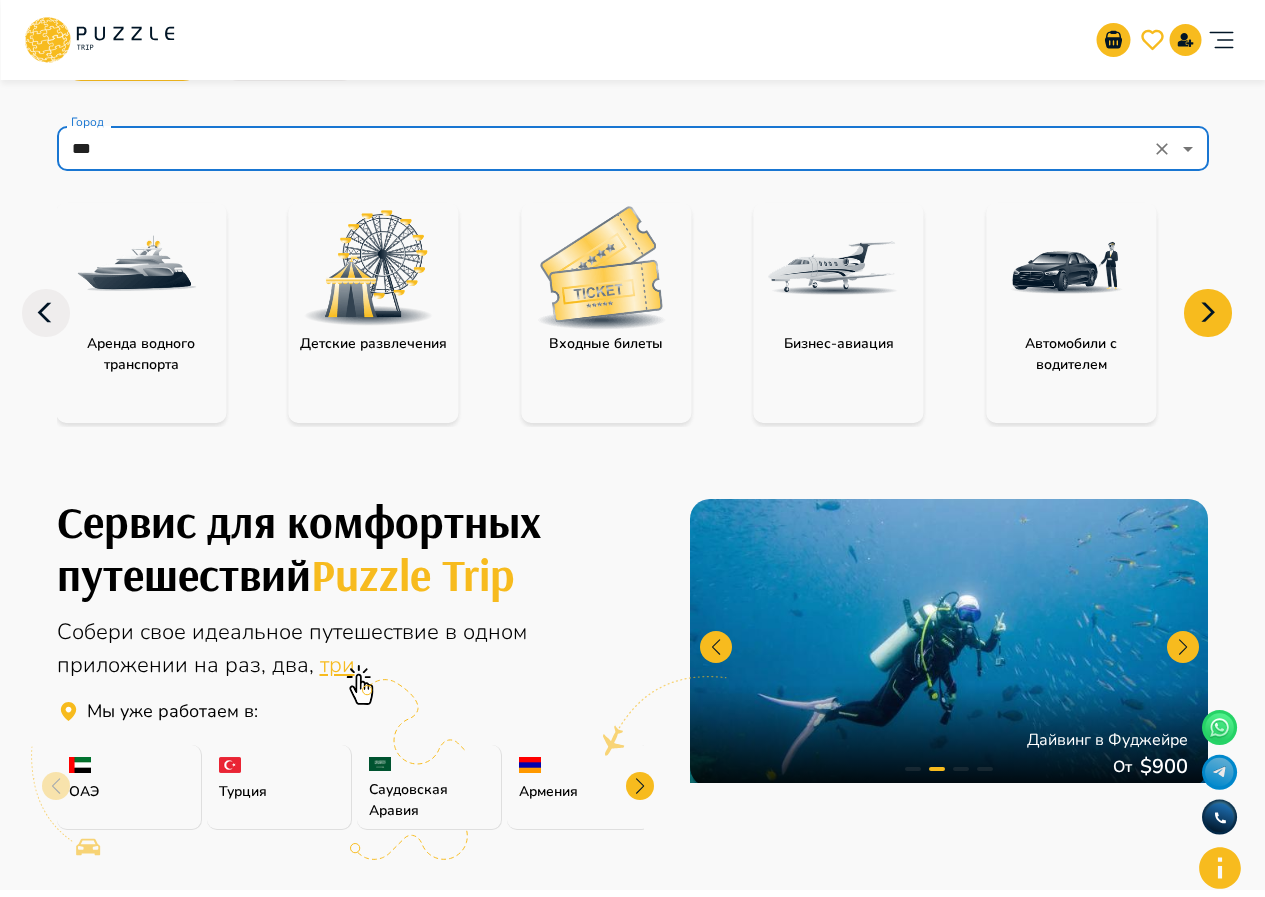 scroll, scrollTop: 0, scrollLeft: 0, axis: both 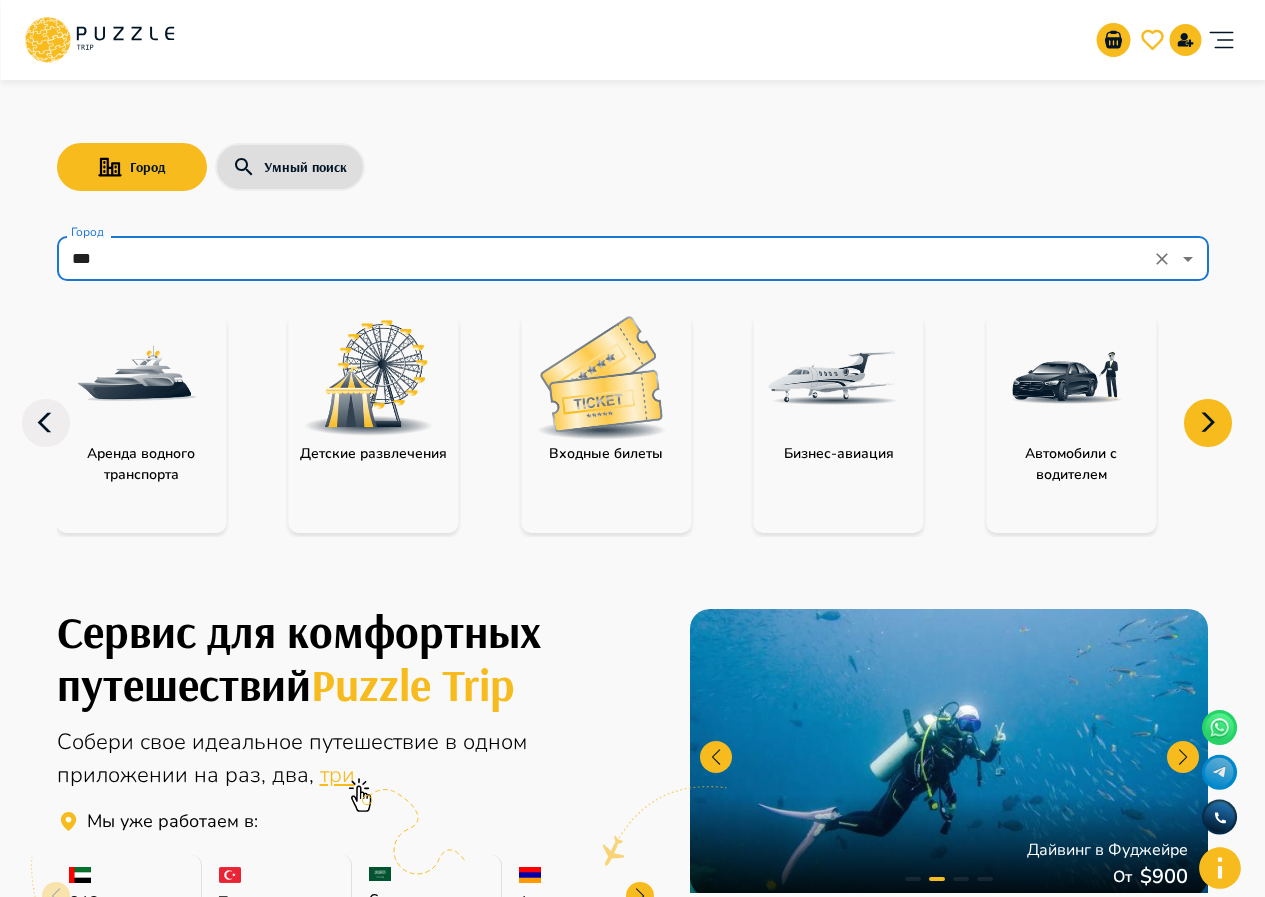 click on "***" at bounding box center (605, 259) 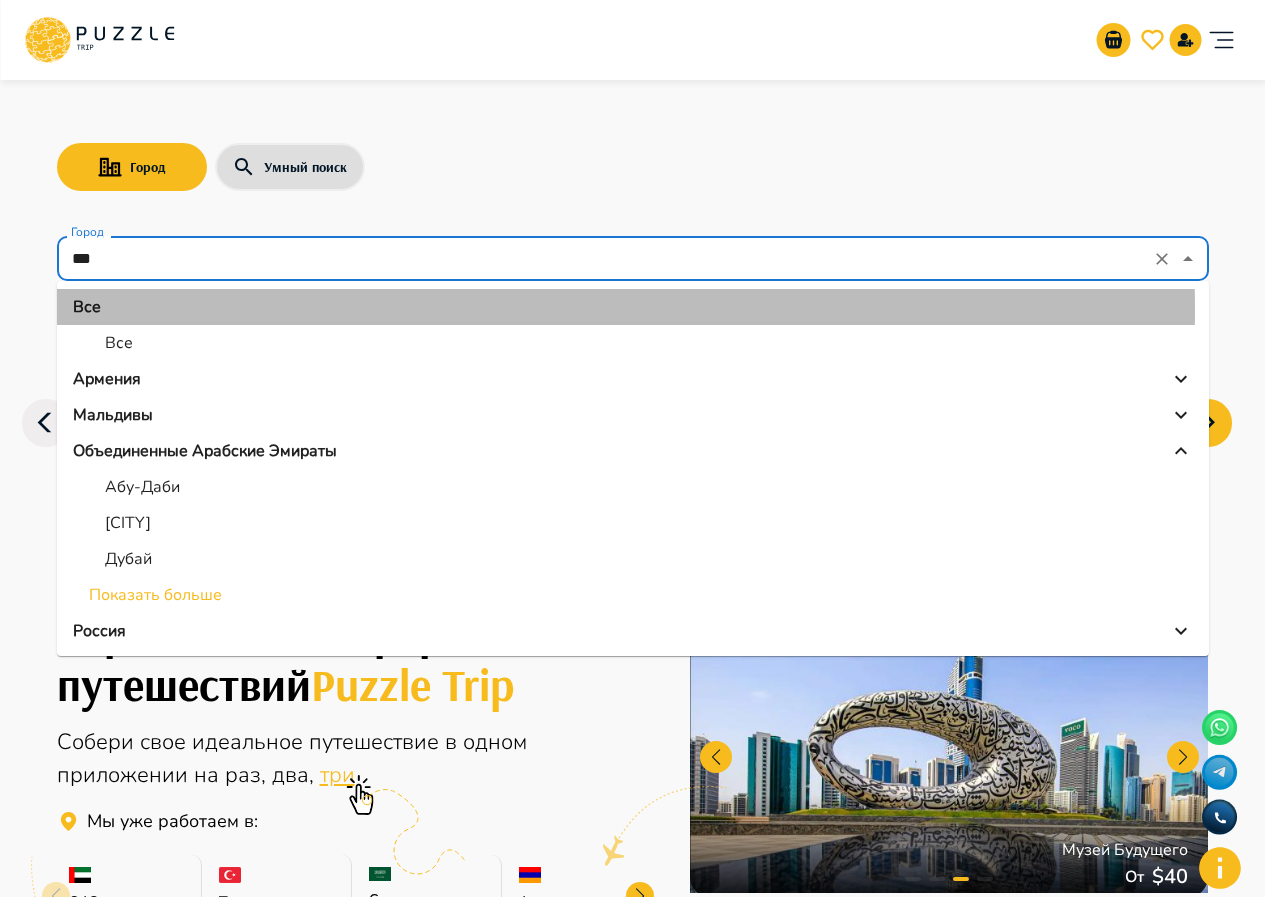 click on "Все" at bounding box center (633, 307) 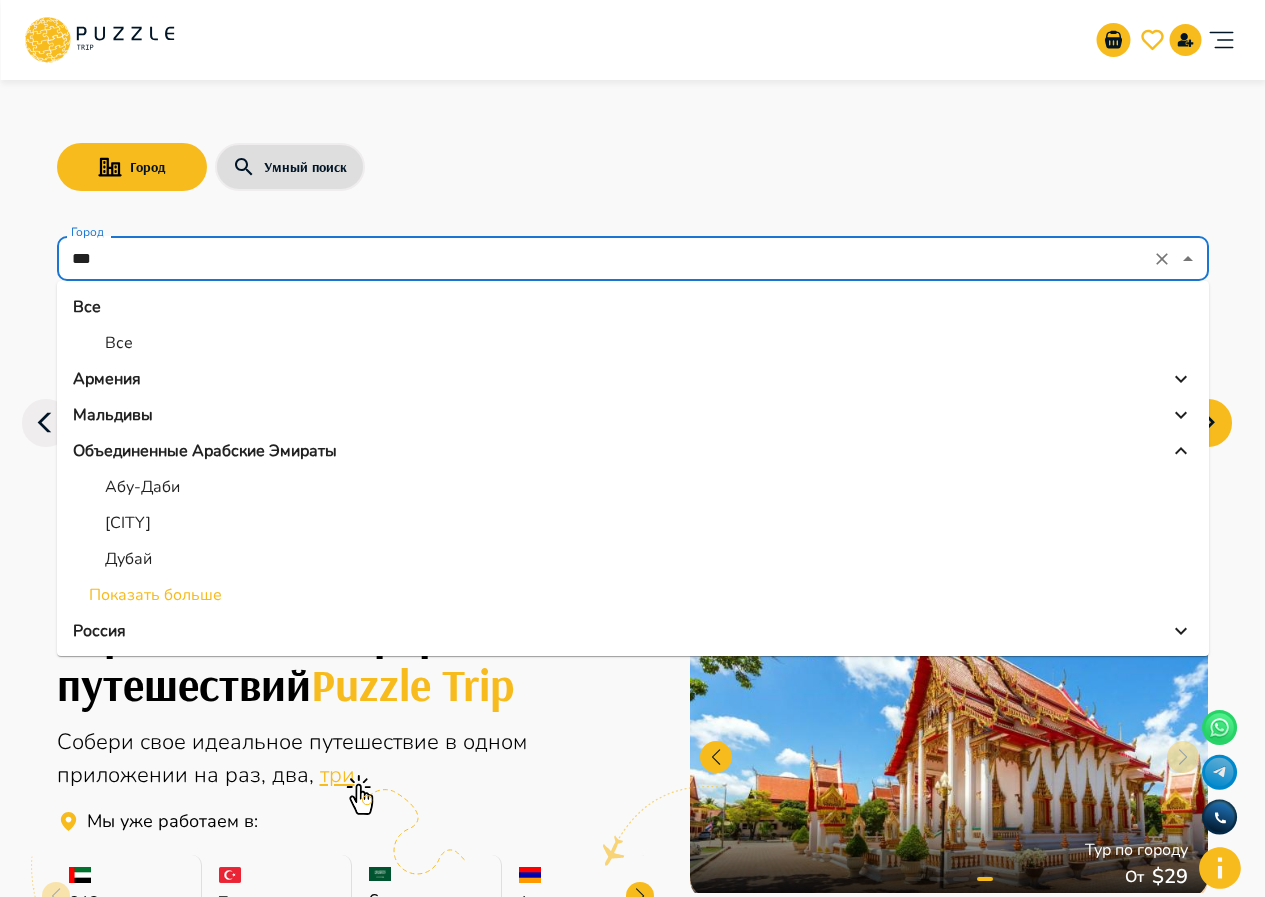 click on "Все" at bounding box center [119, 343] 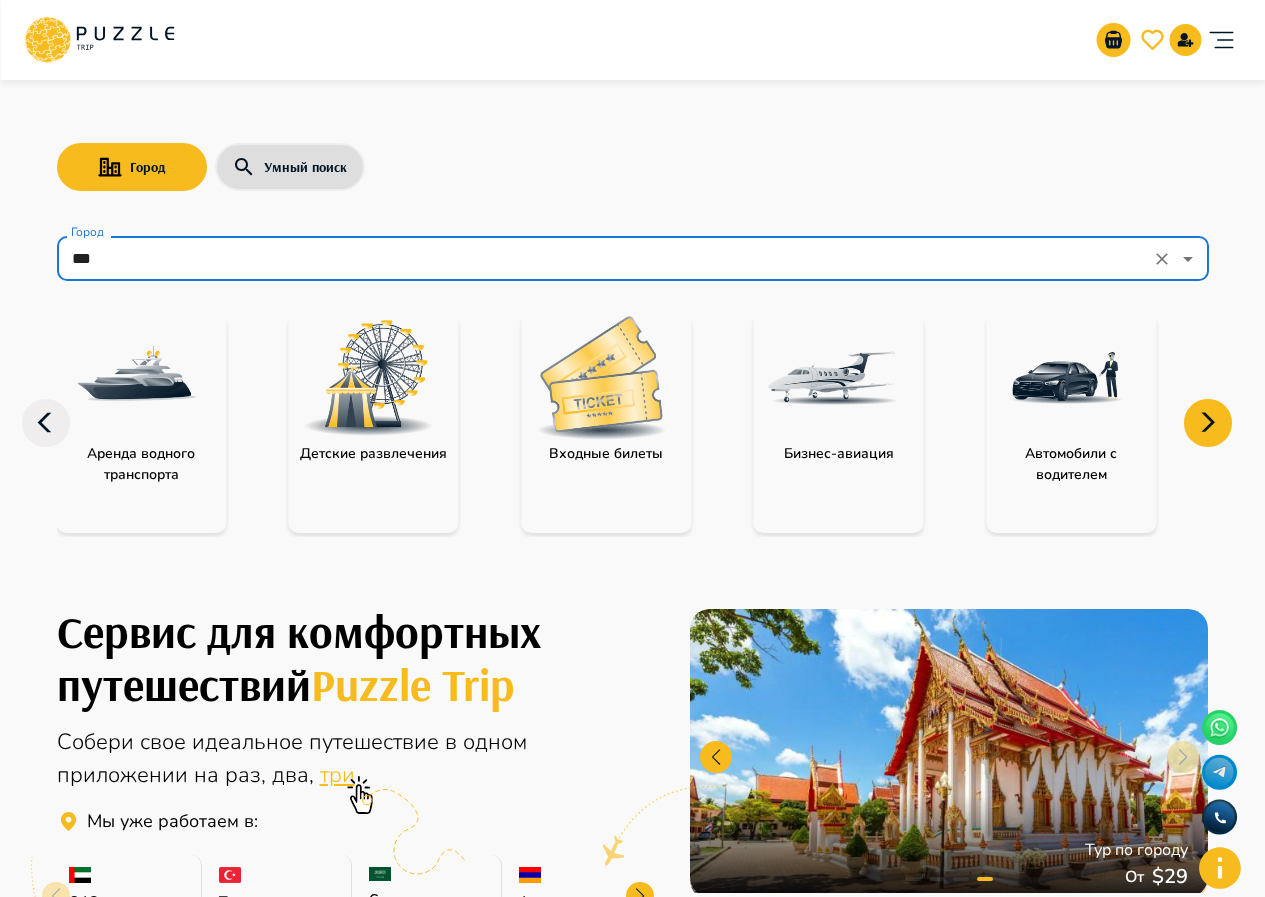 type on "***" 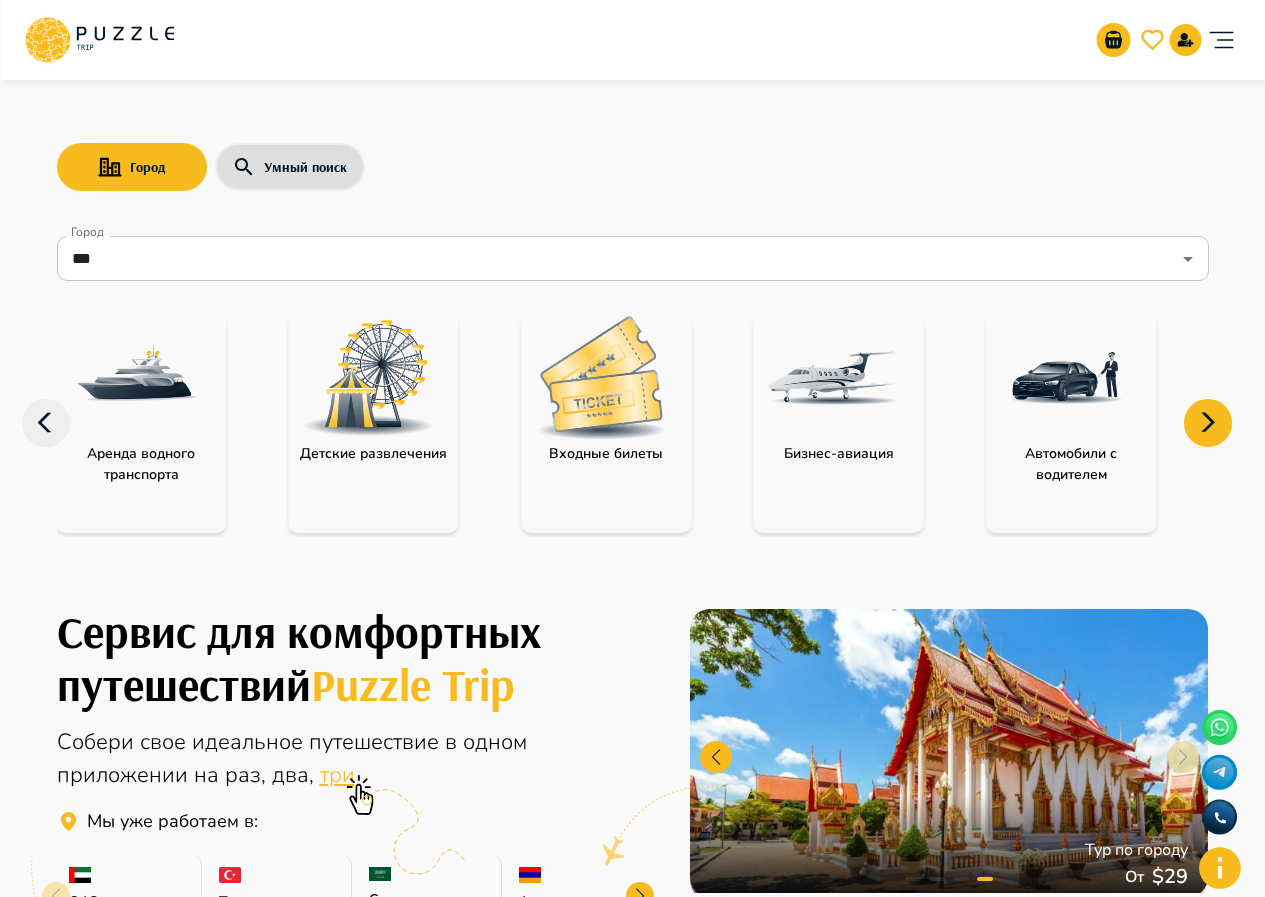 click 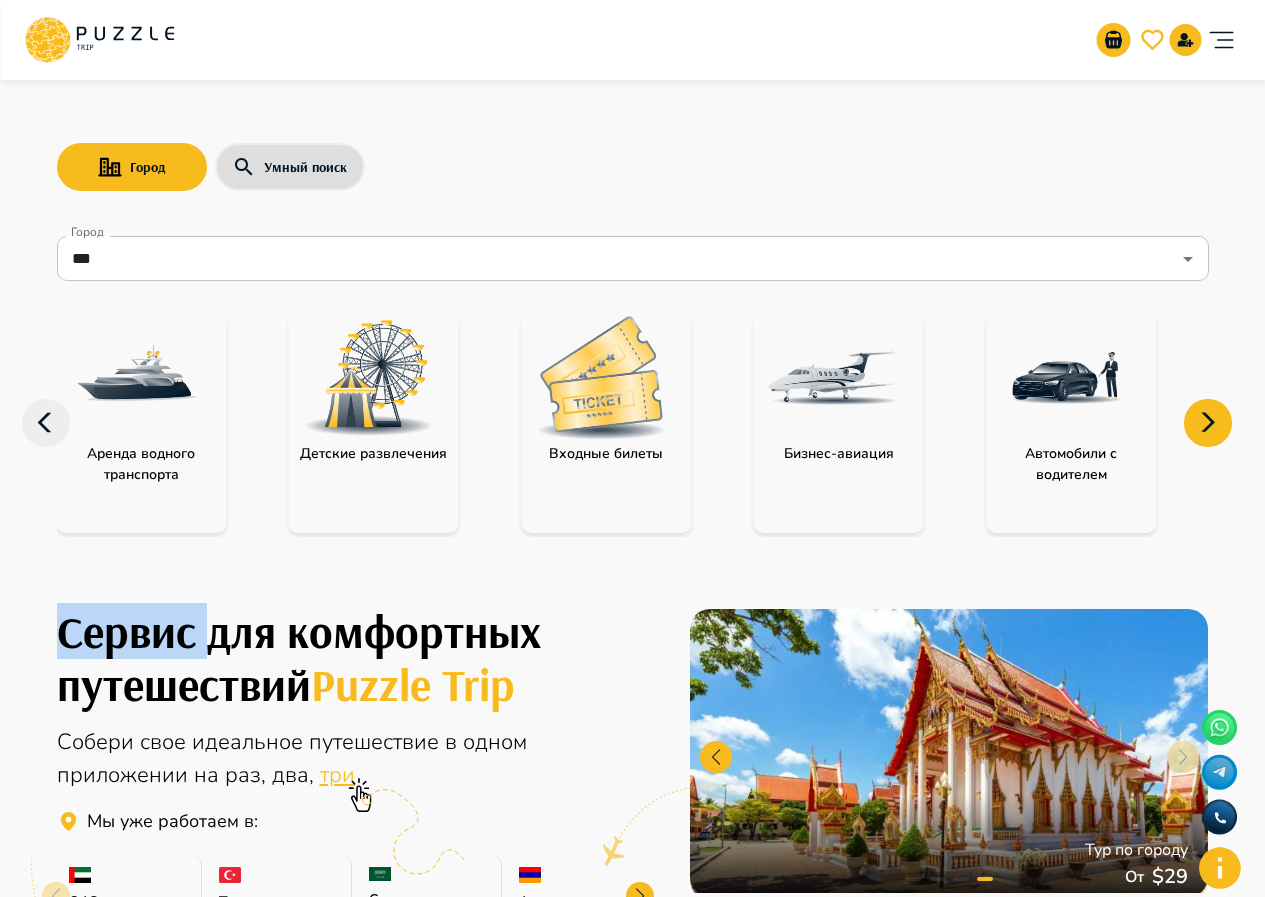 click 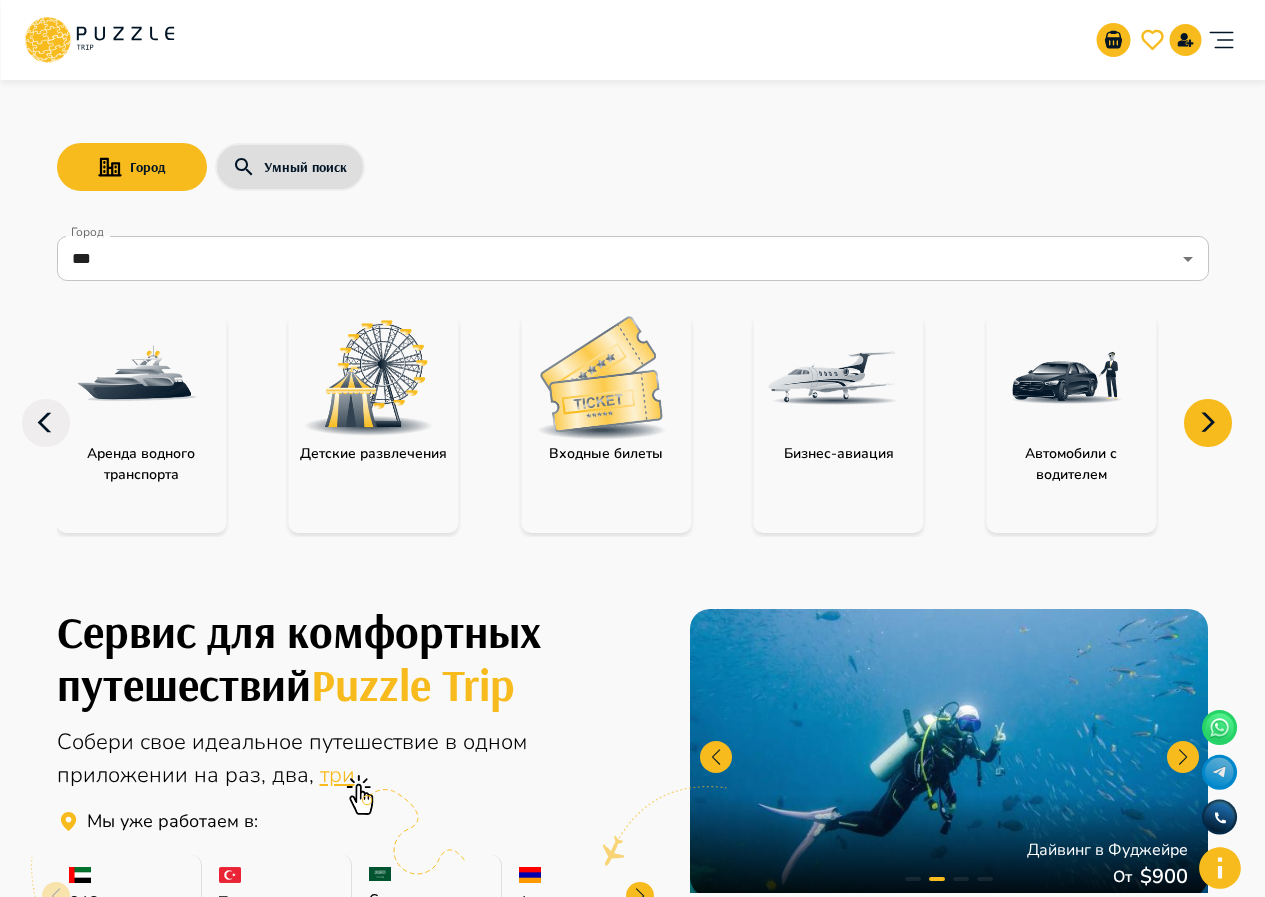 click 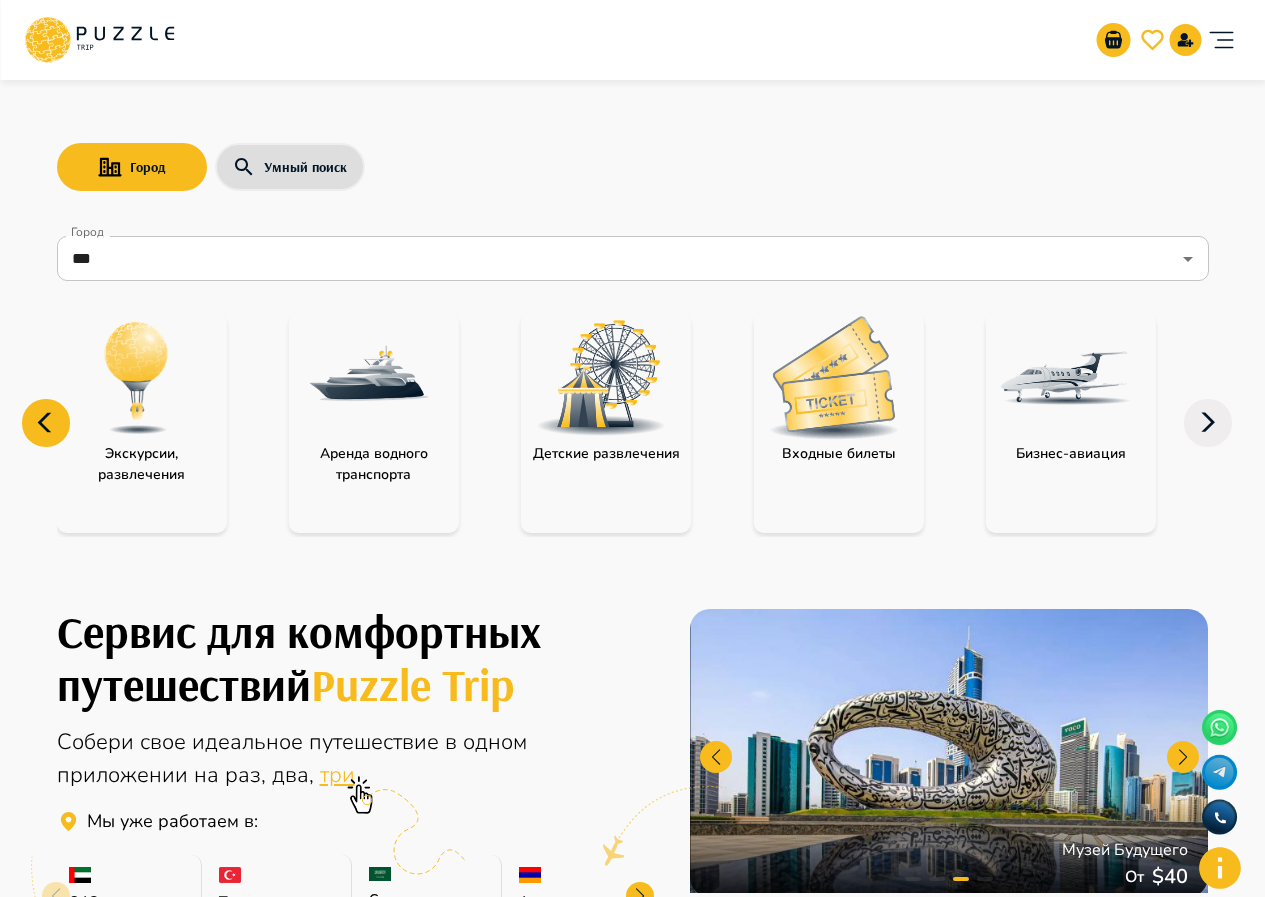 click 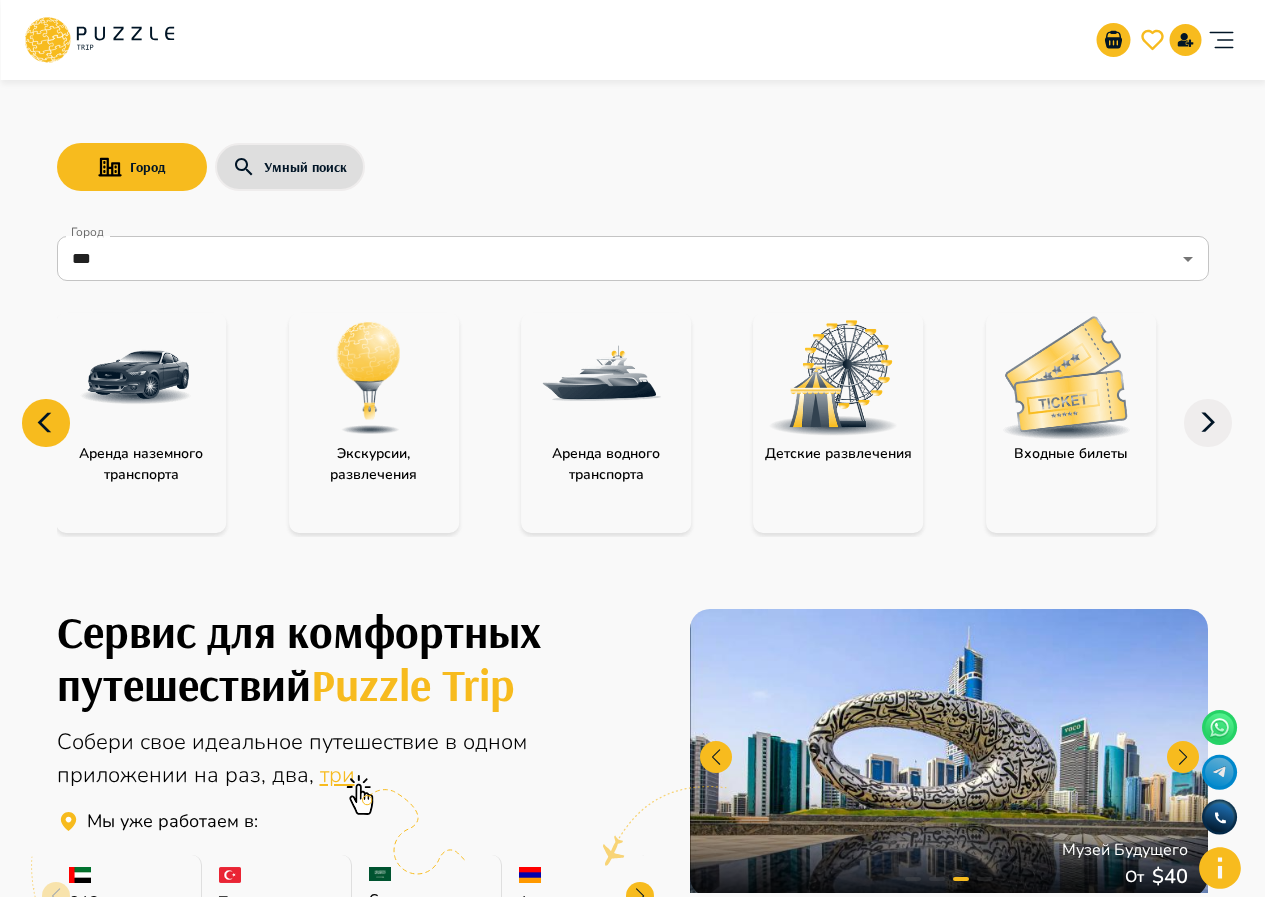 click 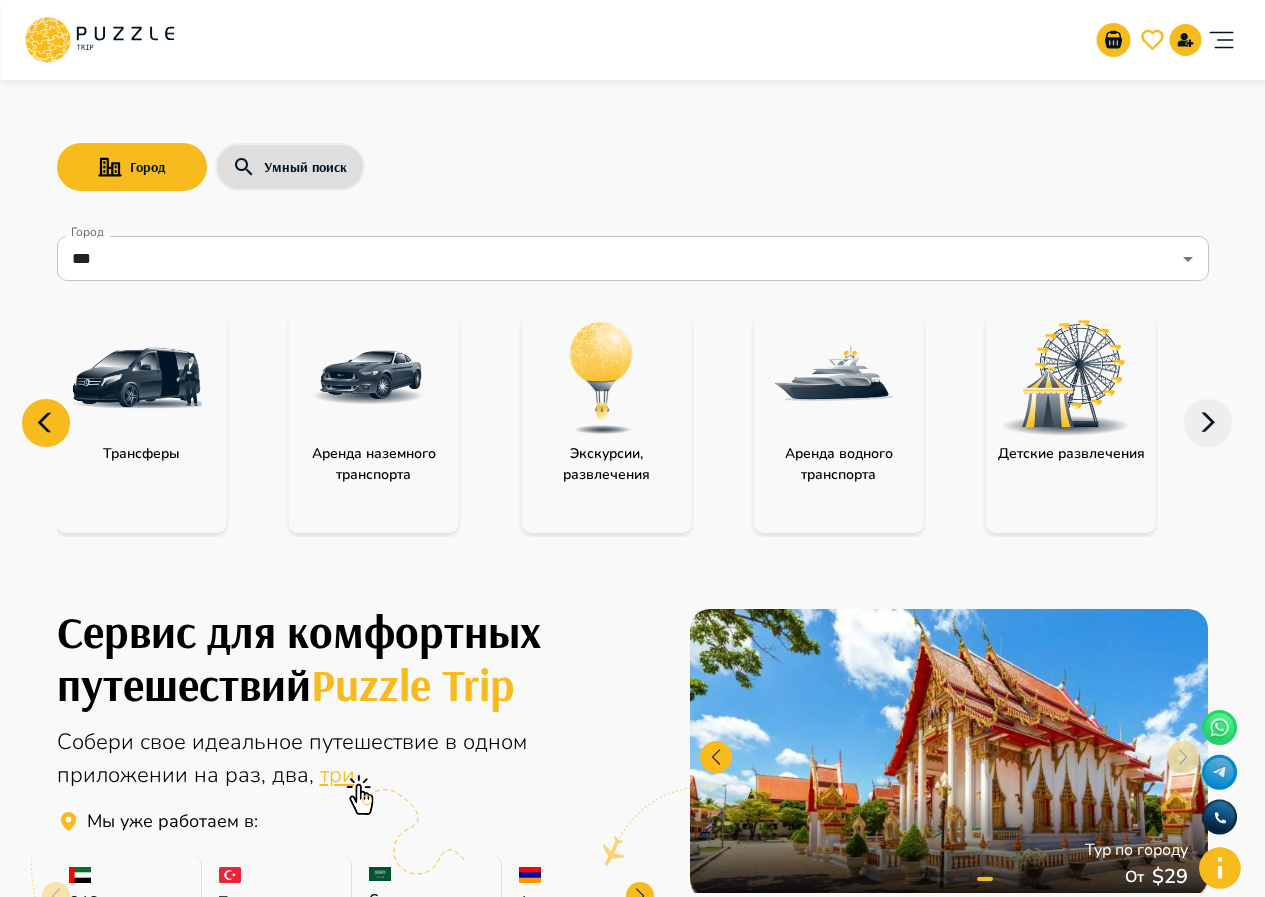 click 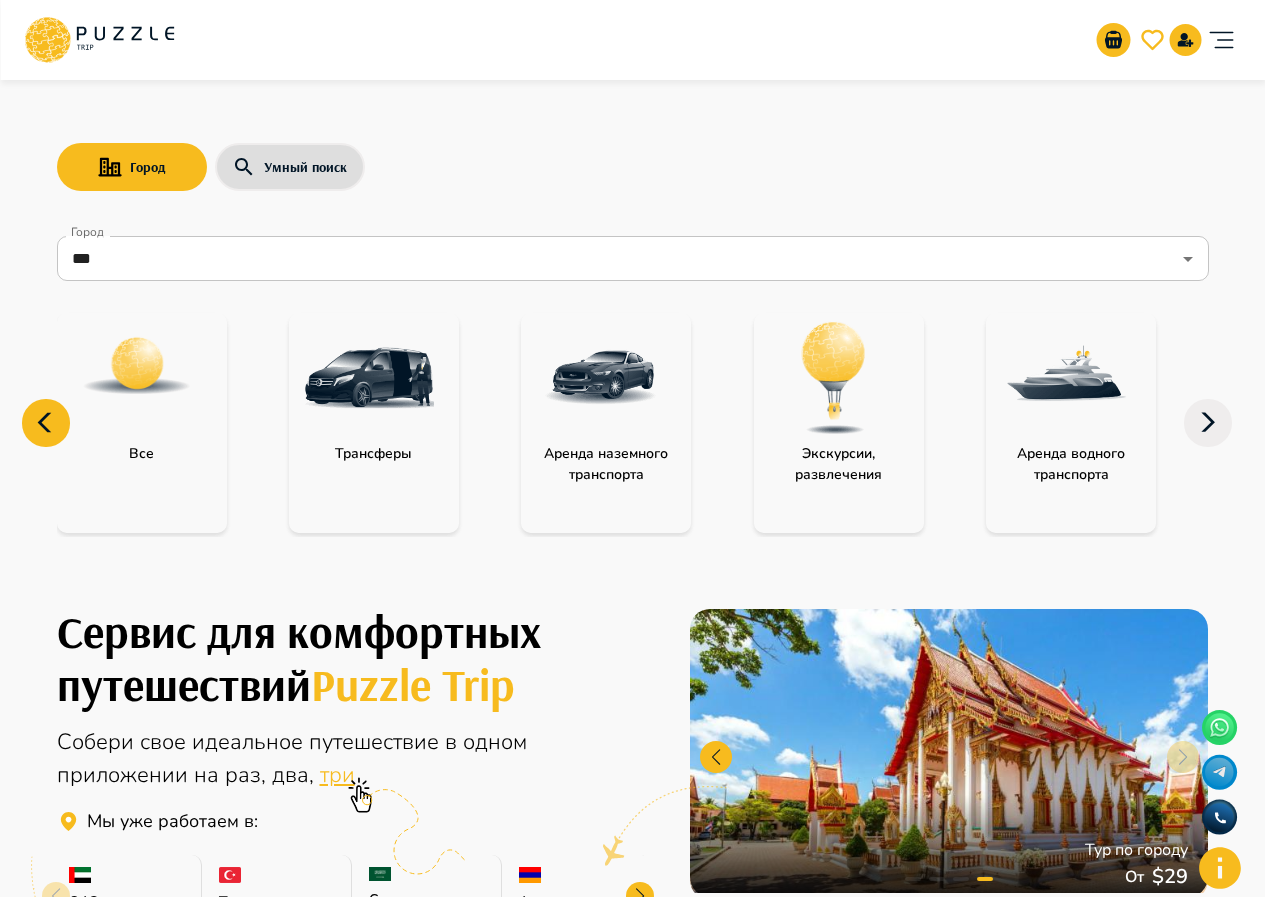 click 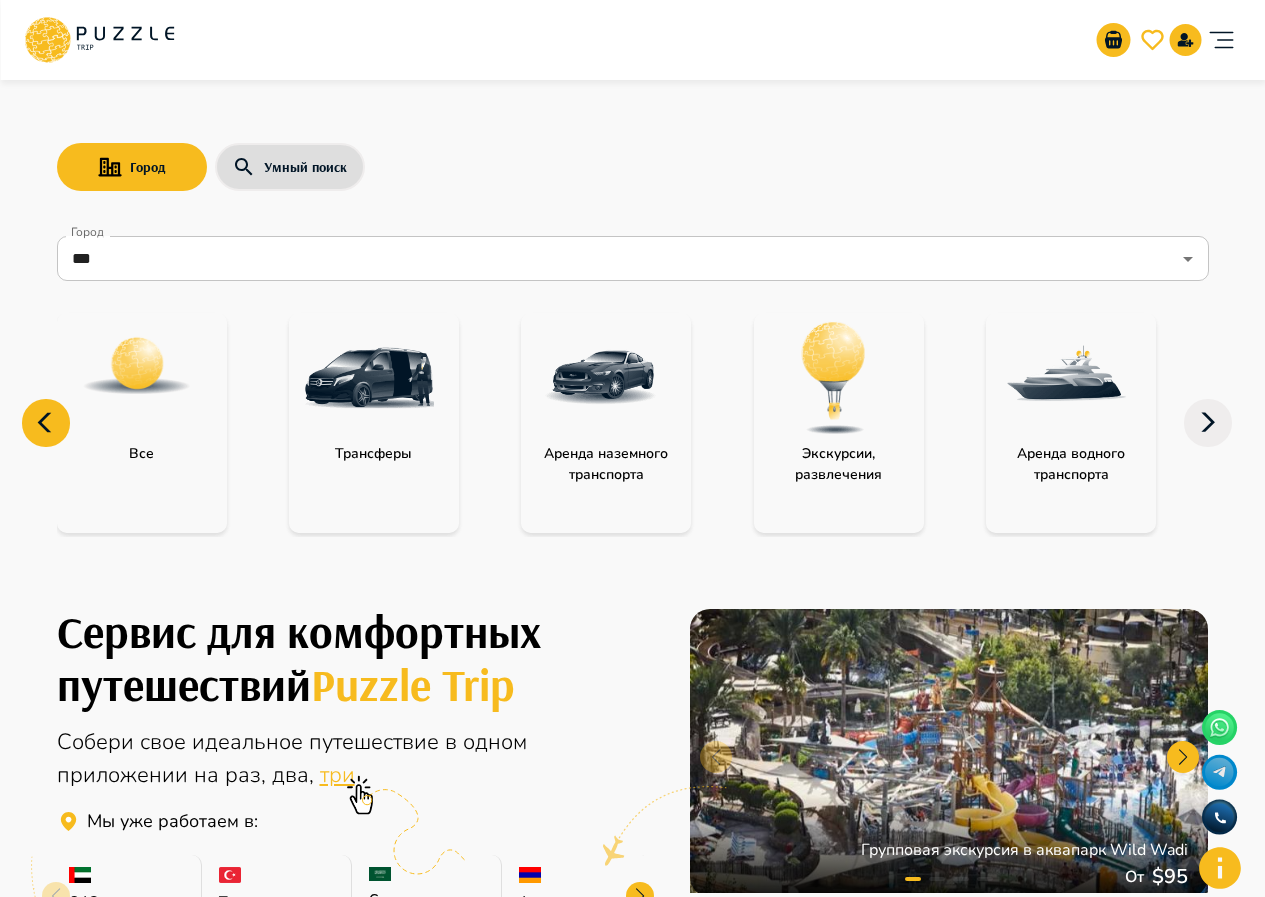 click at bounding box center (137, 378) 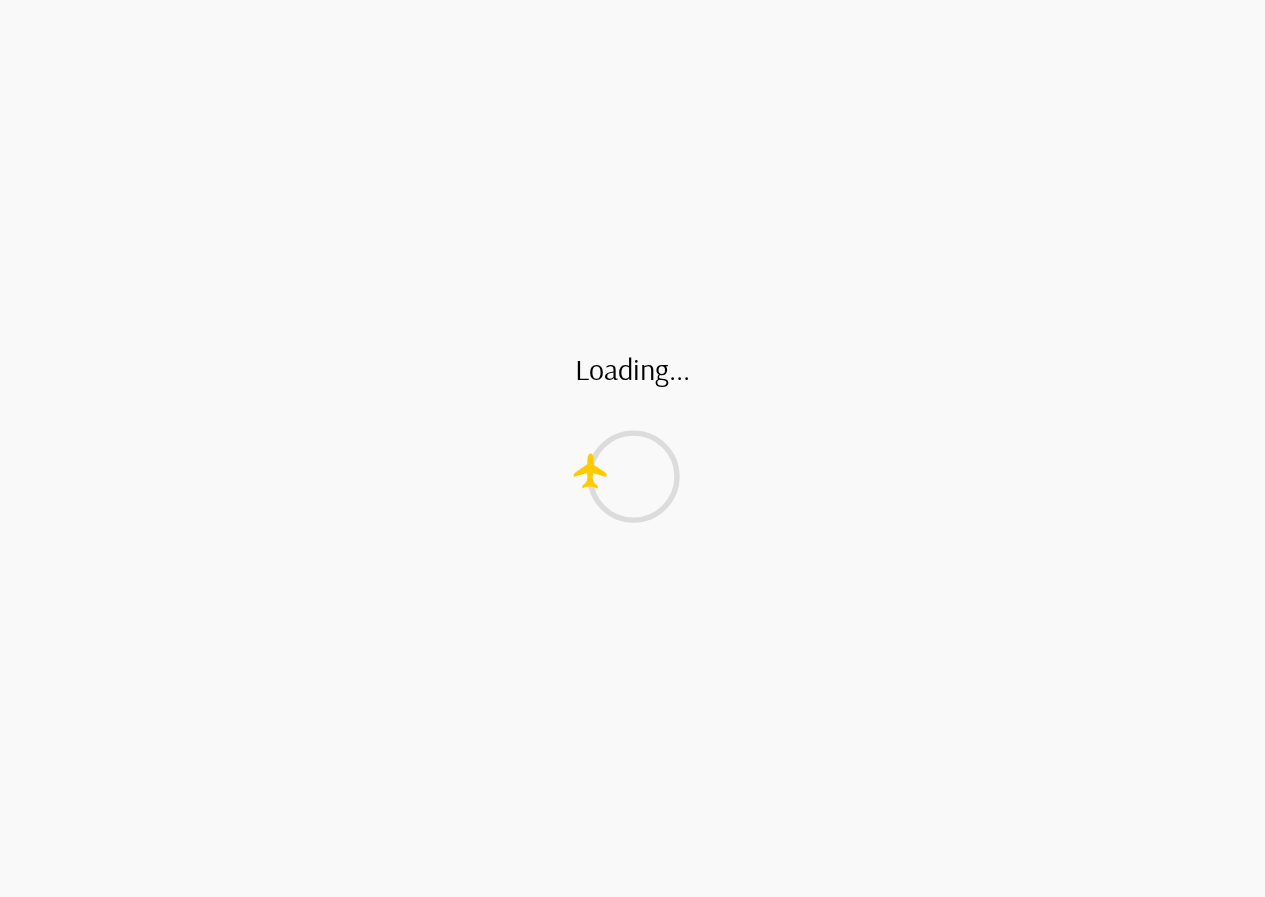 type on "*" 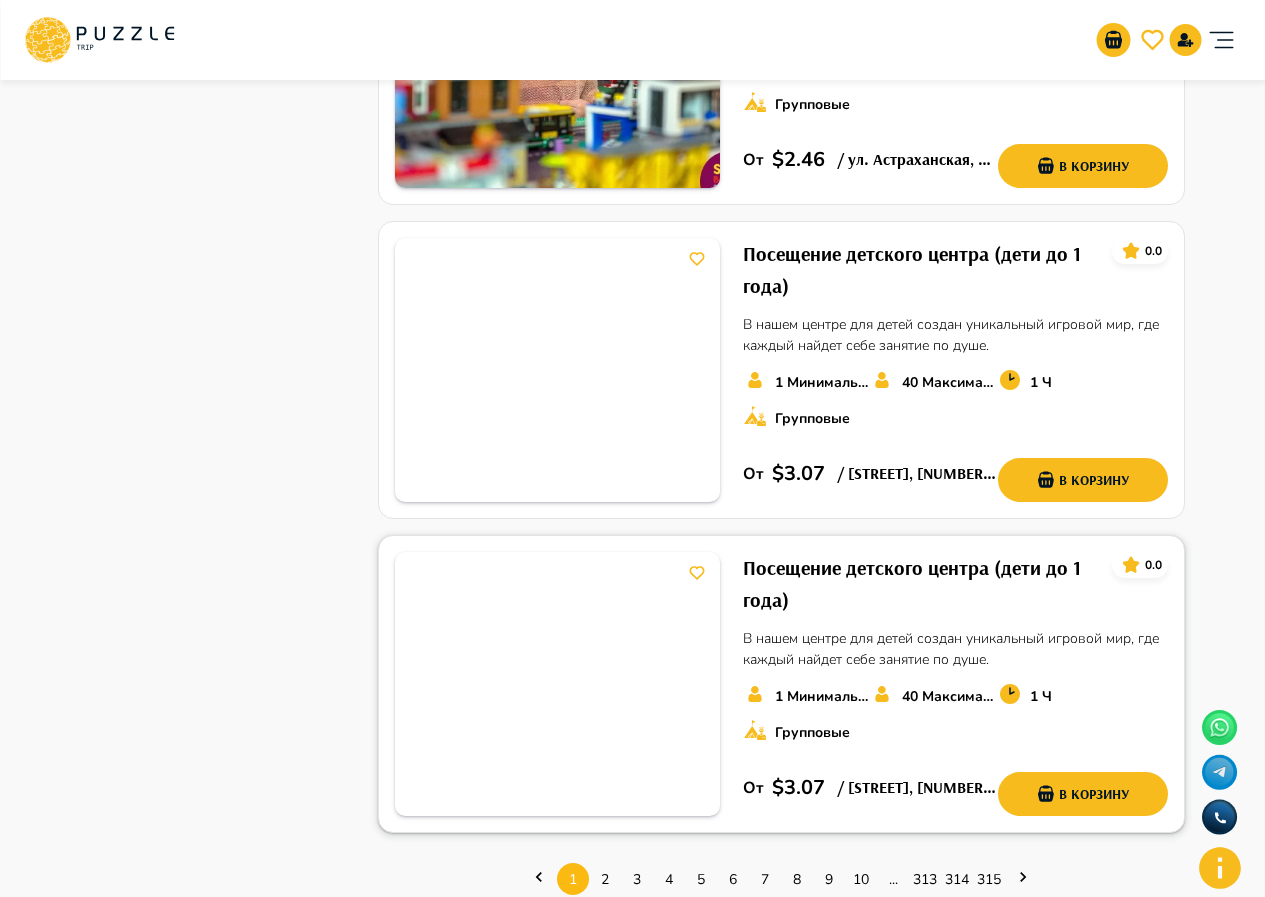 scroll, scrollTop: 2800, scrollLeft: 0, axis: vertical 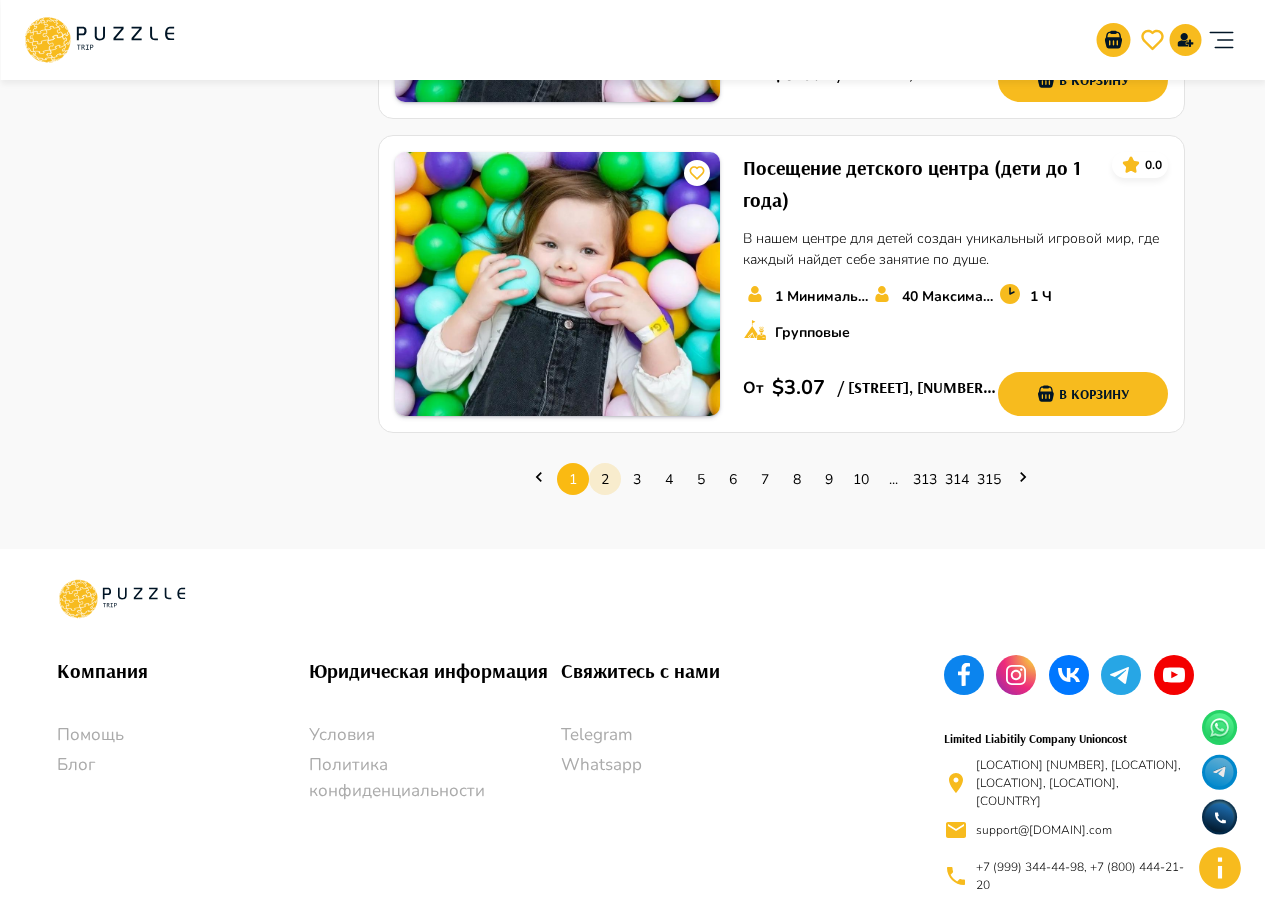 click on "2" at bounding box center [605, 479] 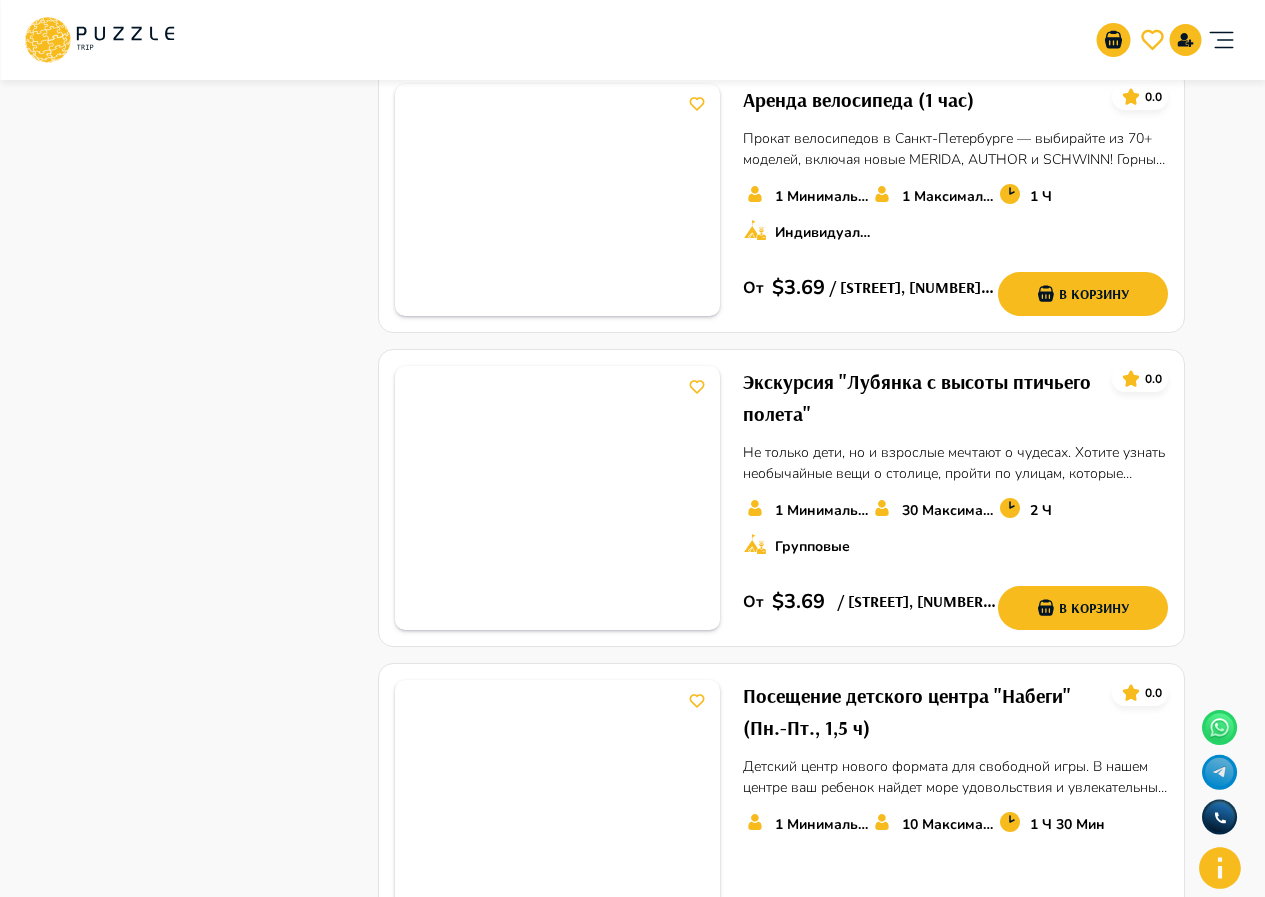 scroll, scrollTop: 2890, scrollLeft: 0, axis: vertical 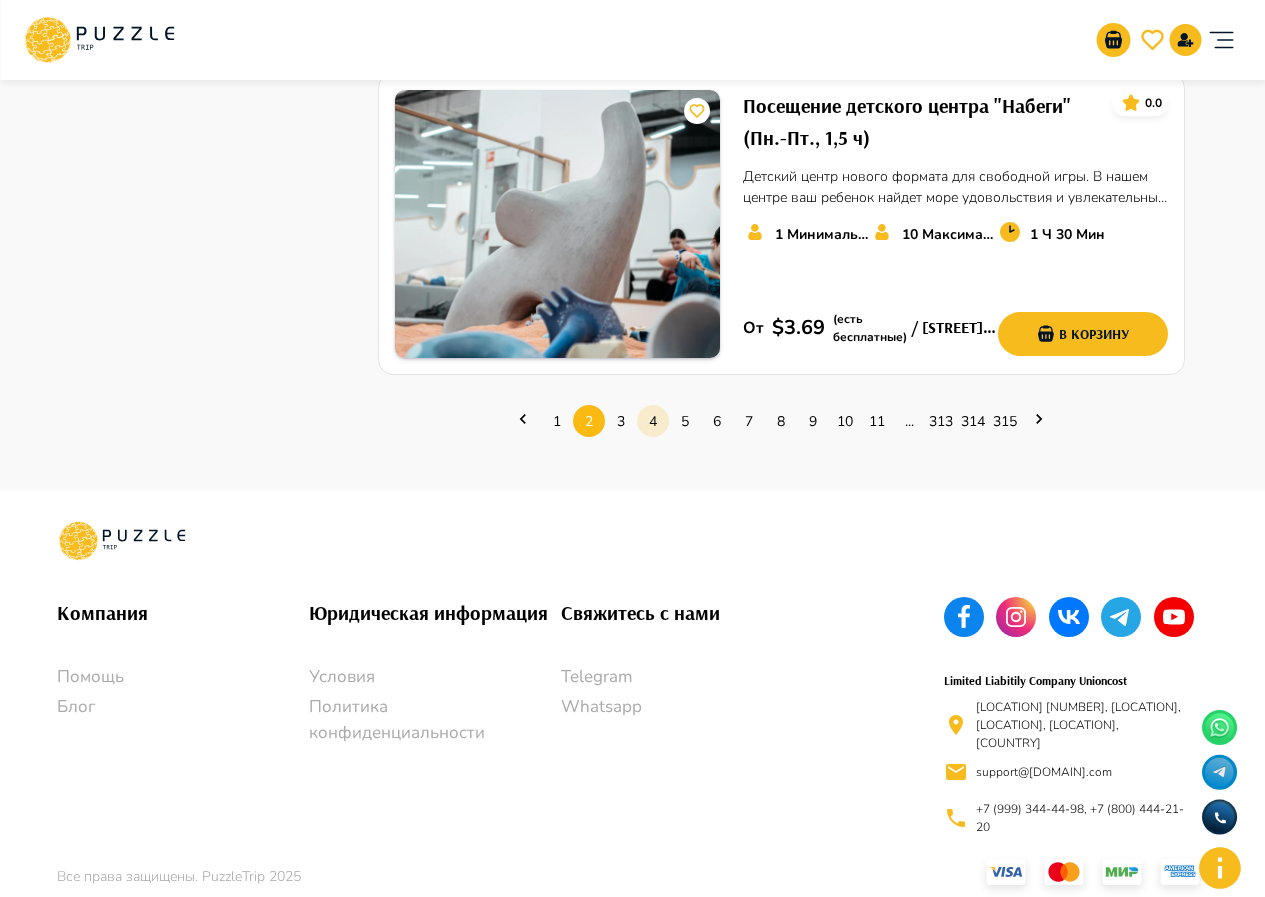 click on "4" at bounding box center [653, 421] 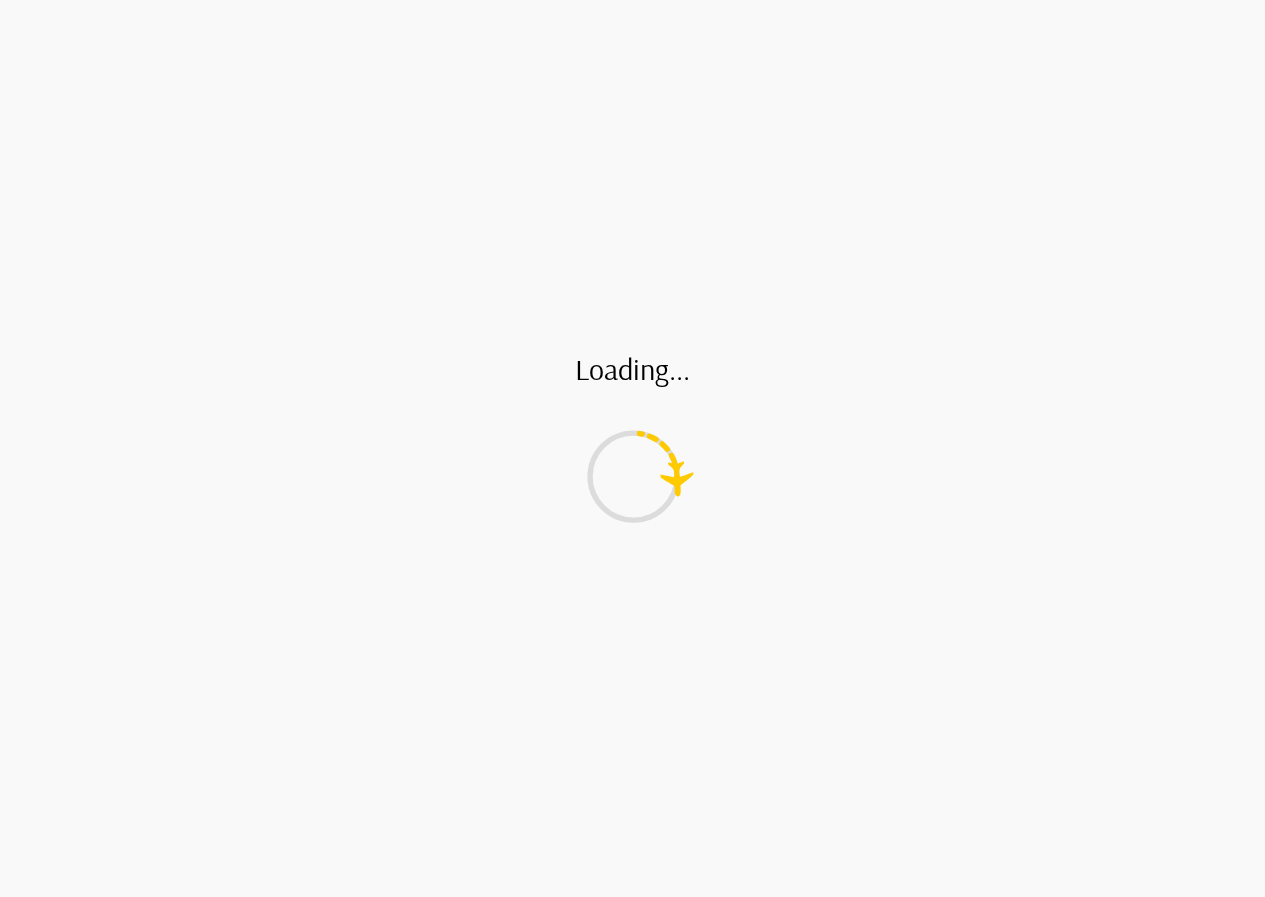 scroll, scrollTop: 0, scrollLeft: 0, axis: both 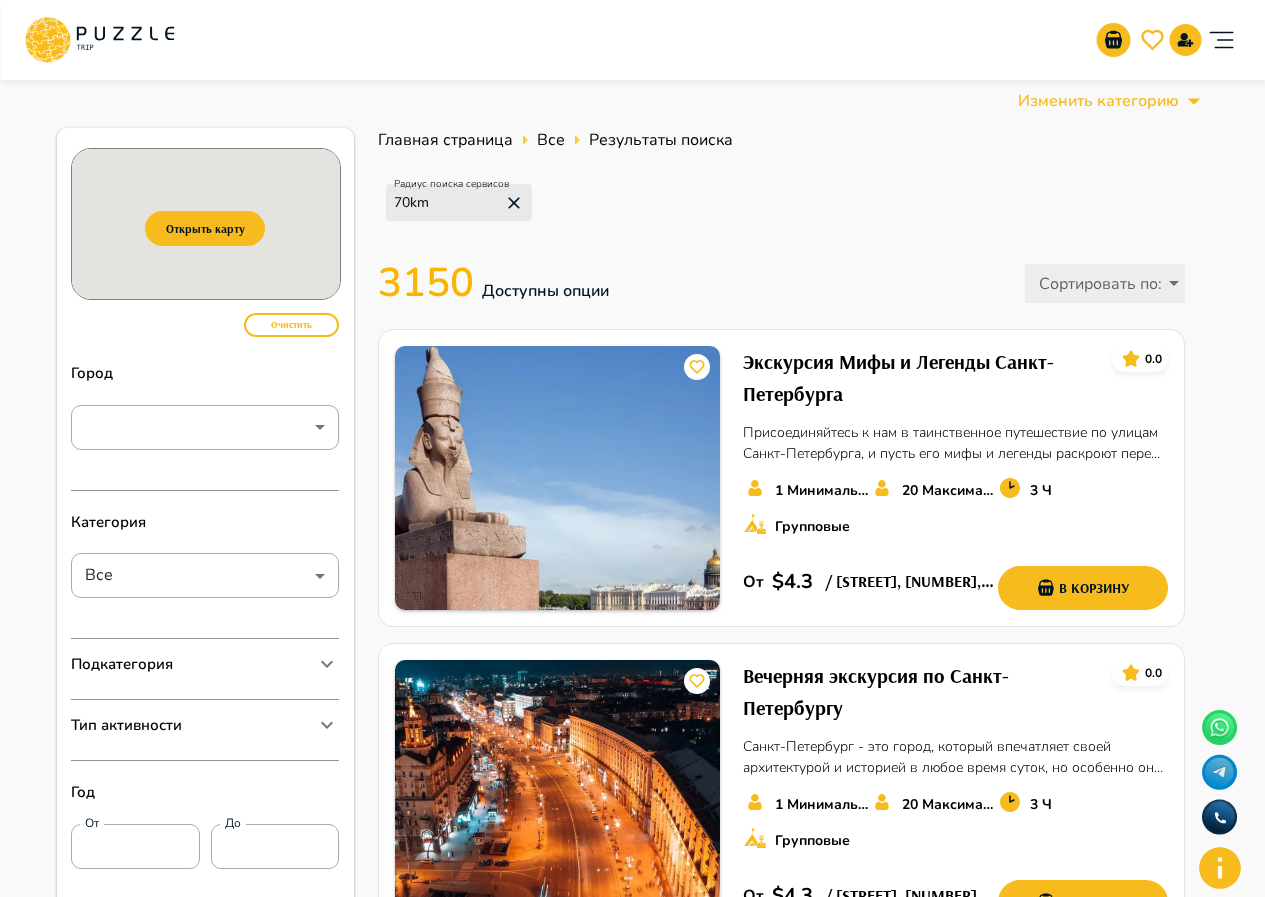 click 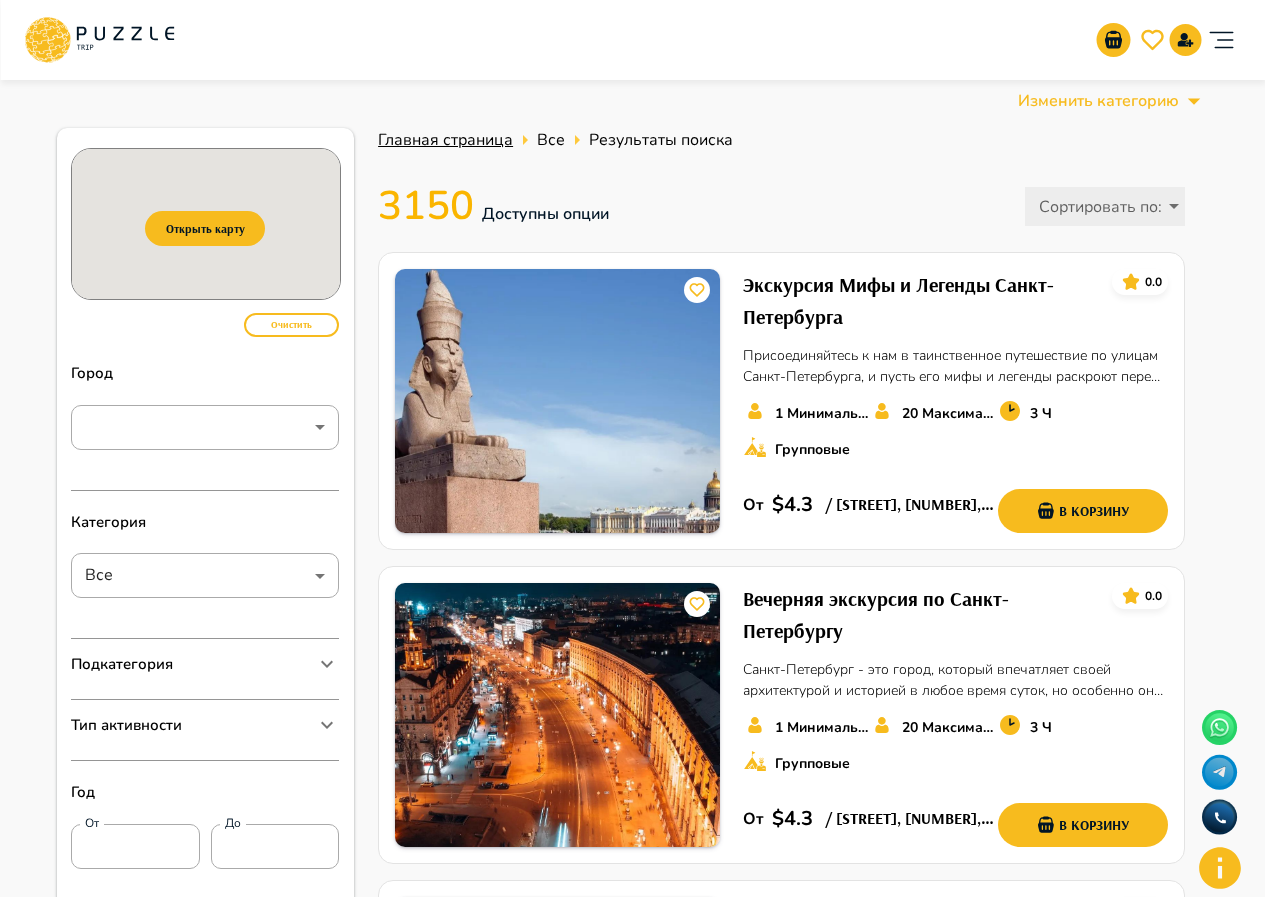 click on "Главная страница" at bounding box center (445, 140) 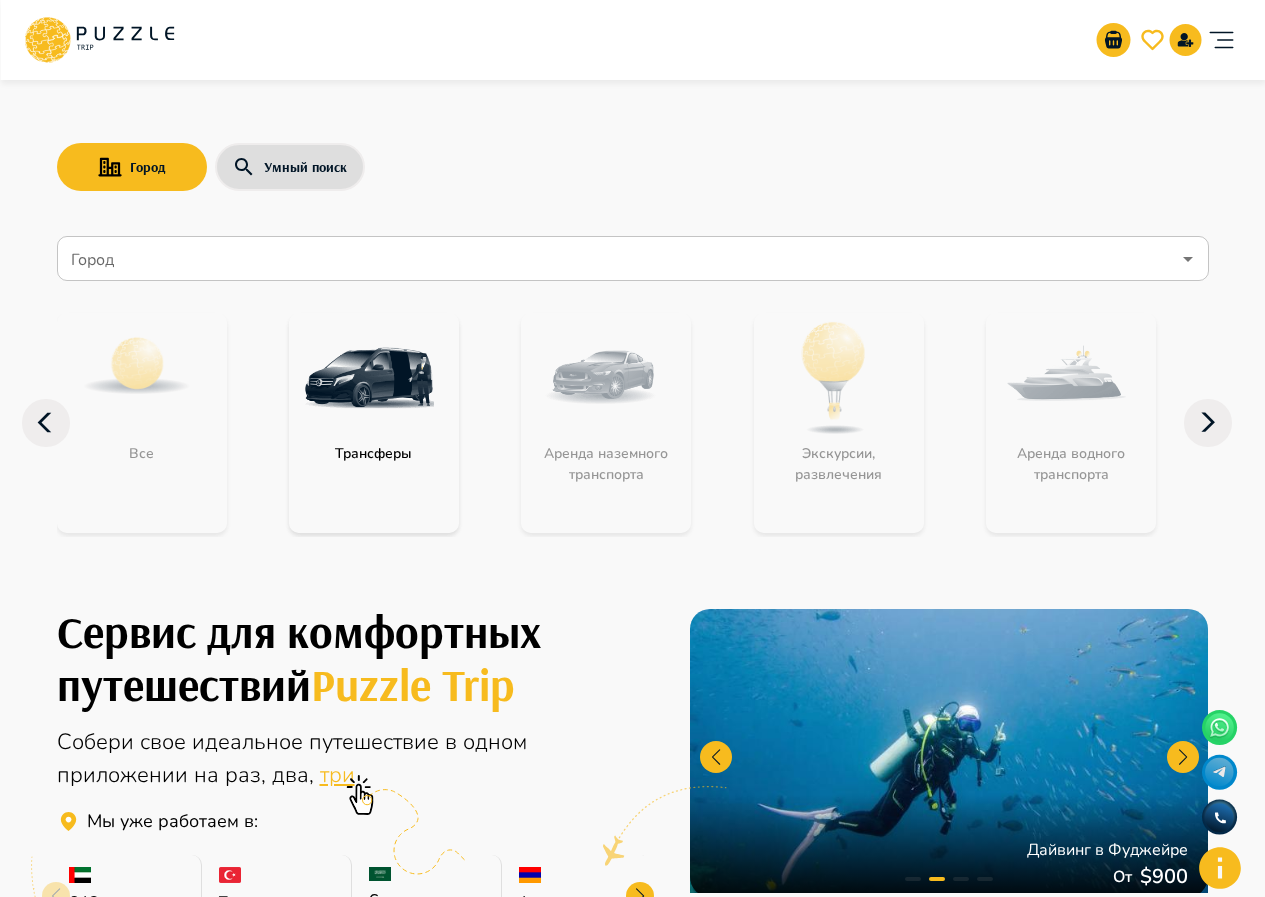 click on "Трансферы" at bounding box center [374, 453] 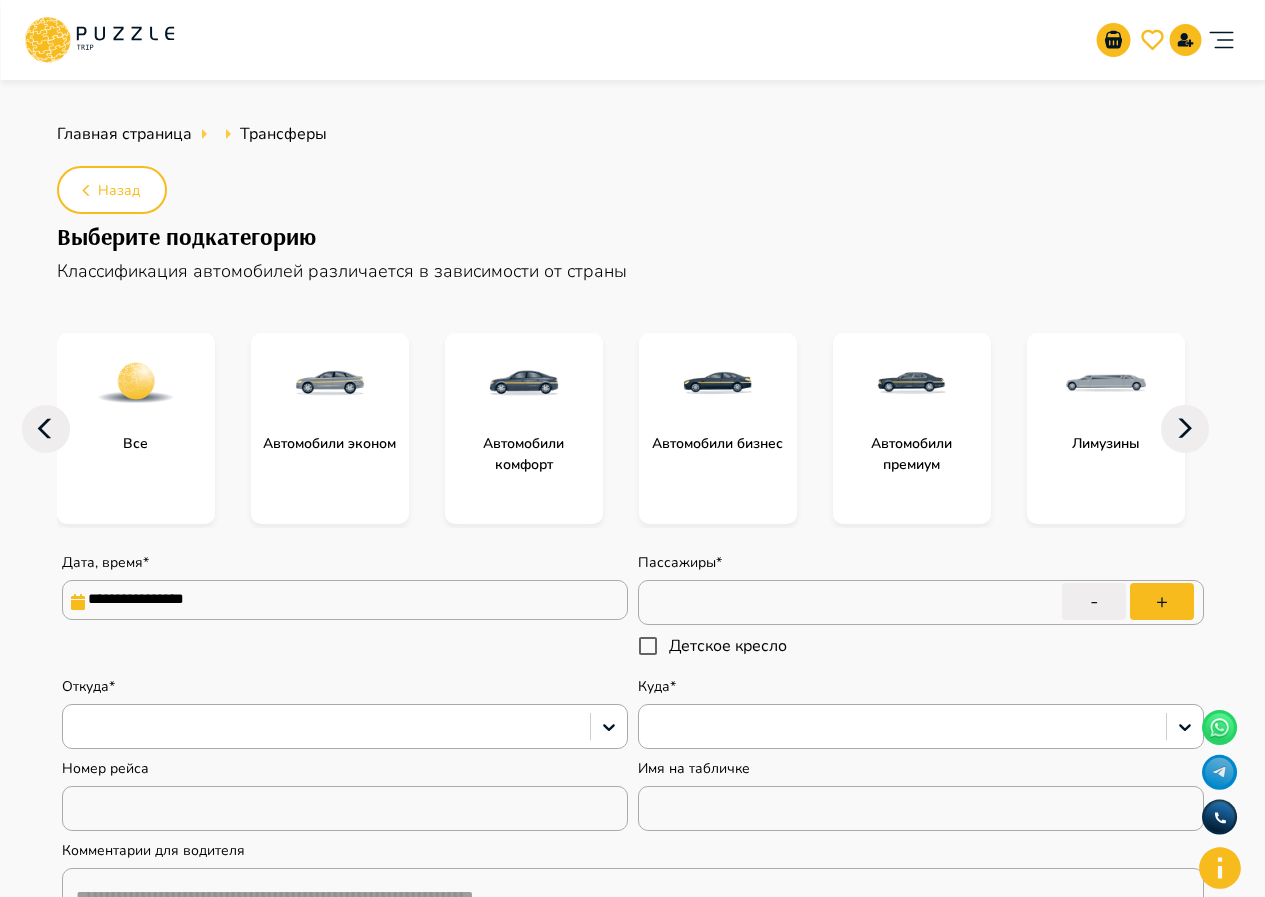 type on "*" 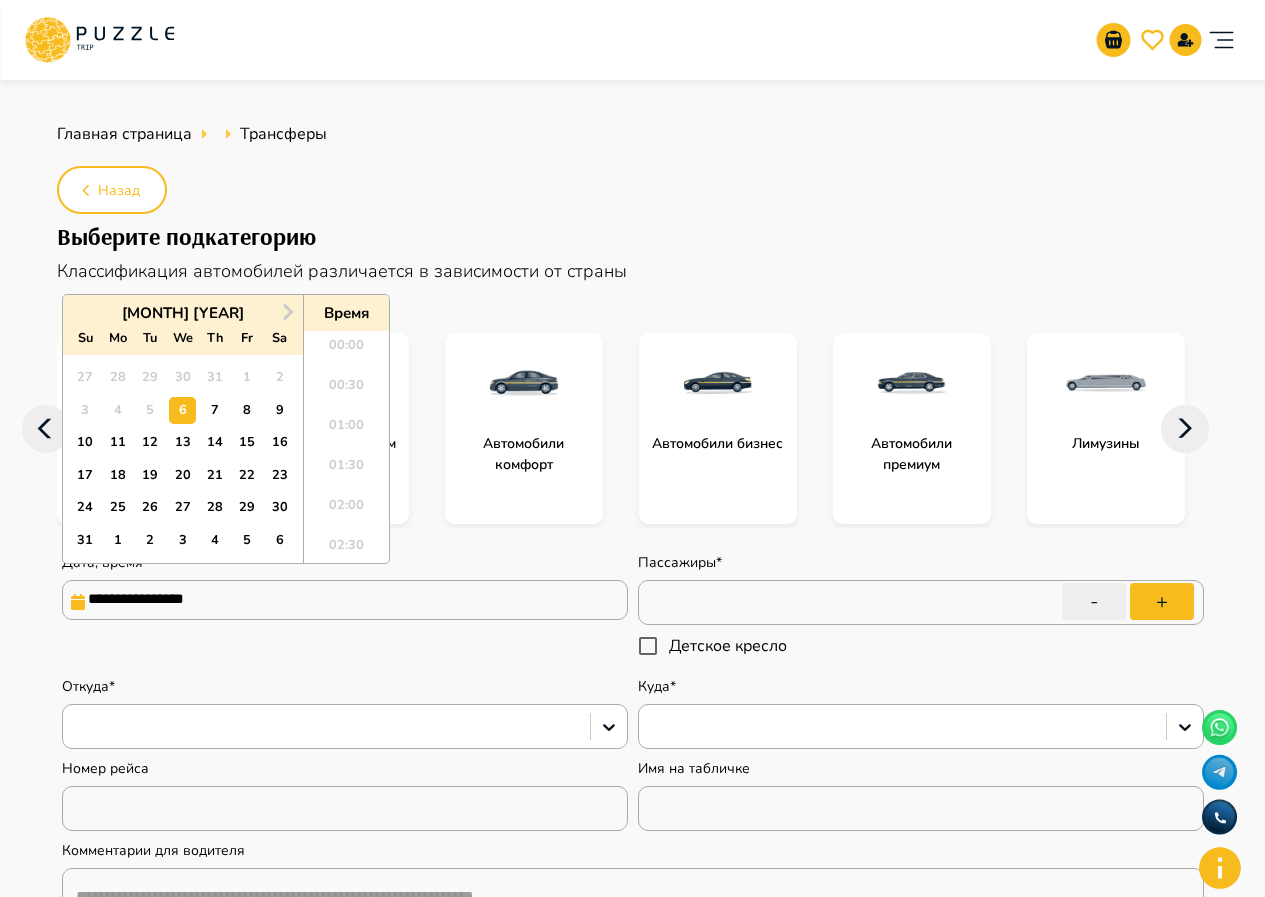 scroll, scrollTop: 1424, scrollLeft: 0, axis: vertical 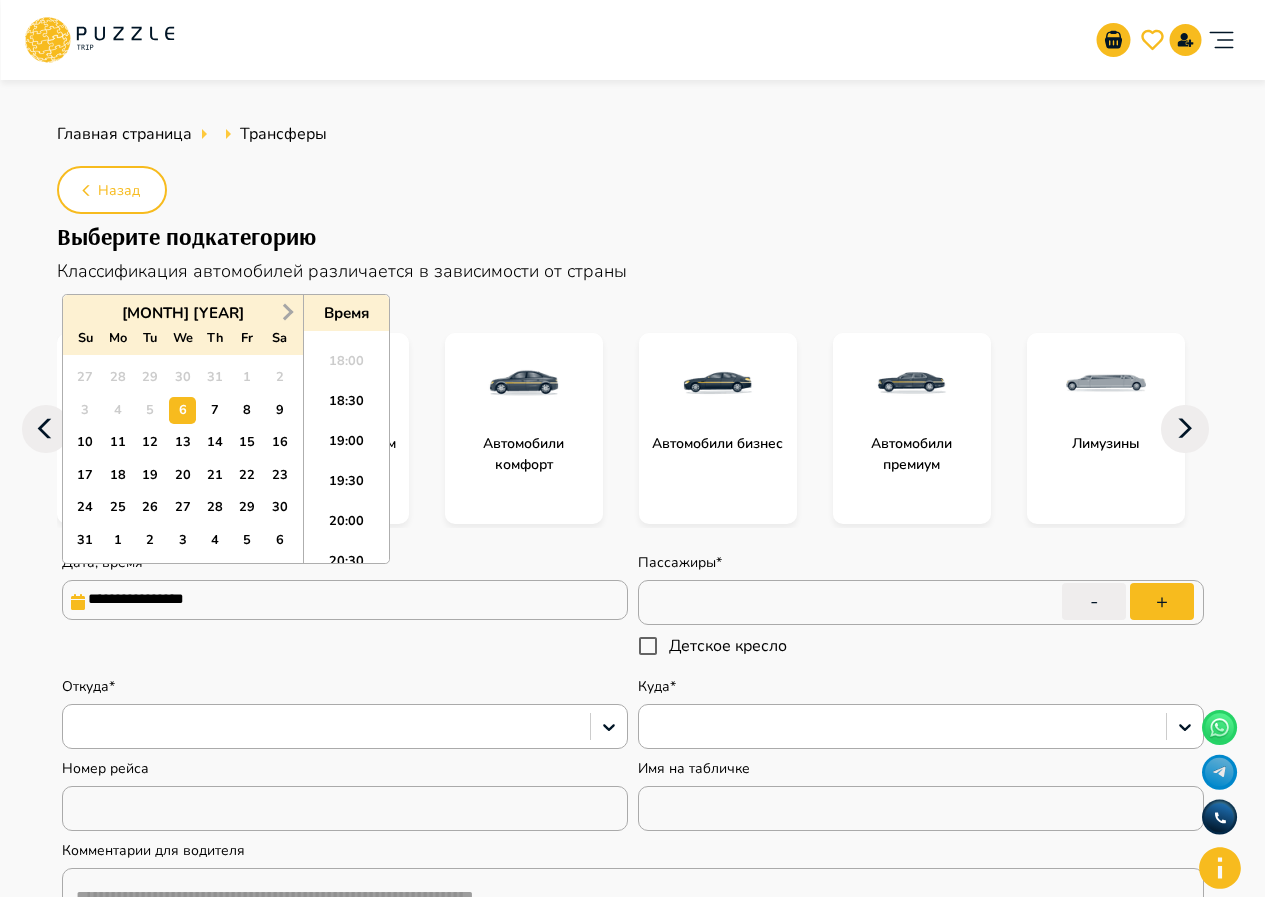 click on "Next Month" at bounding box center [288, 313] 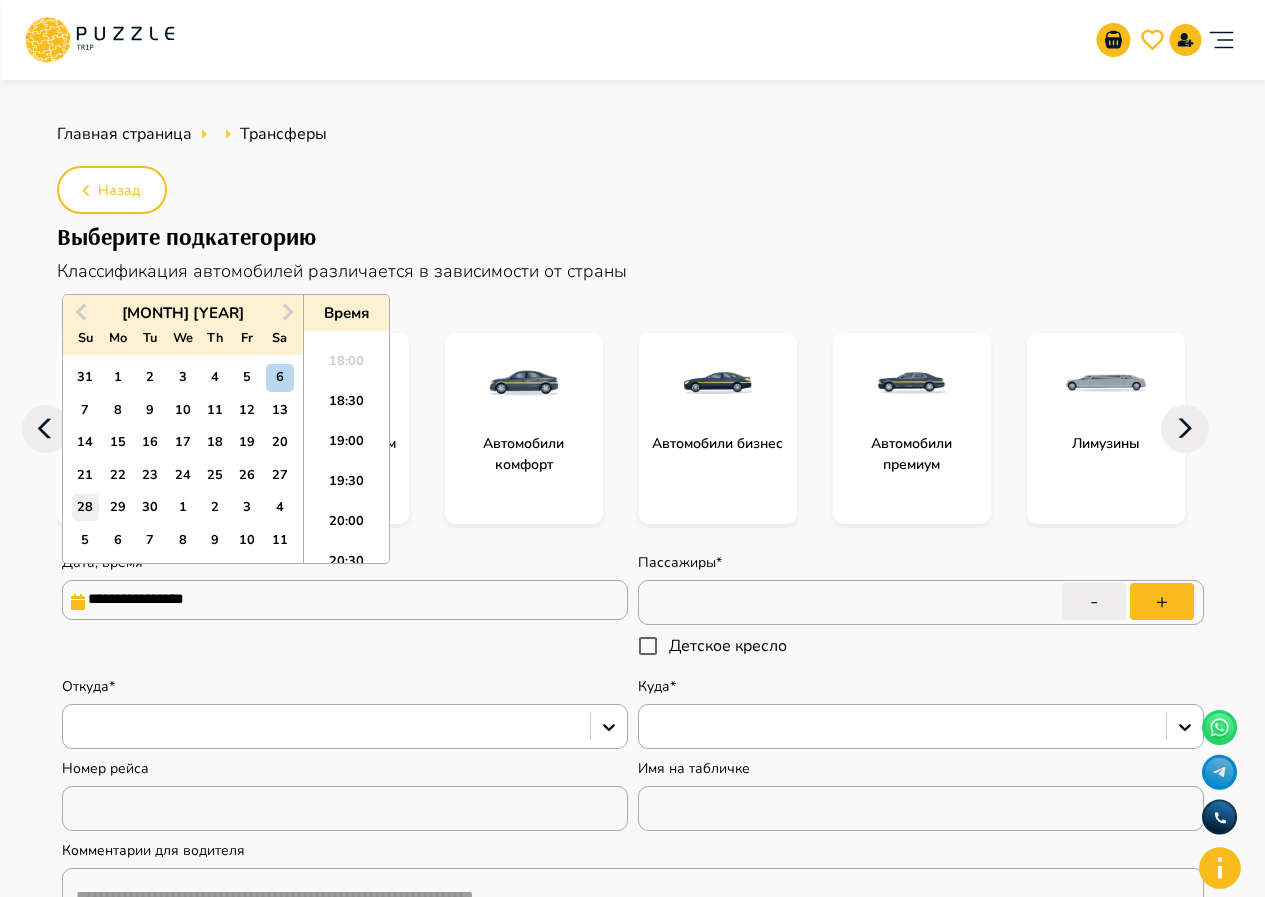 click on "28" at bounding box center (85, 507) 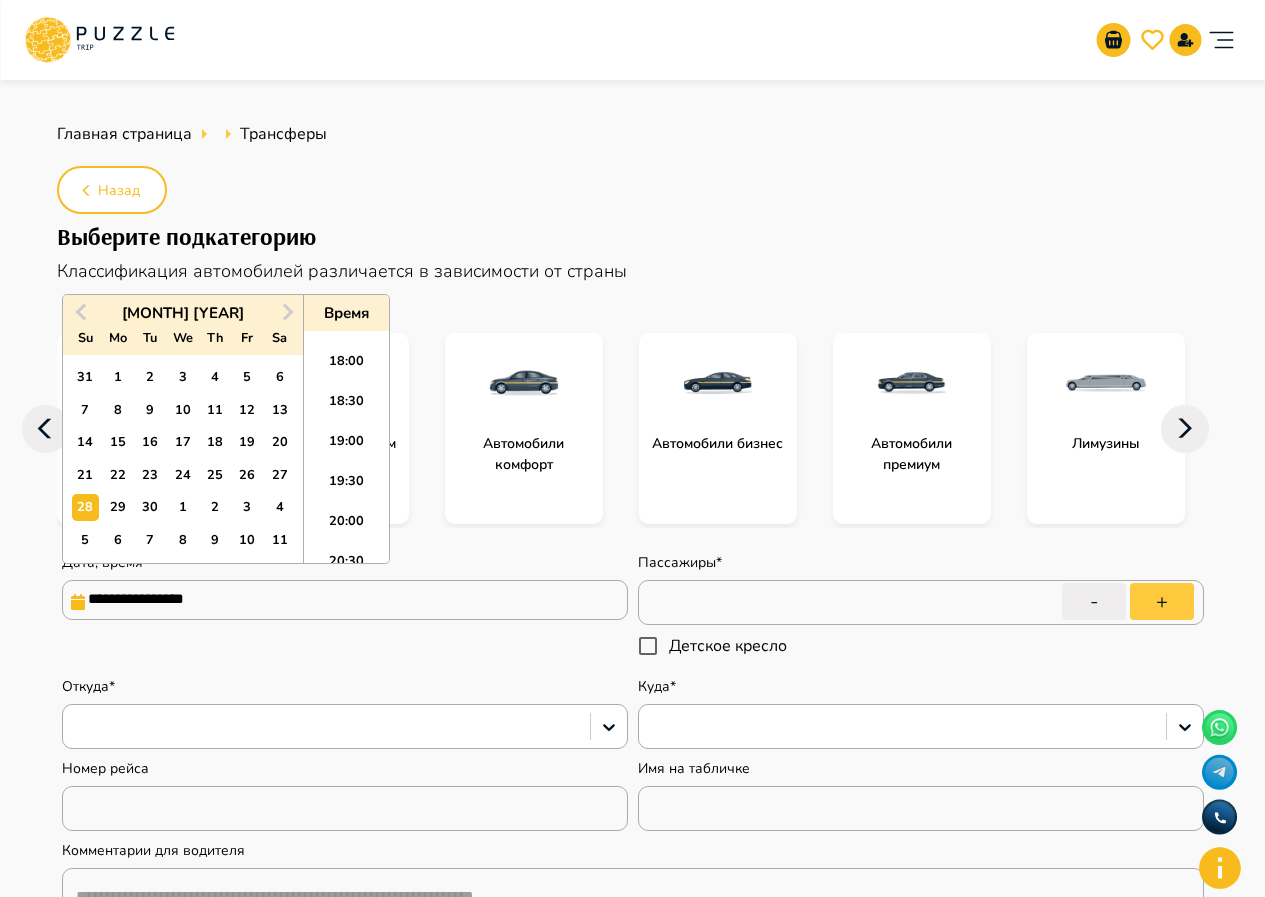 type on "*" 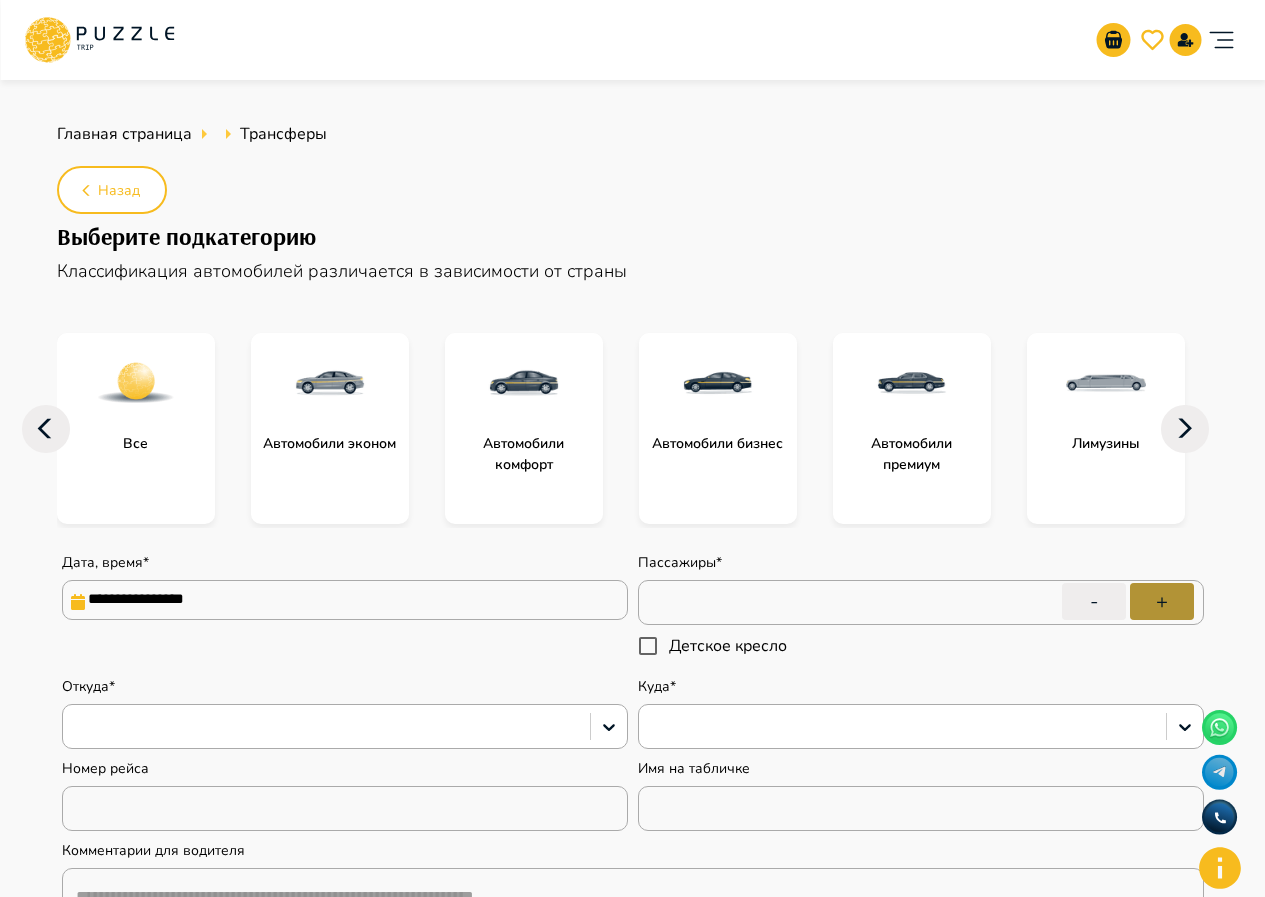click on "+" at bounding box center (1162, 601) 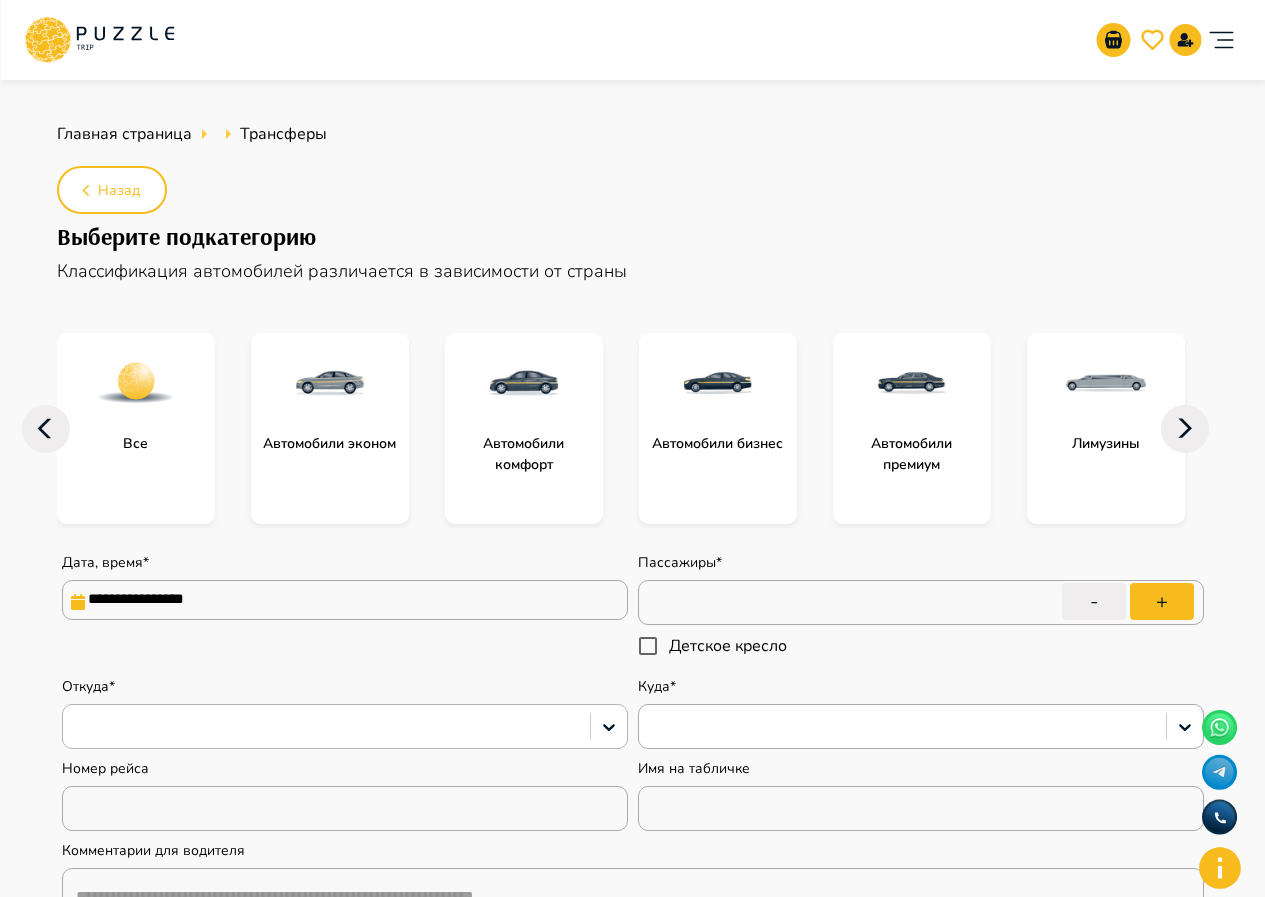 type on "*" 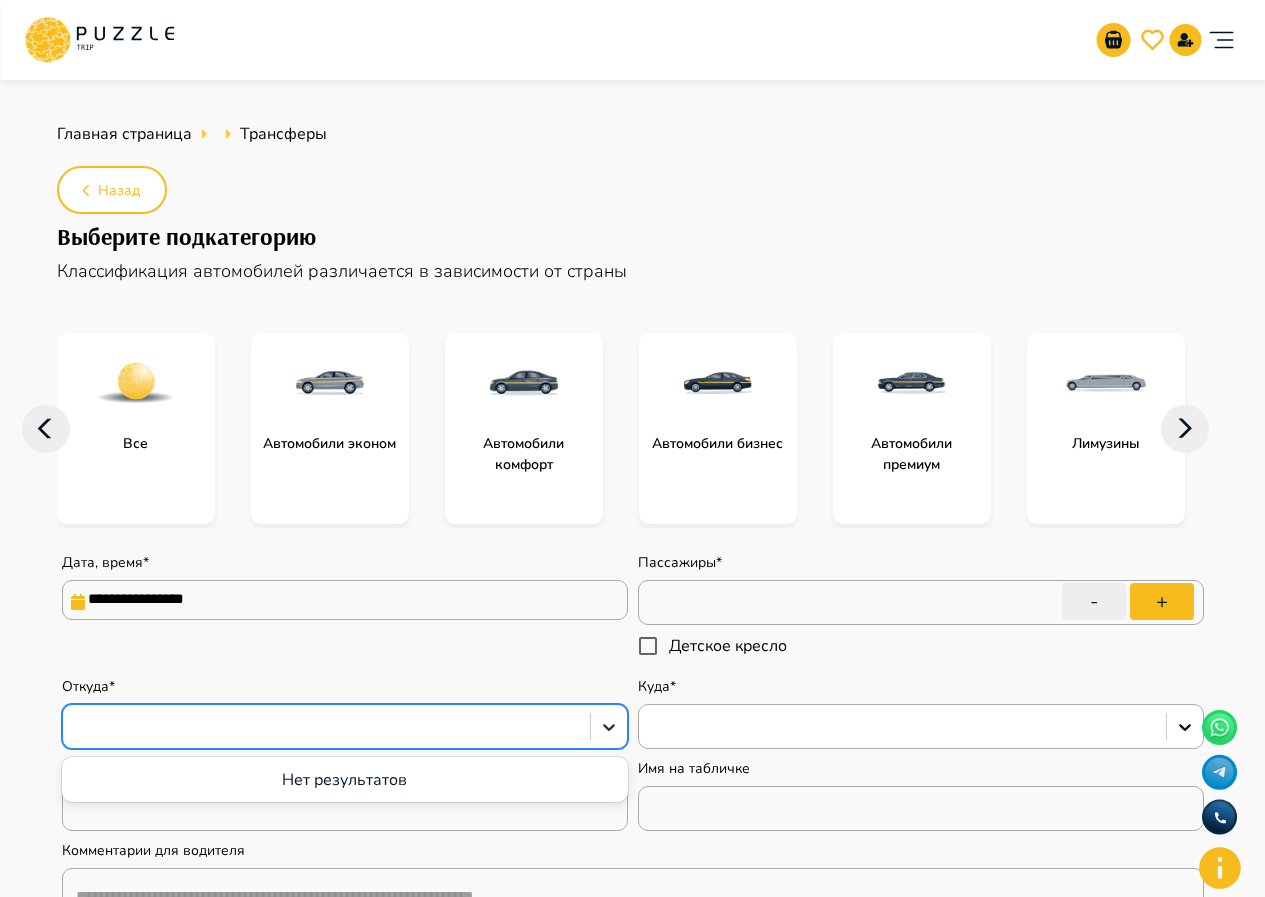 click at bounding box center (609, 727) 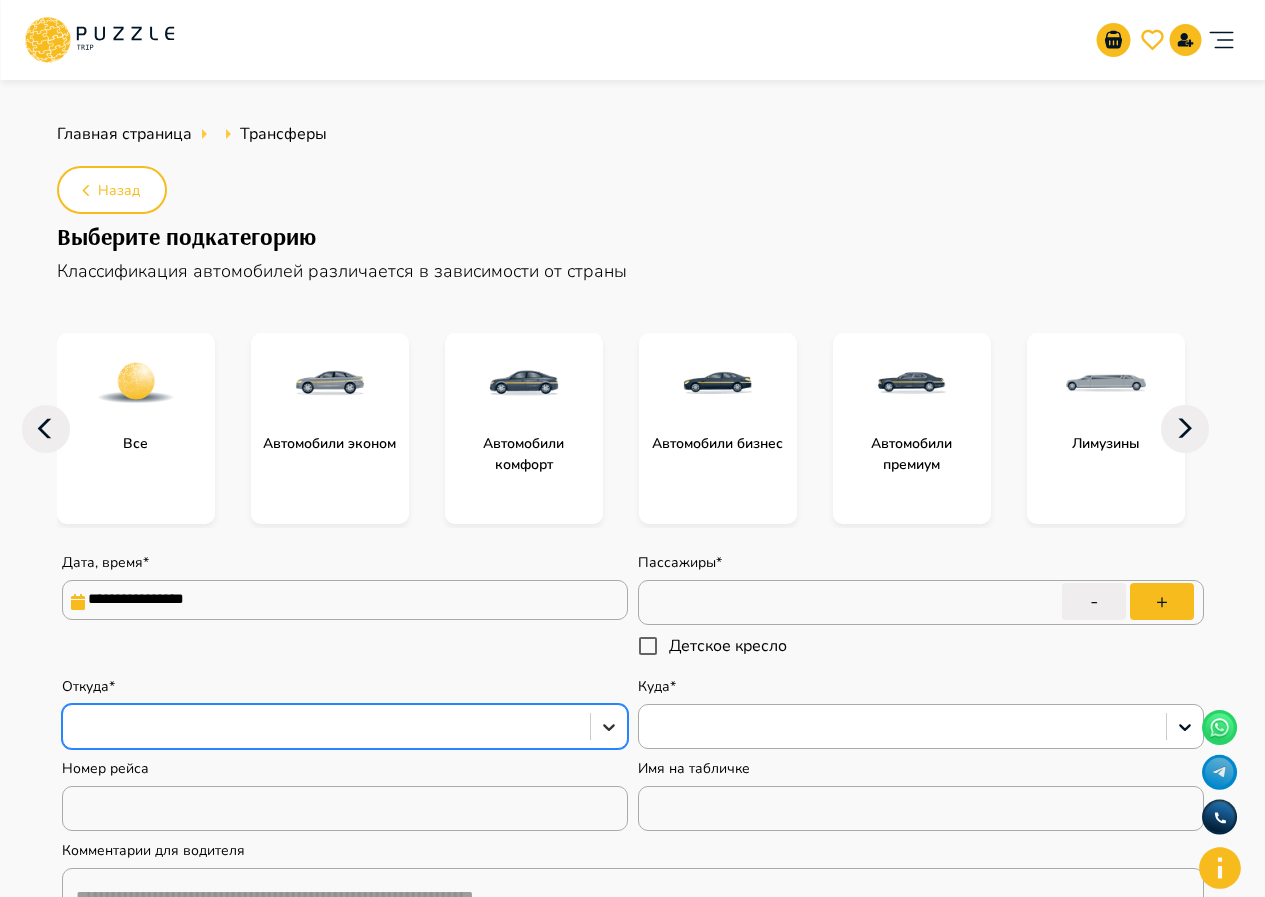 click 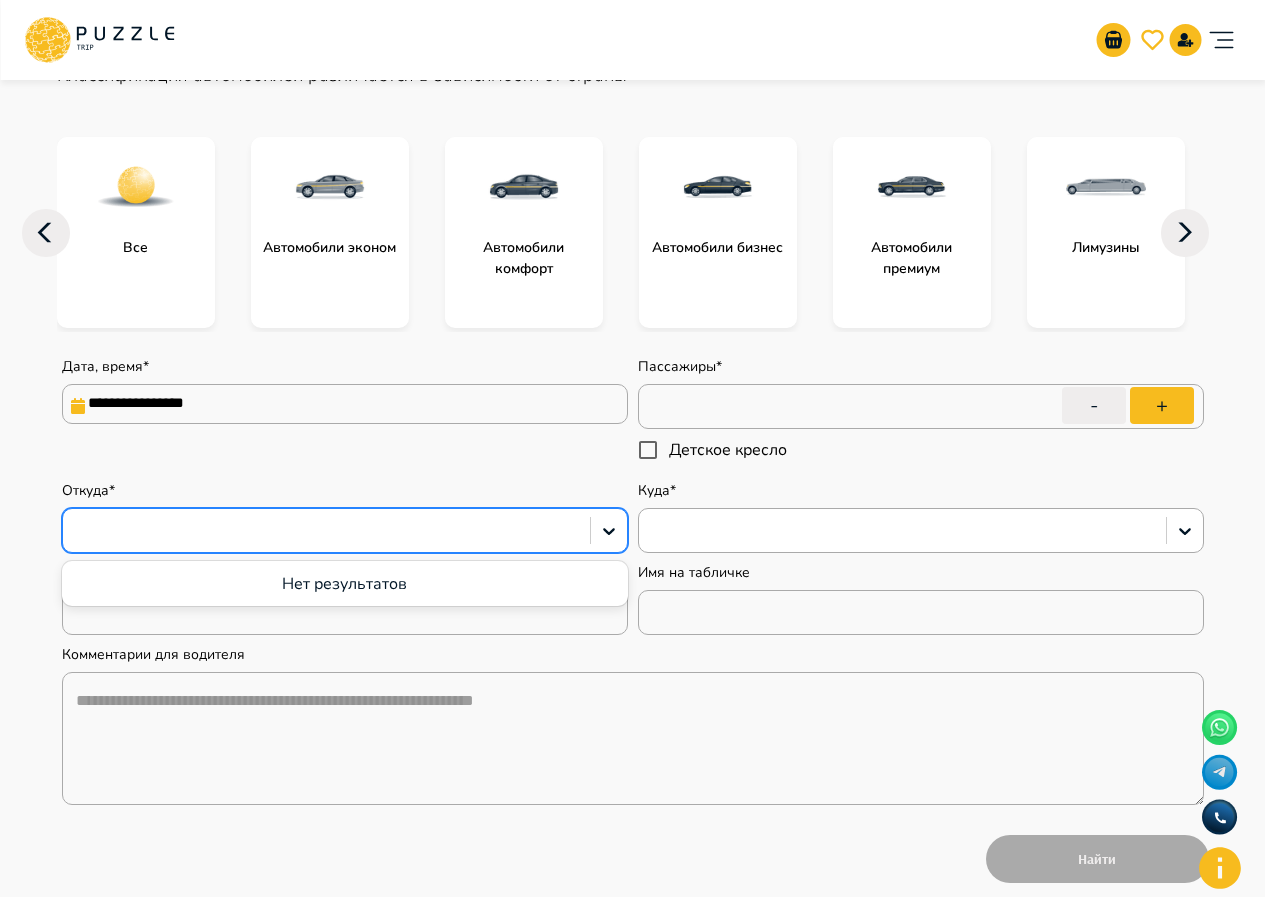 scroll, scrollTop: 200, scrollLeft: 0, axis: vertical 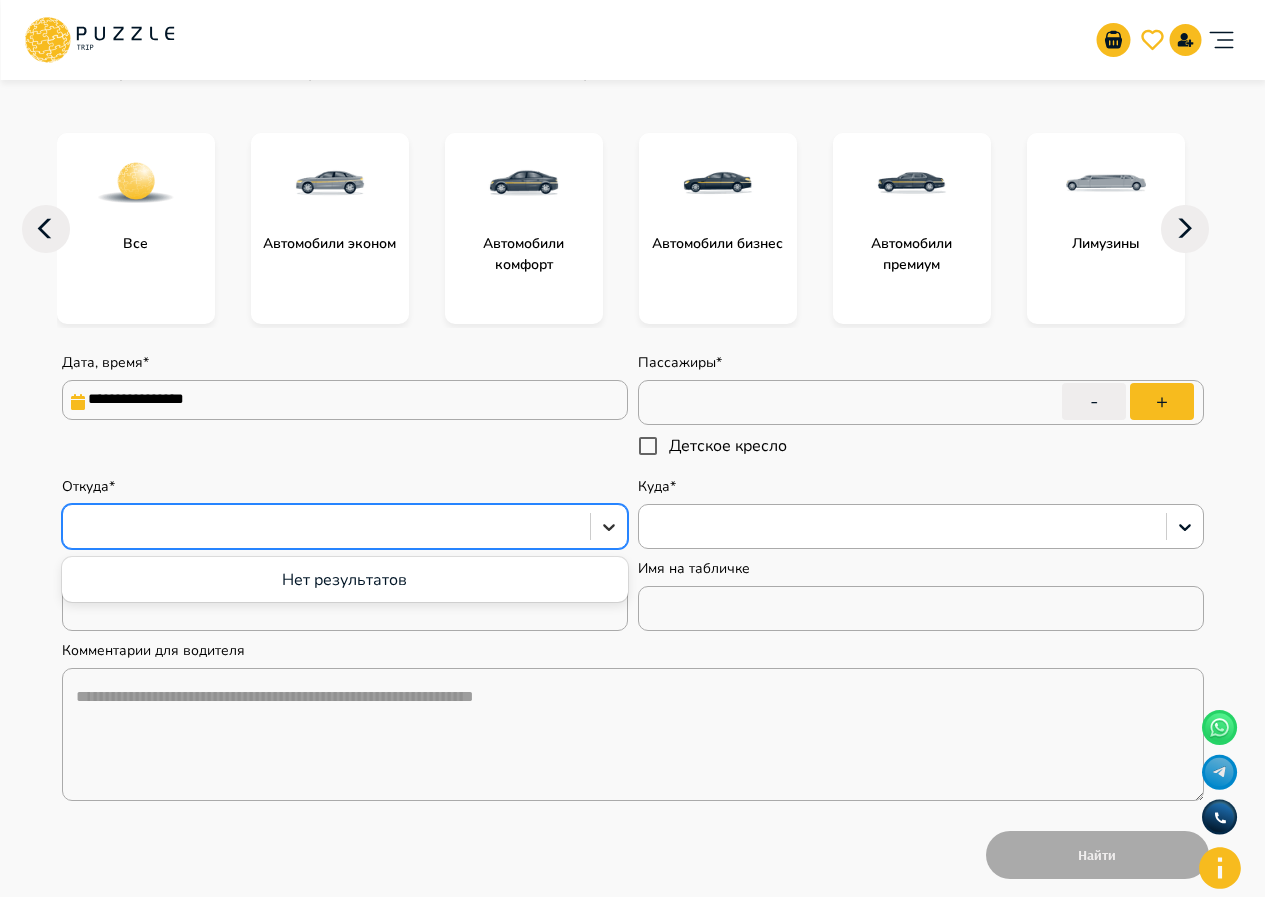 click 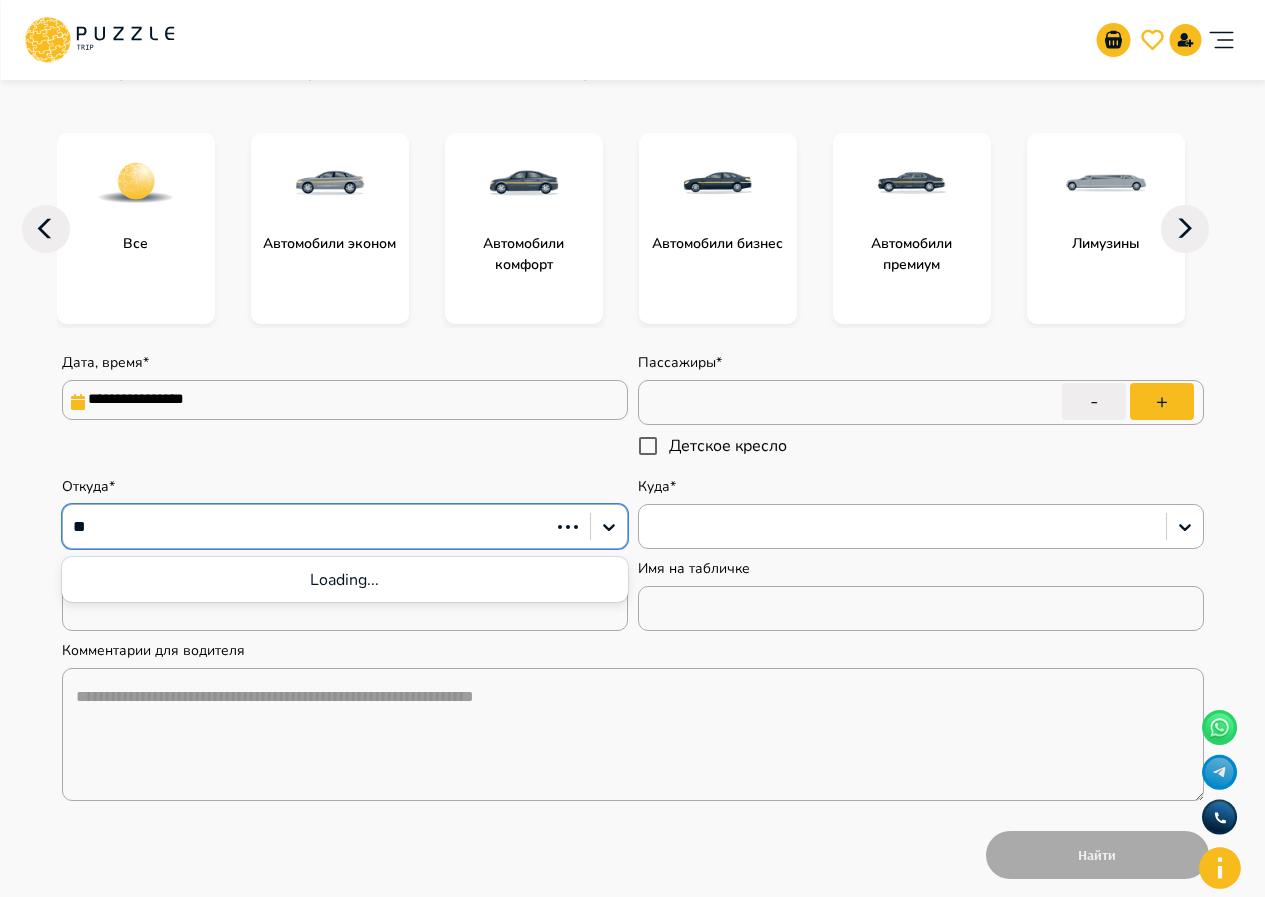type on "***" 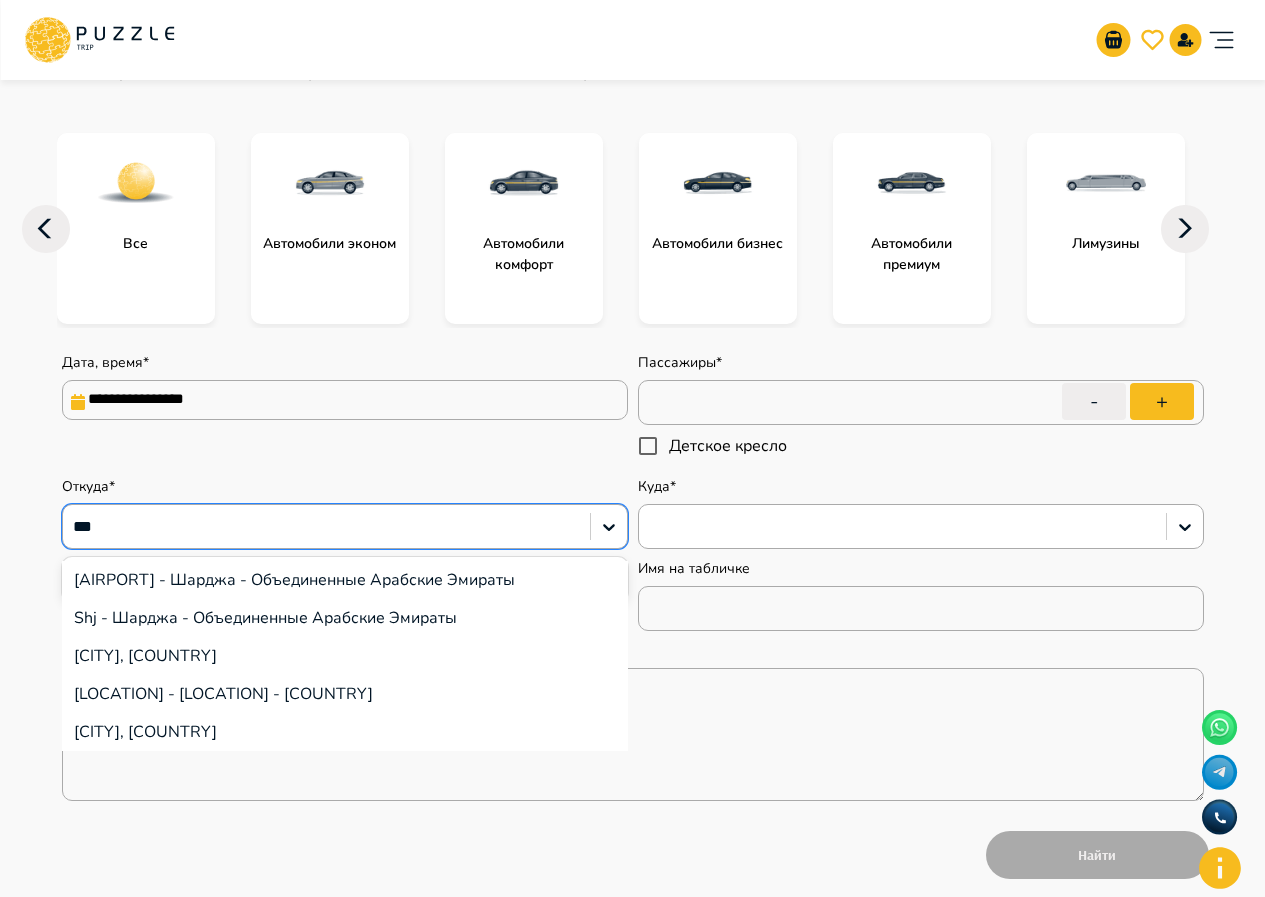 click on "Shj - Шарджа - Объединенные Арабские Эмираты" at bounding box center (345, 618) 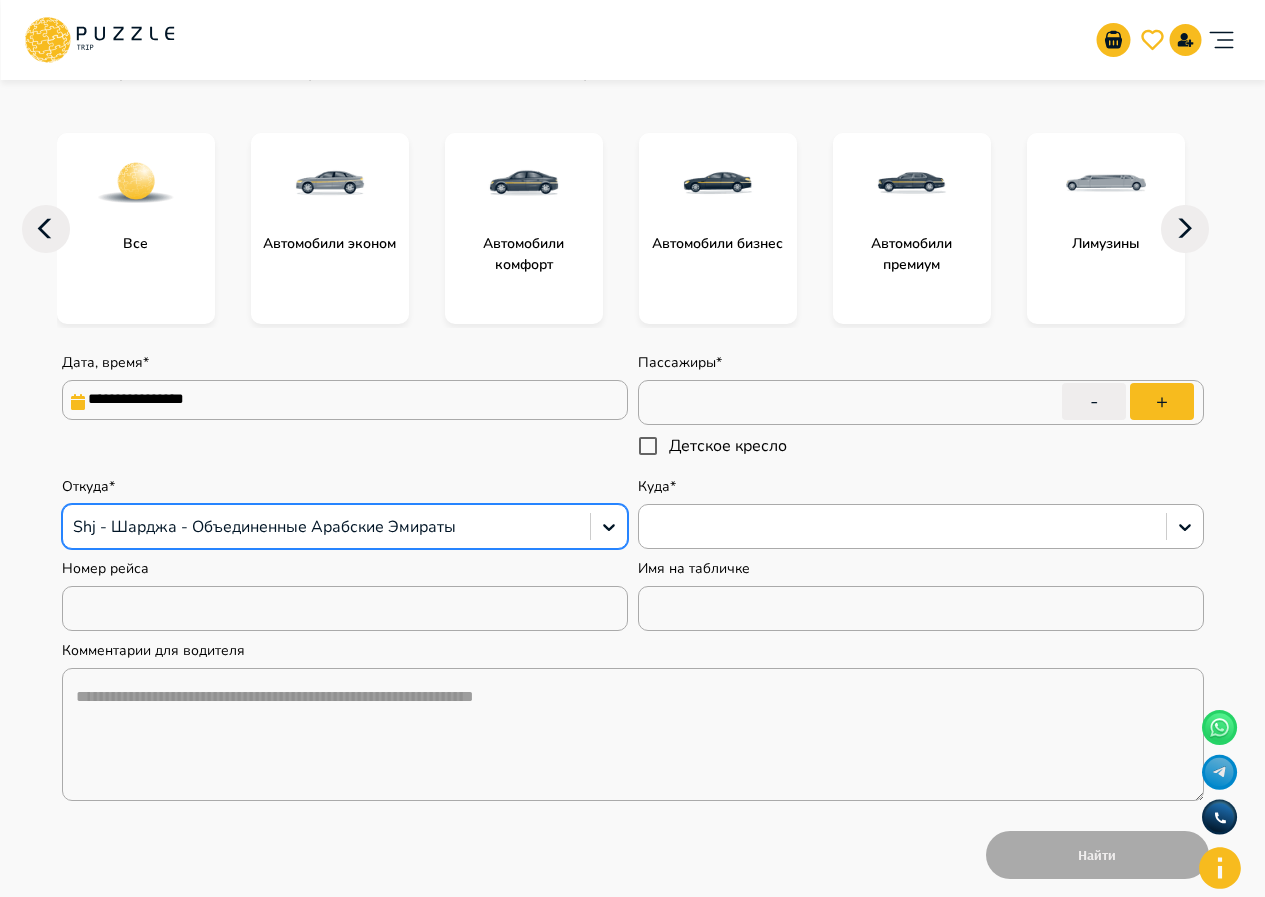 type on "*" 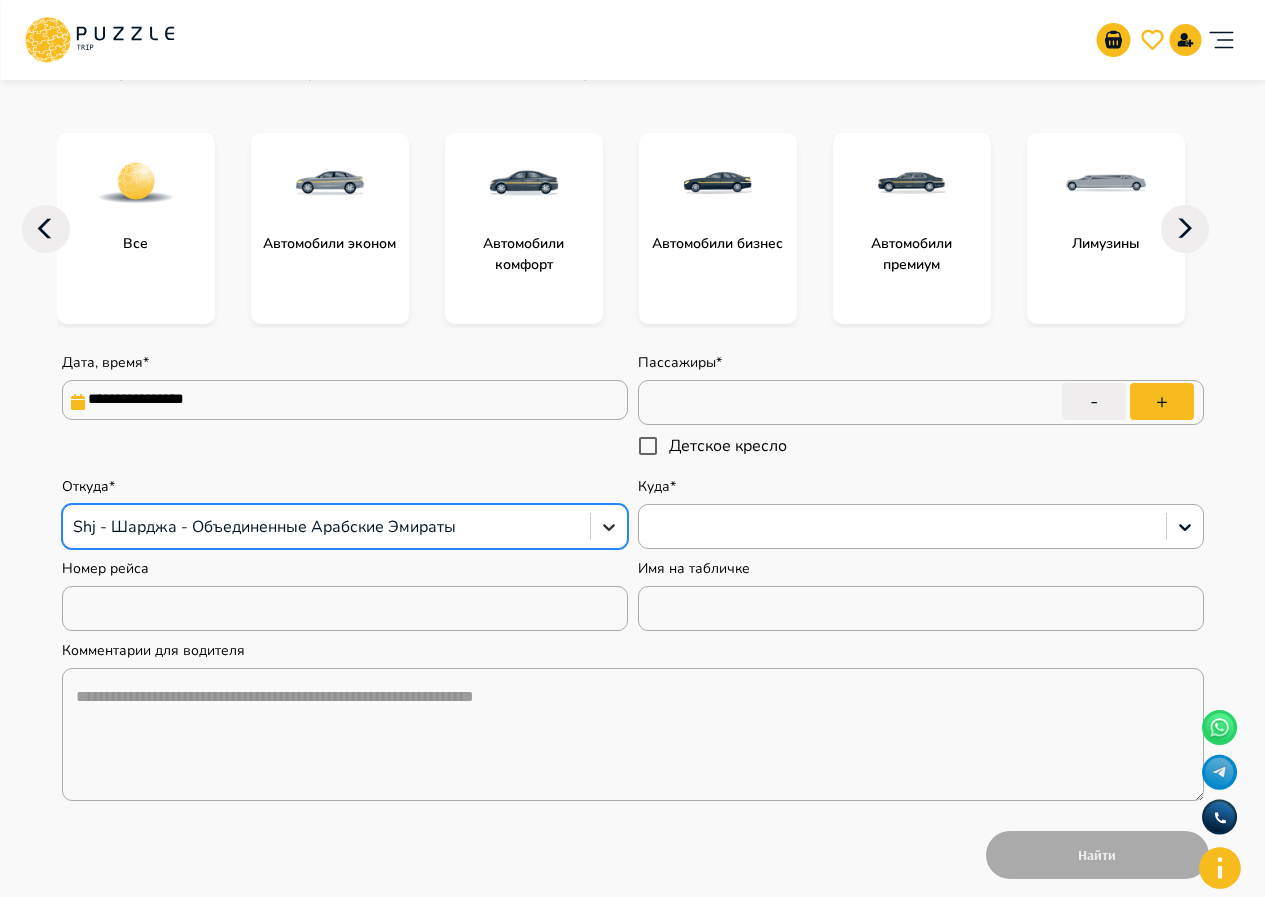 click 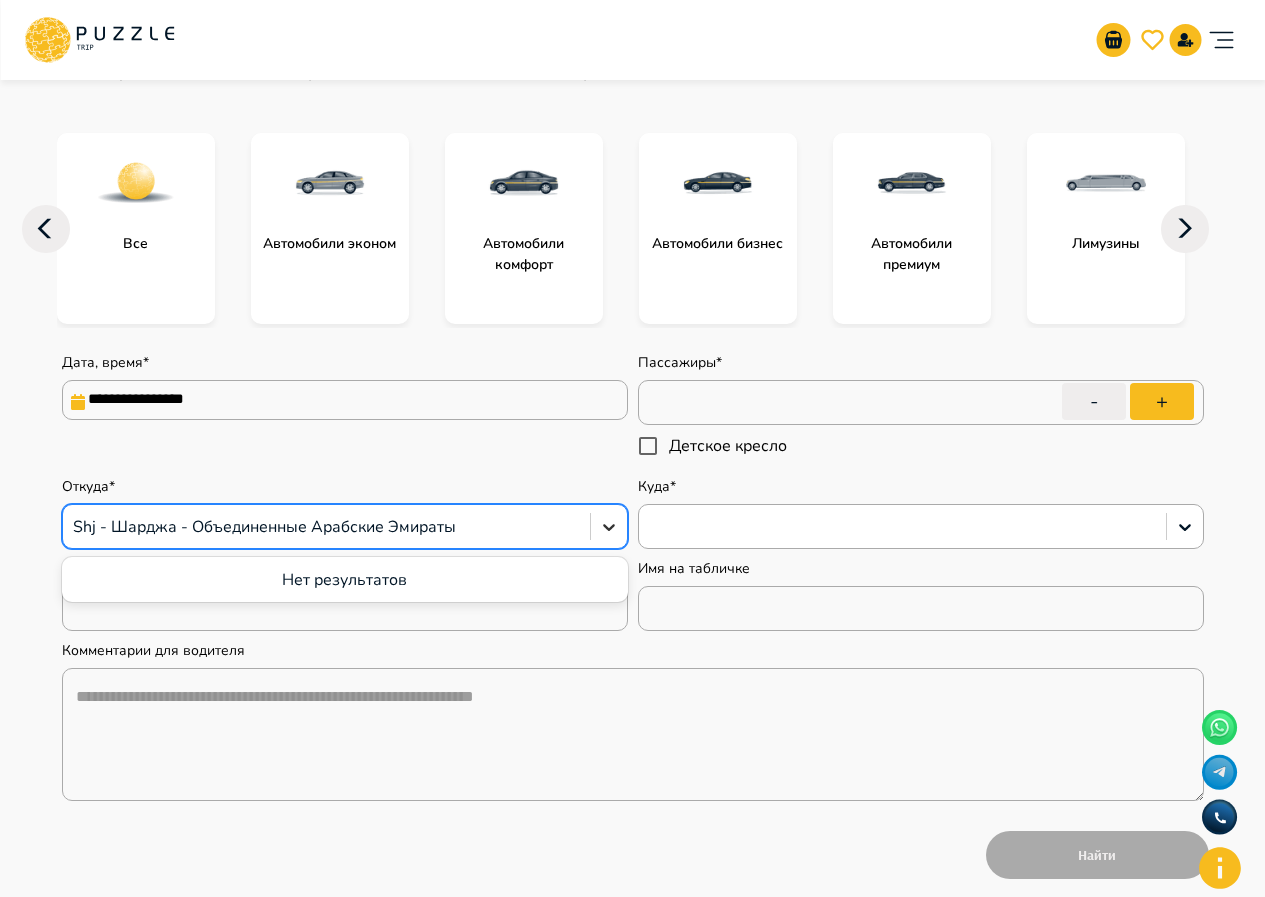 click 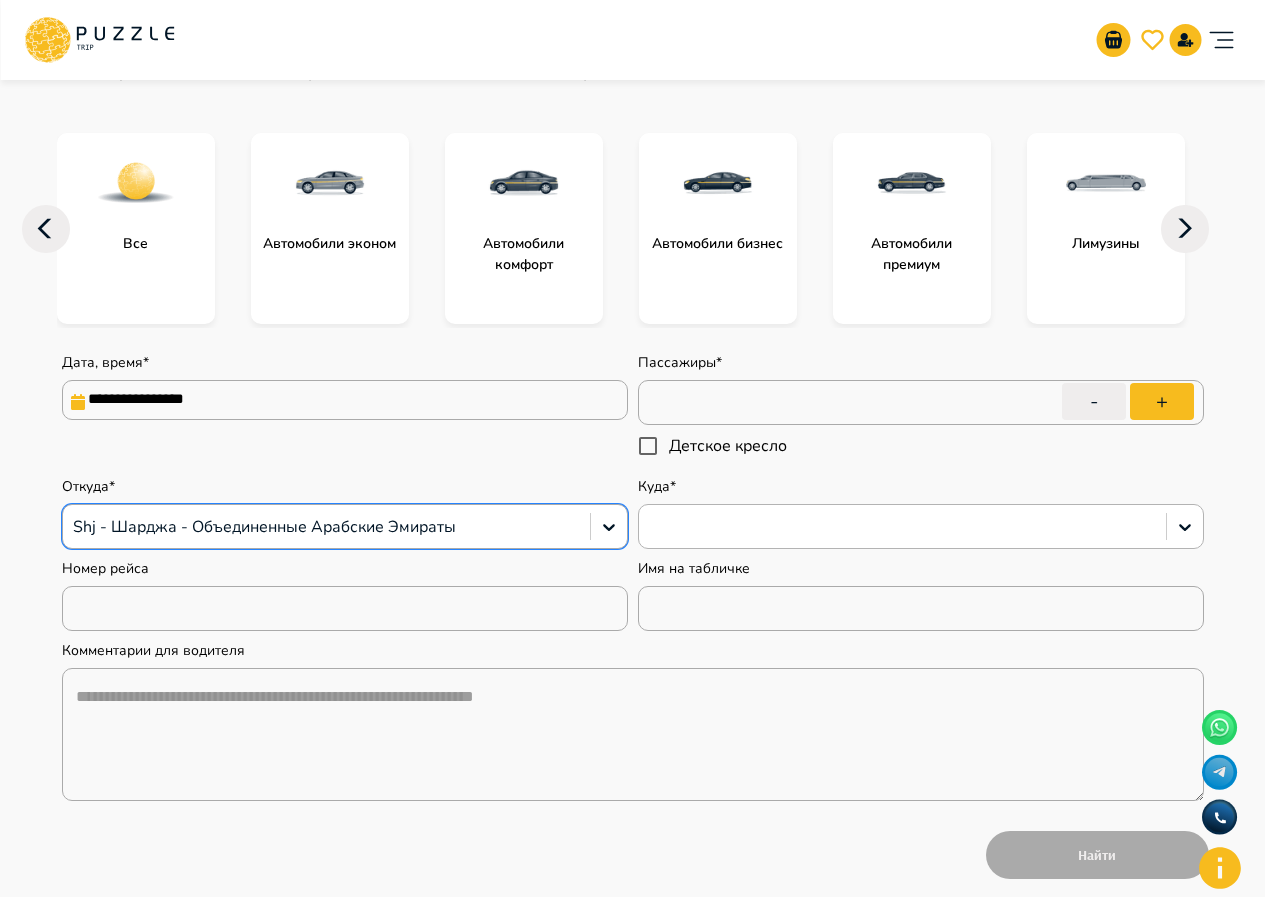 click at bounding box center (902, 527) 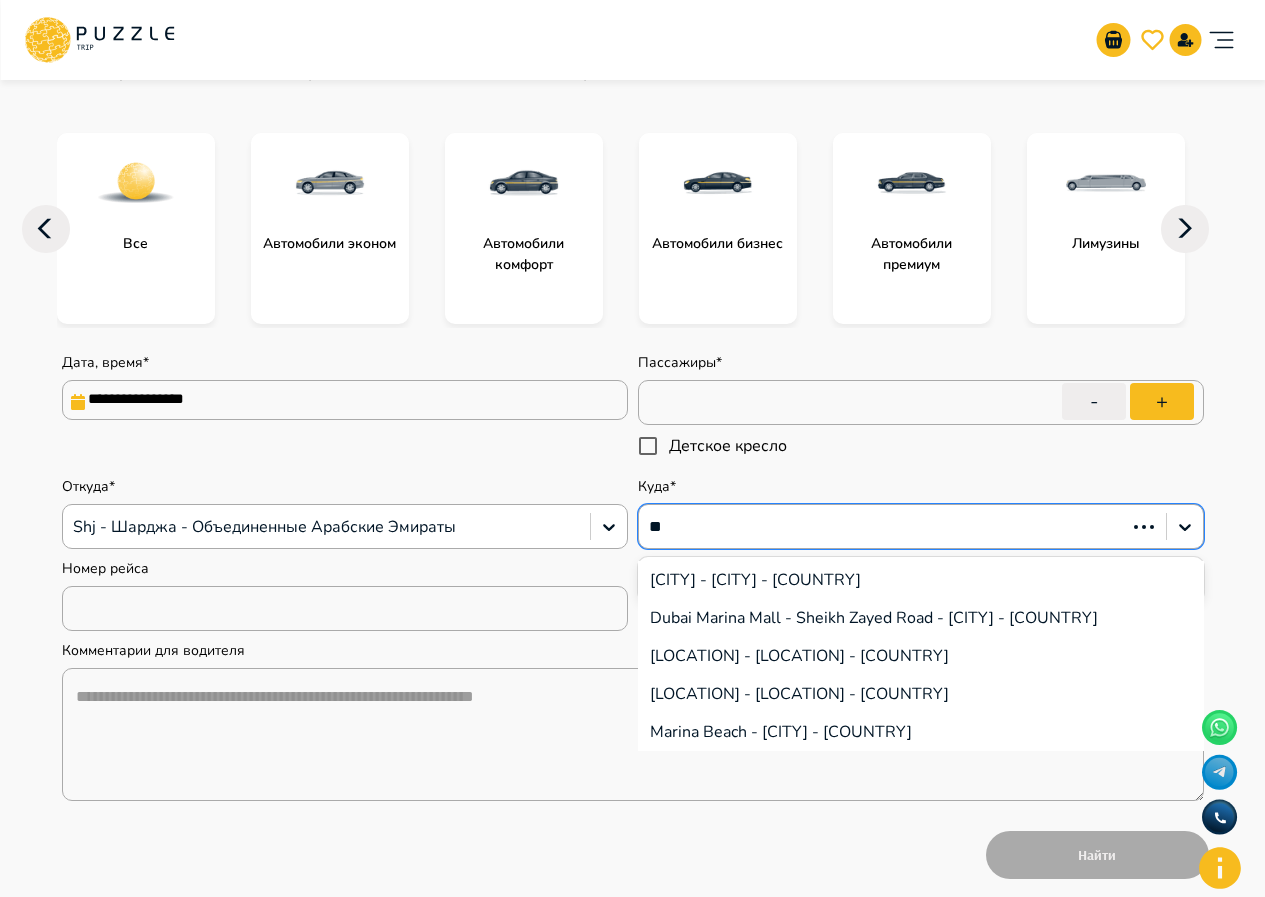 type on "*" 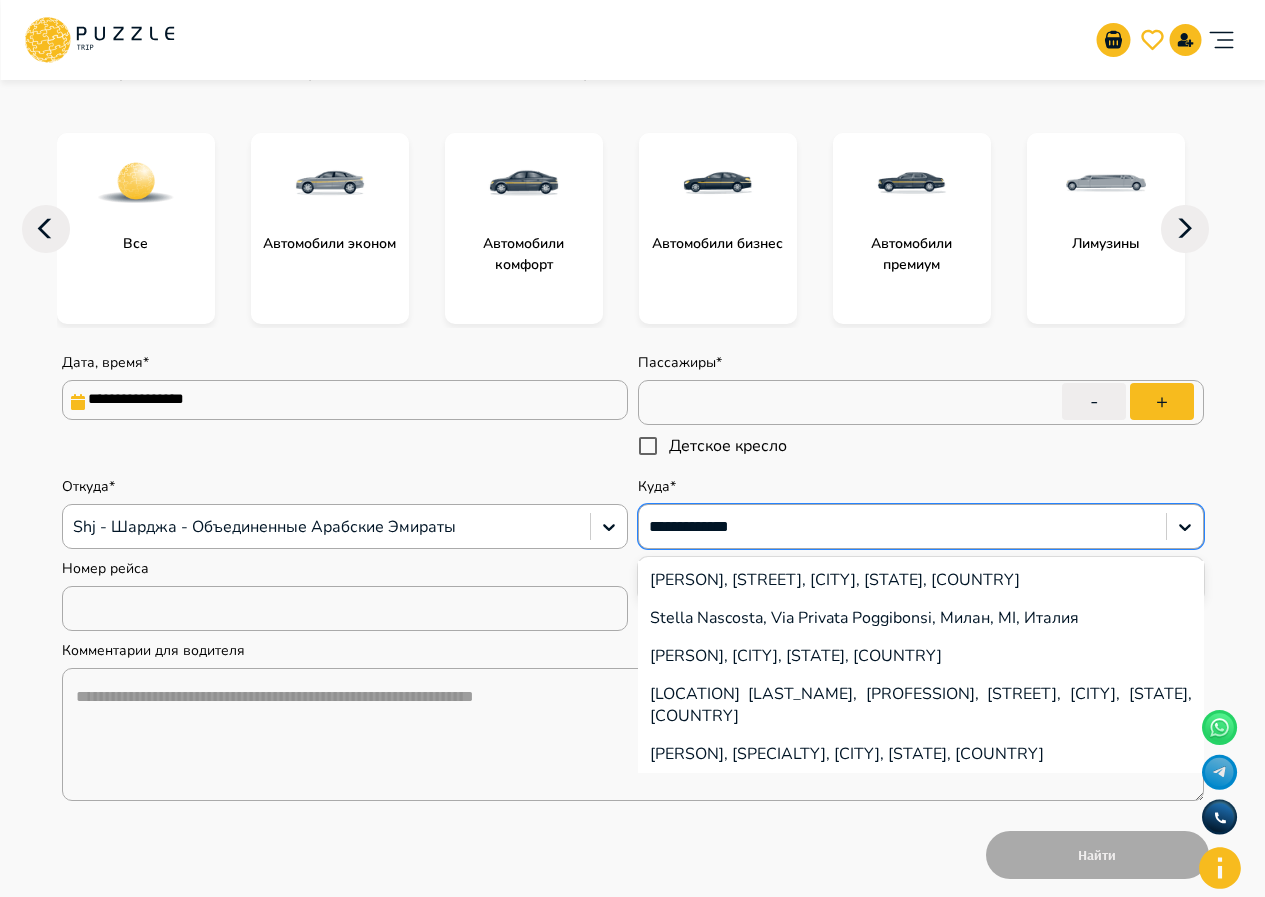 type on "**********" 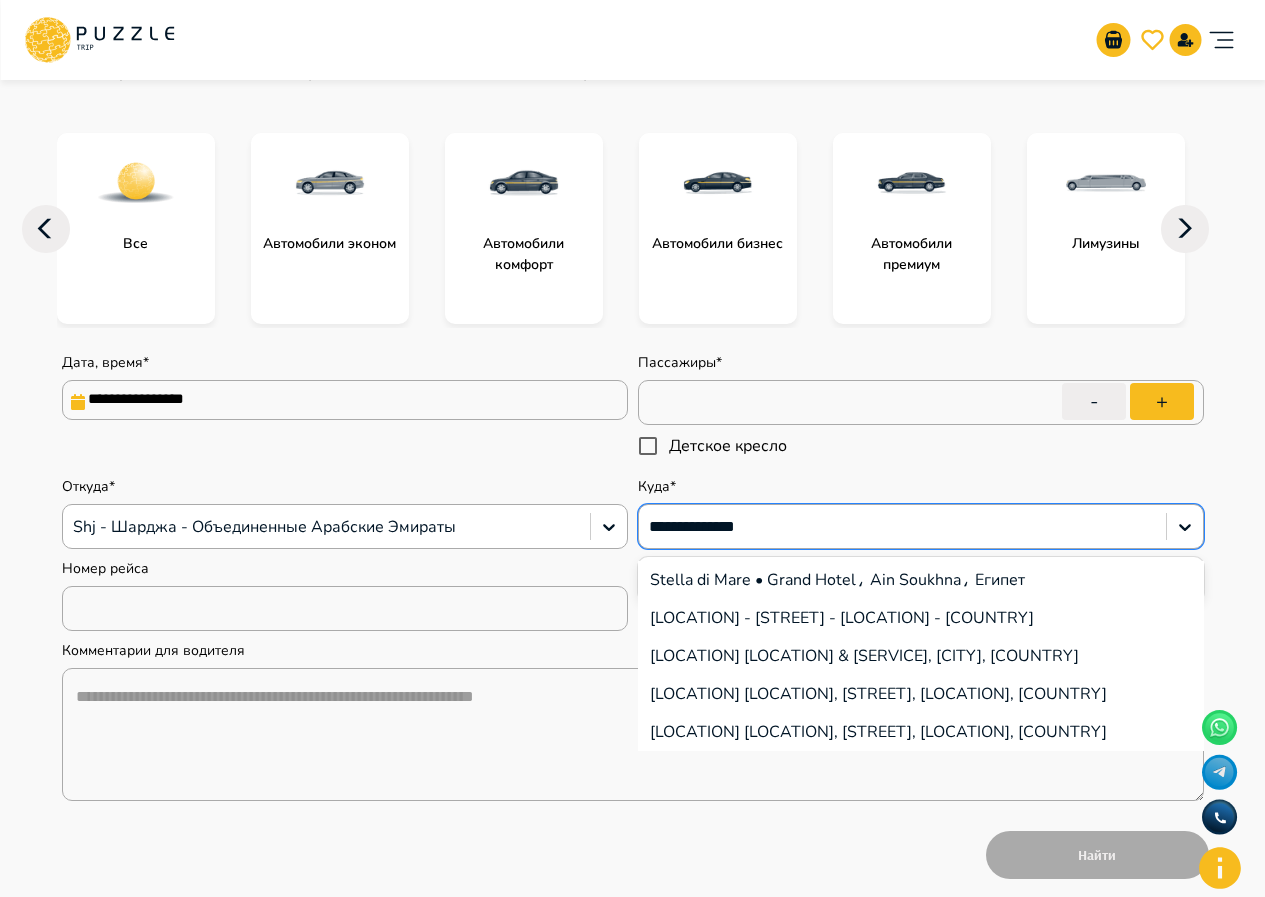 click on "[LOCATION] - [STREET] - [LOCATION] - [COUNTRY]" at bounding box center (921, 618) 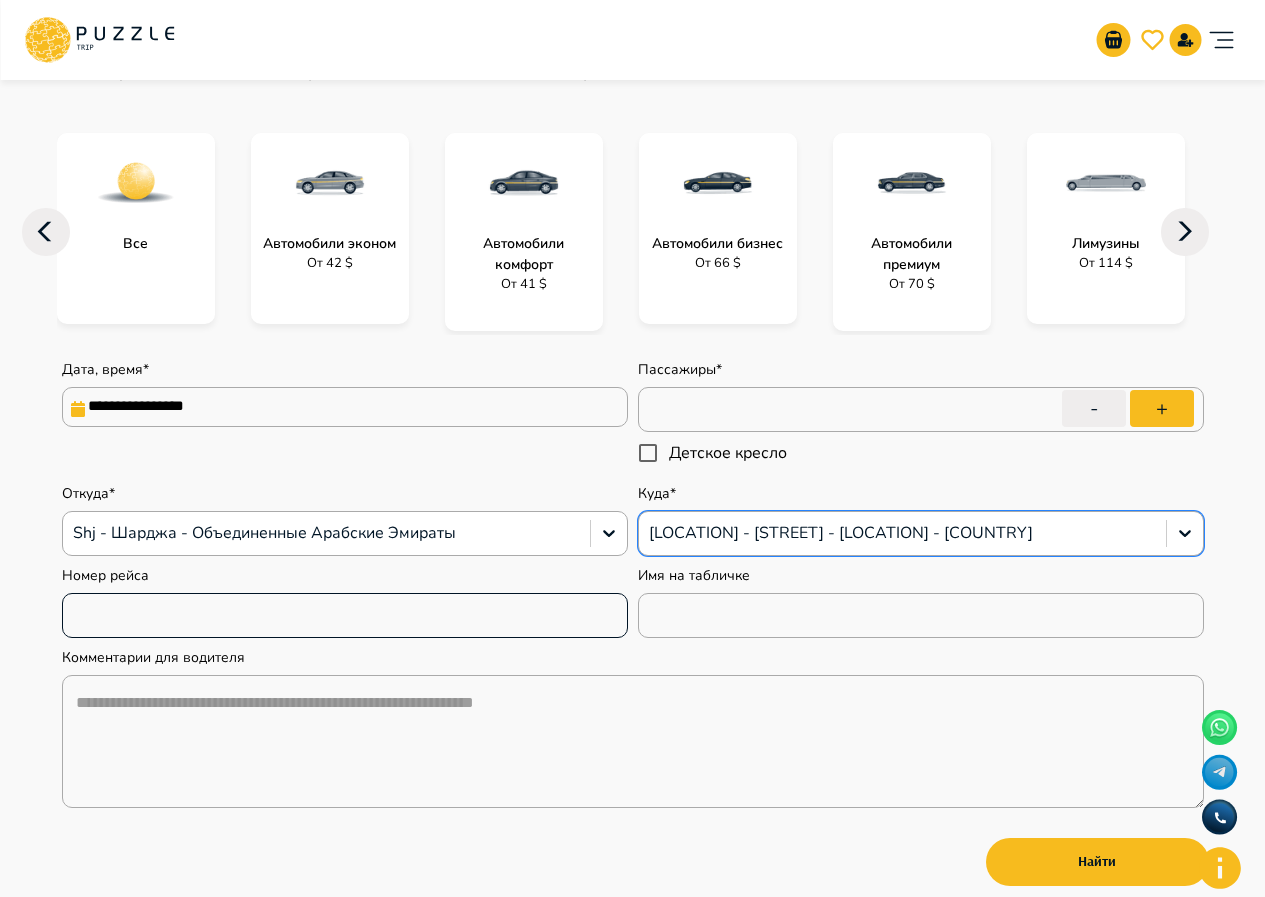 click at bounding box center (345, 615) 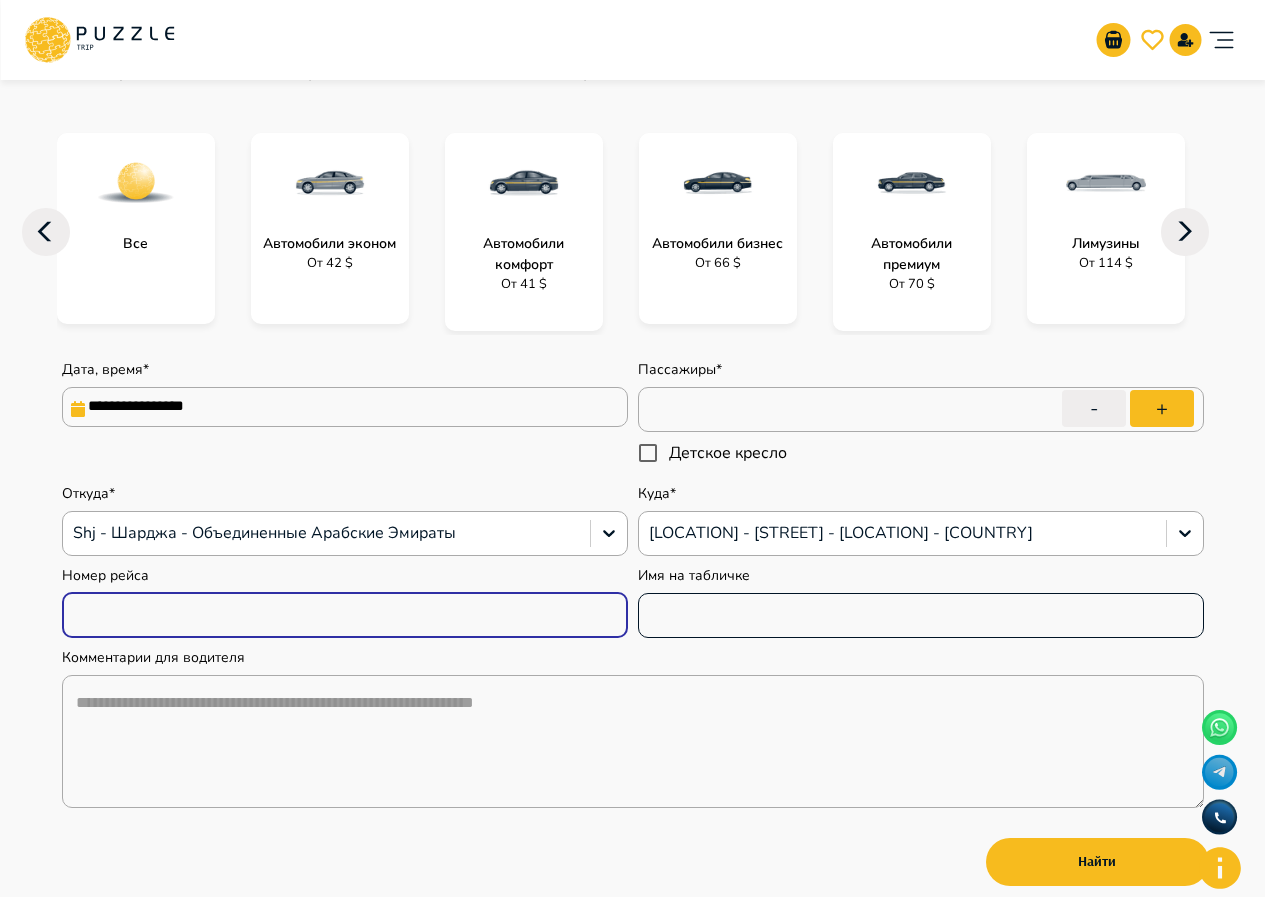 click at bounding box center (921, 615) 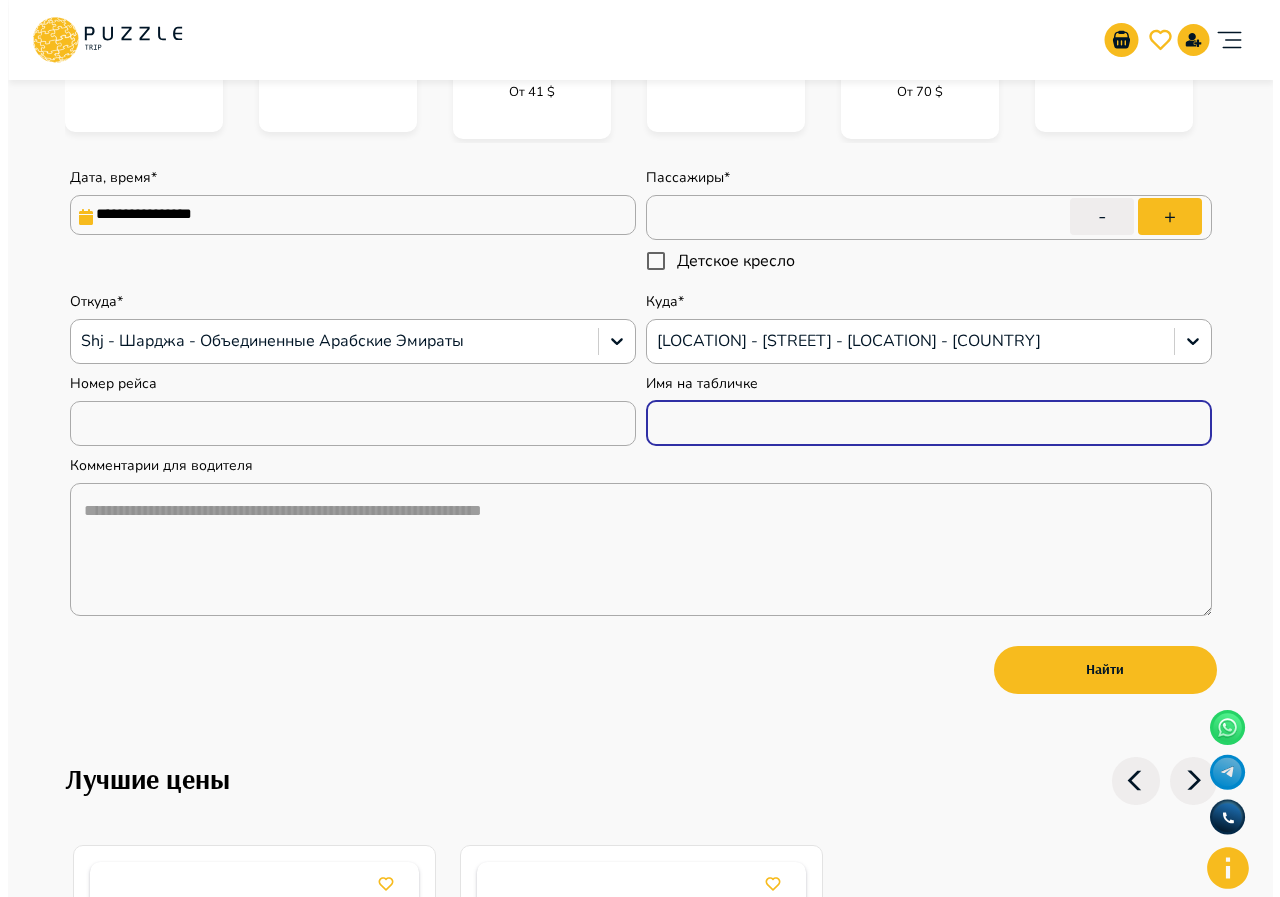 scroll, scrollTop: 400, scrollLeft: 0, axis: vertical 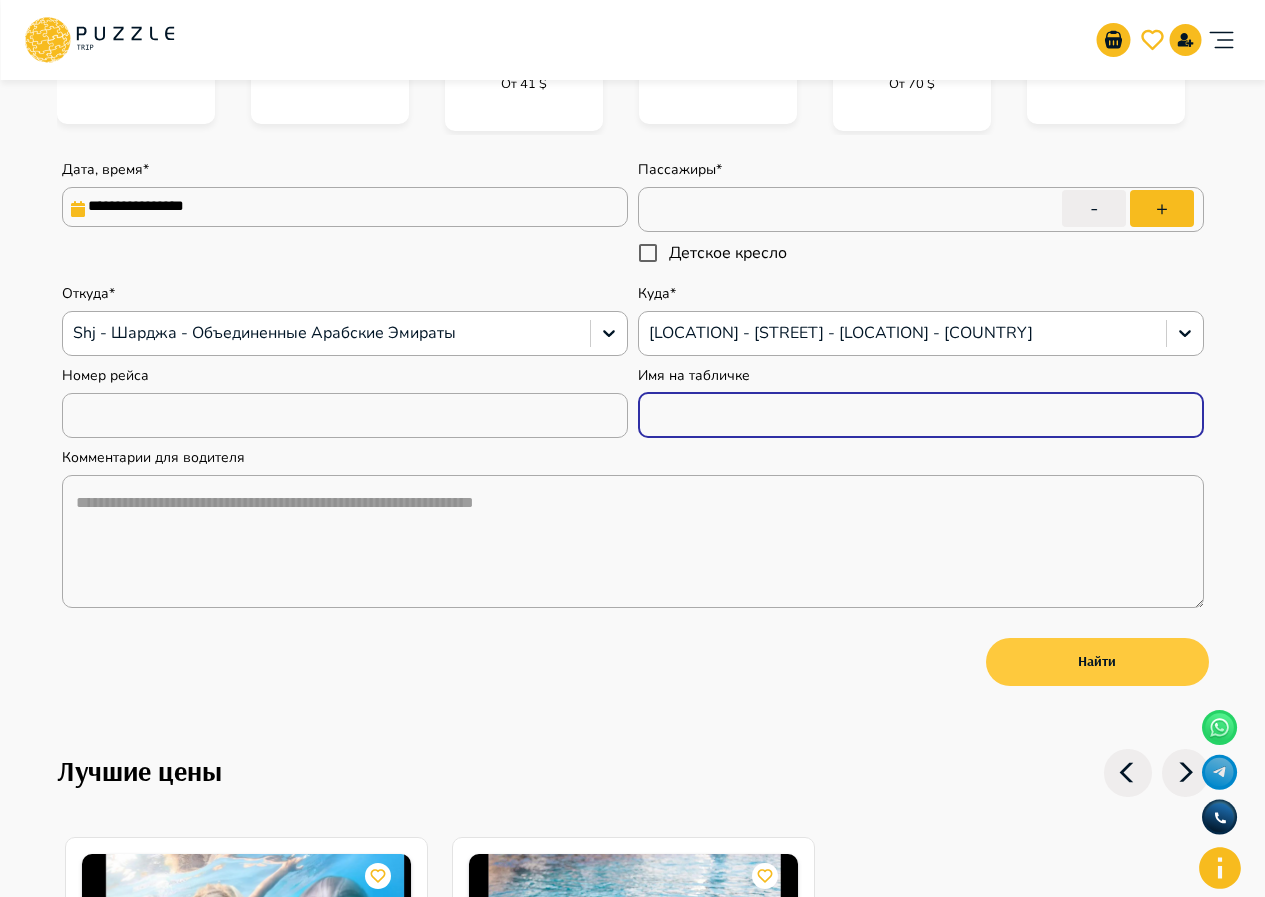 drag, startPoint x: 1139, startPoint y: 654, endPoint x: 1150, endPoint y: 652, distance: 11.18034 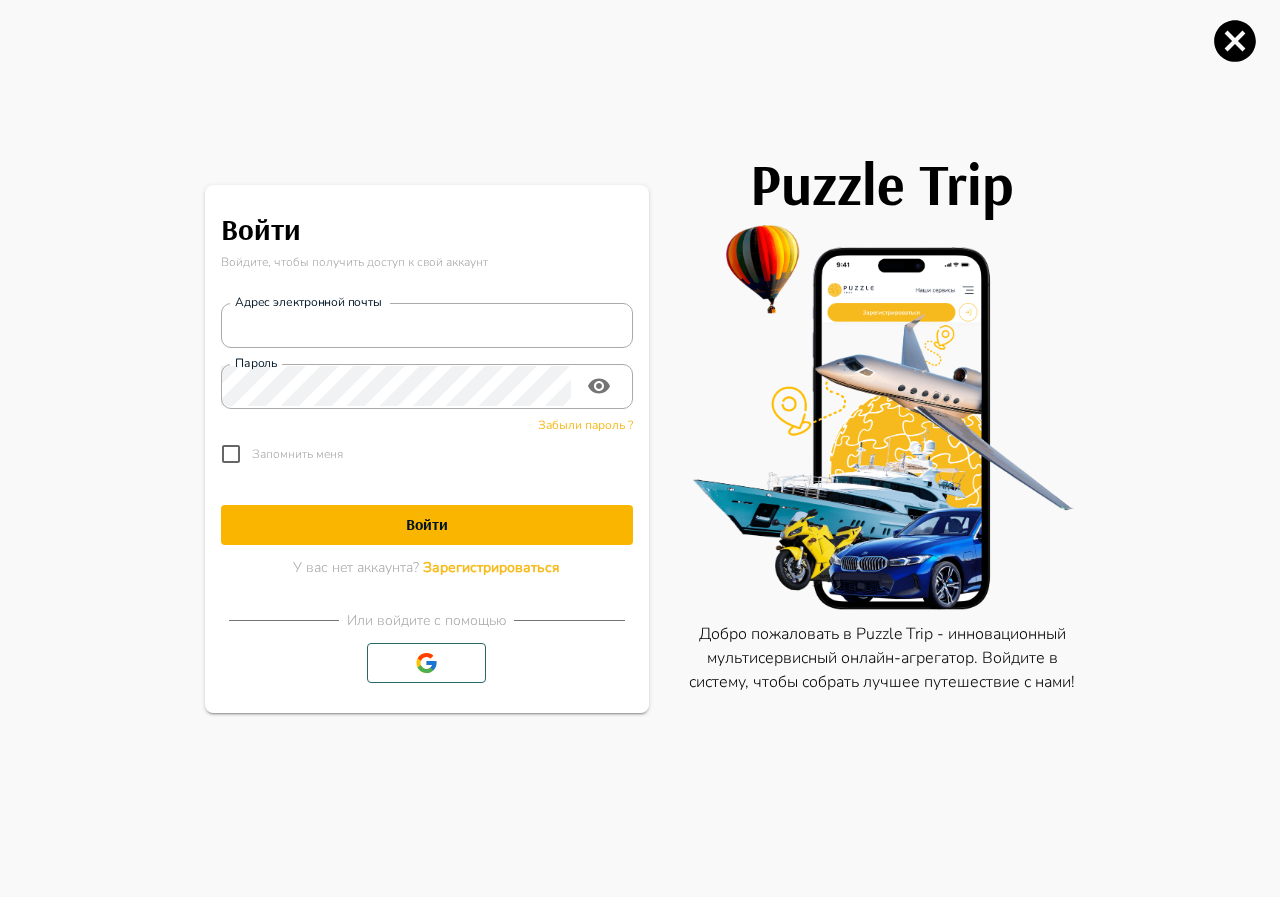 type on "*" 